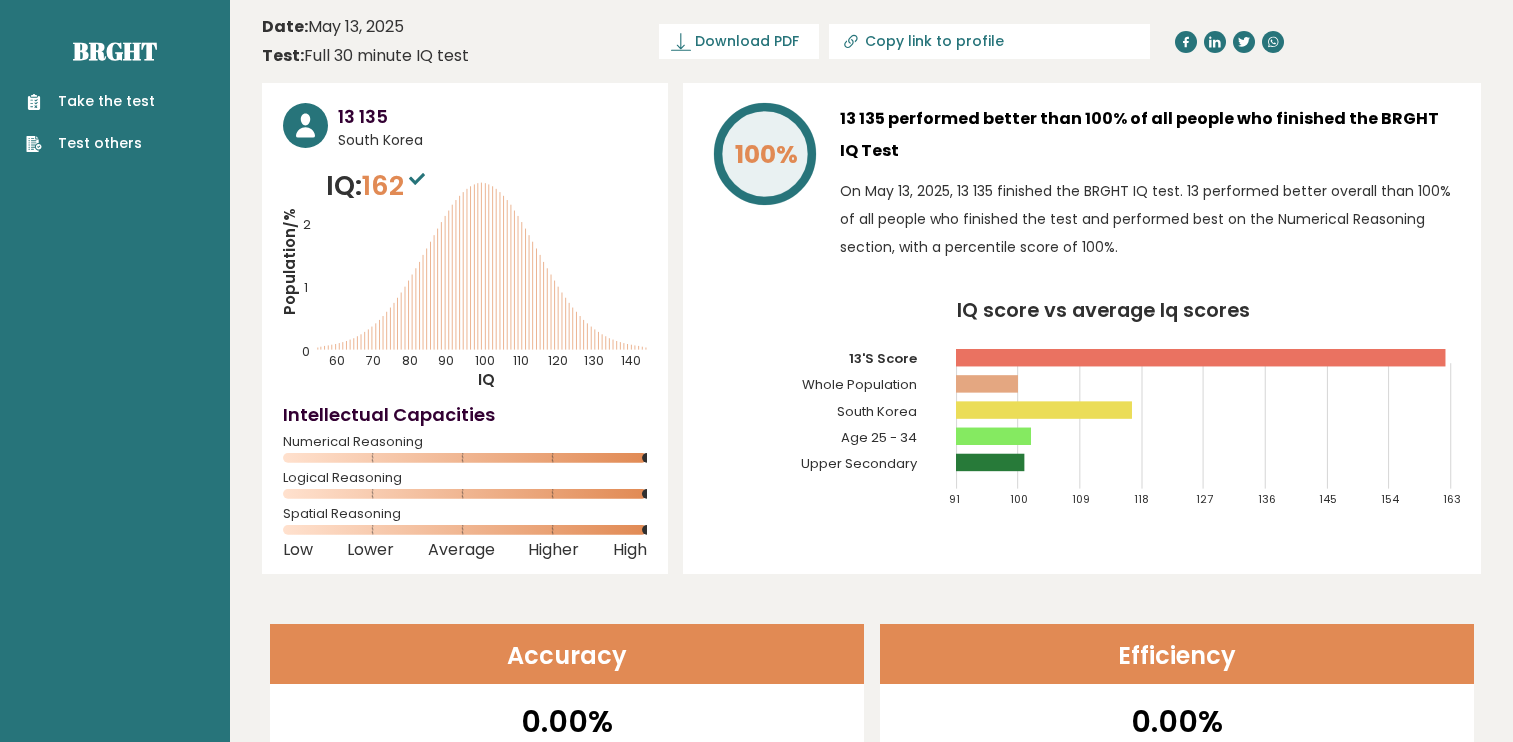 scroll, scrollTop: 0, scrollLeft: 0, axis: both 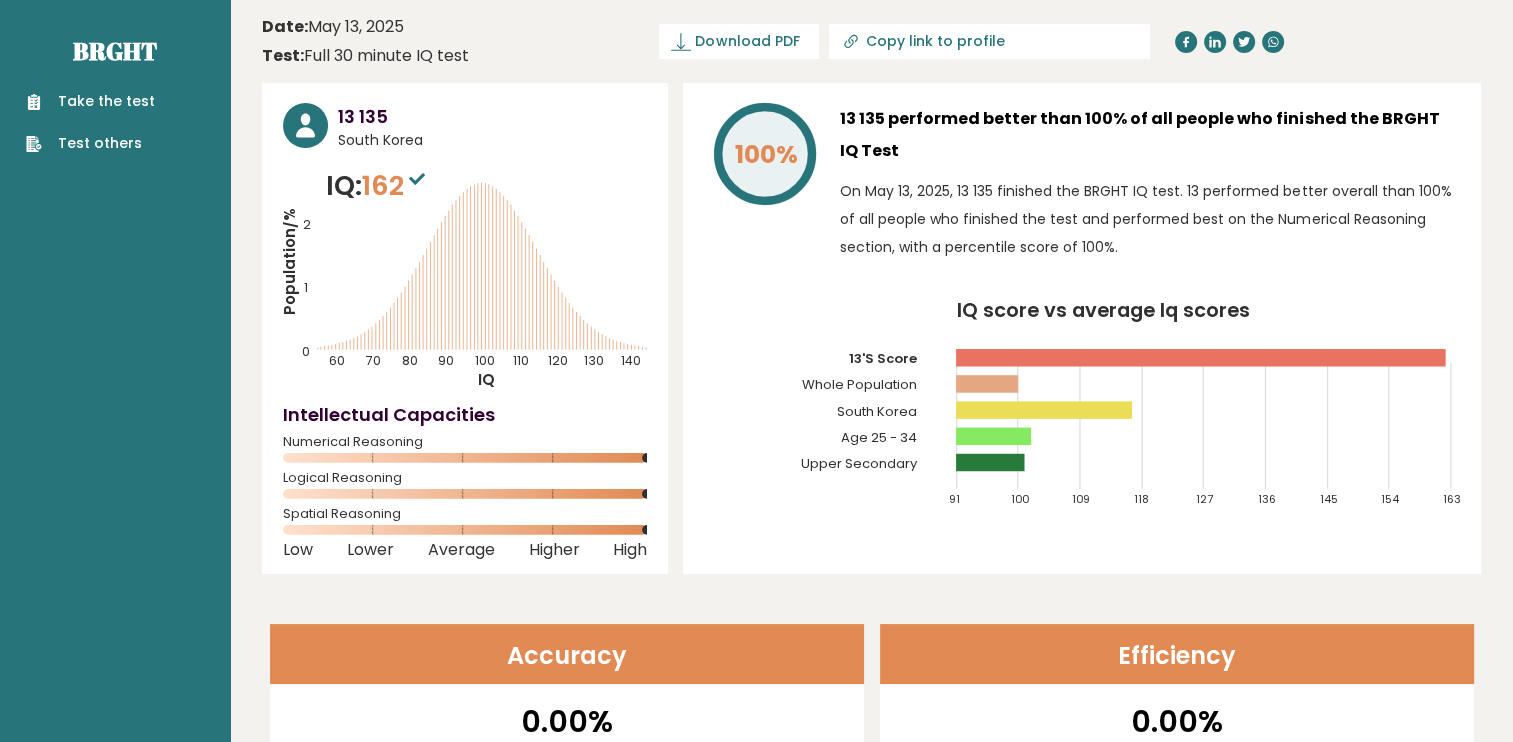click on "[NUMBER] [NUMBER]" at bounding box center (492, 116) 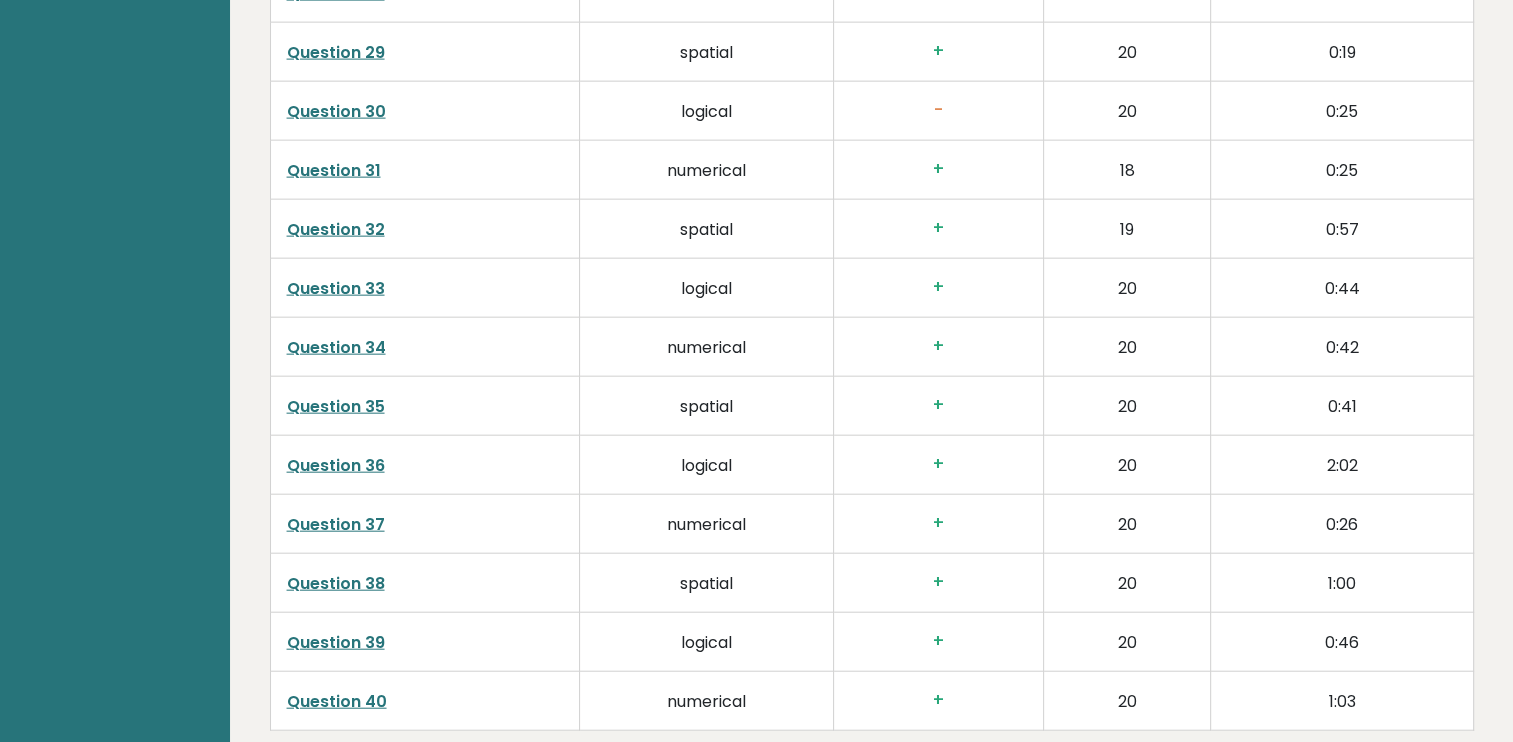 scroll, scrollTop: 4843, scrollLeft: 0, axis: vertical 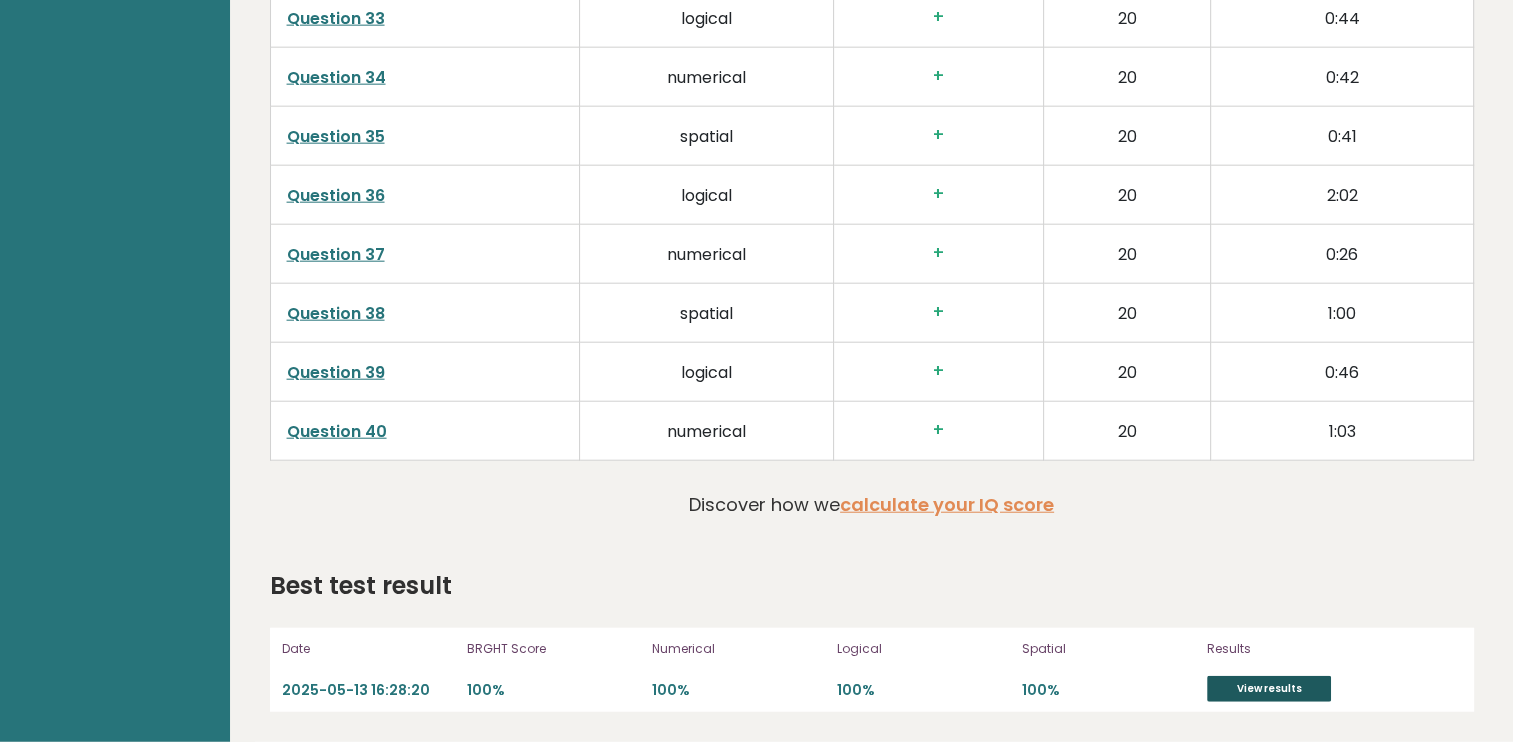 click on "View results" at bounding box center (1269, 689) 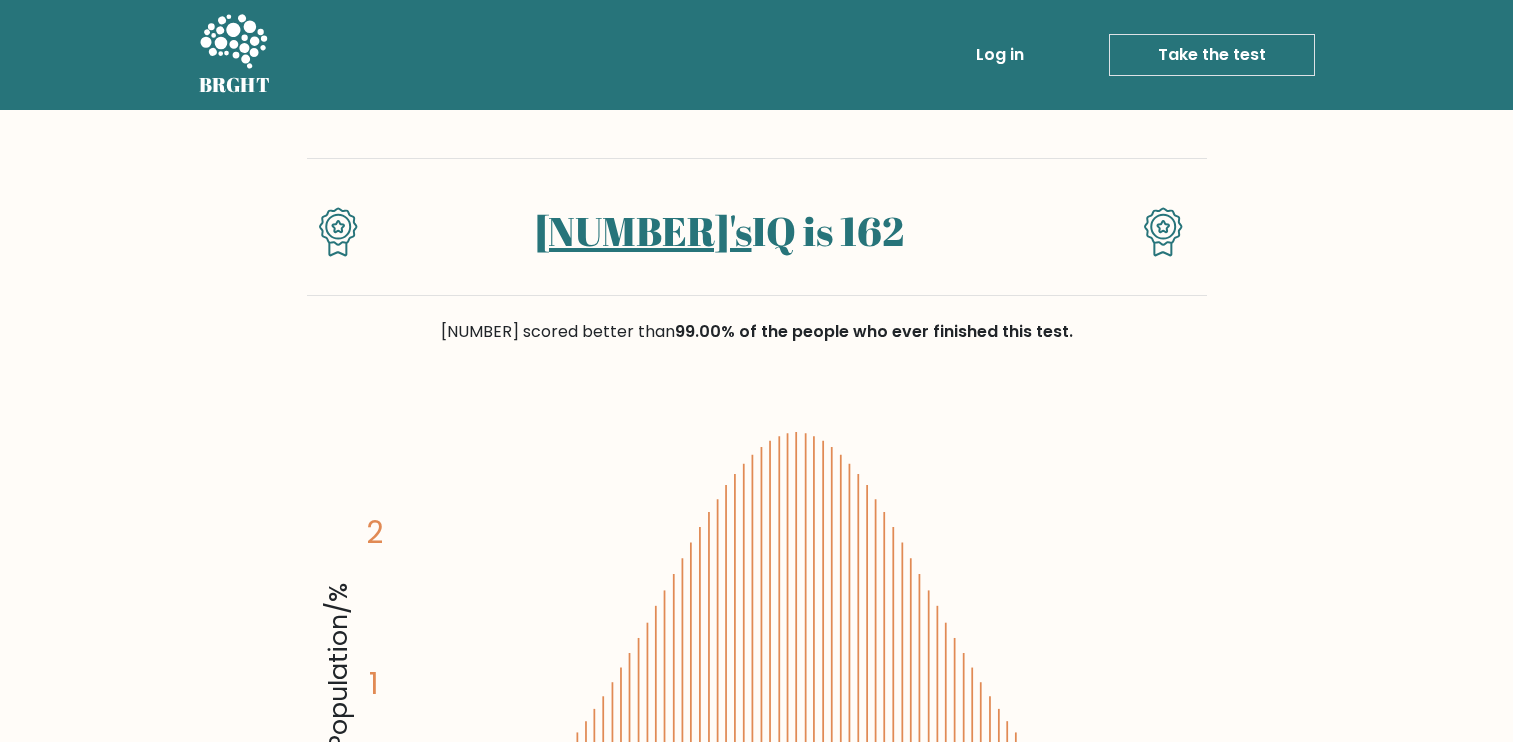 scroll, scrollTop: 0, scrollLeft: 0, axis: both 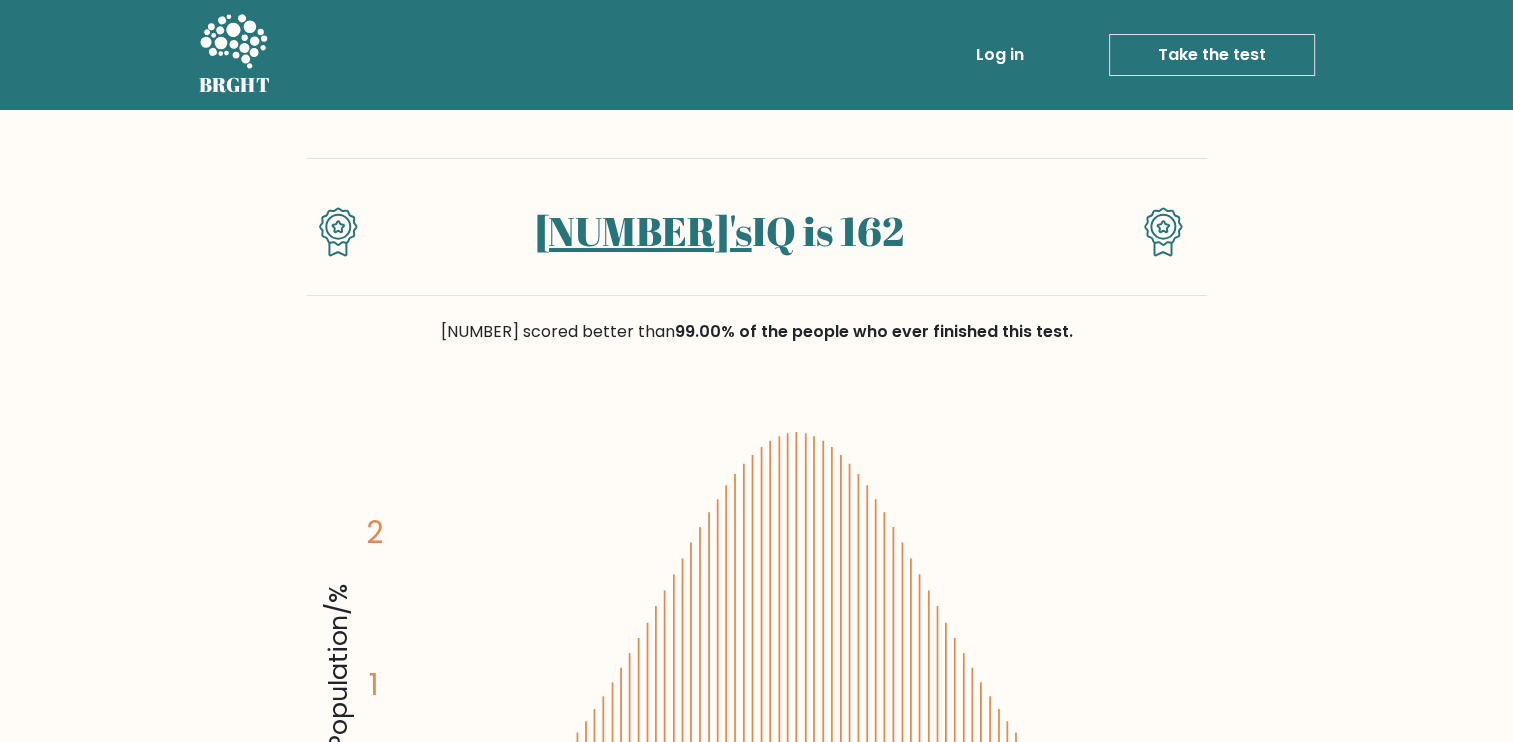 click on "13's  IQ is 162
13 scored better than  99.00% of
the people who ever finished this test.
Population/%
IQ
0
1
2
60
70
80
90
100
110" at bounding box center (756, 2945) 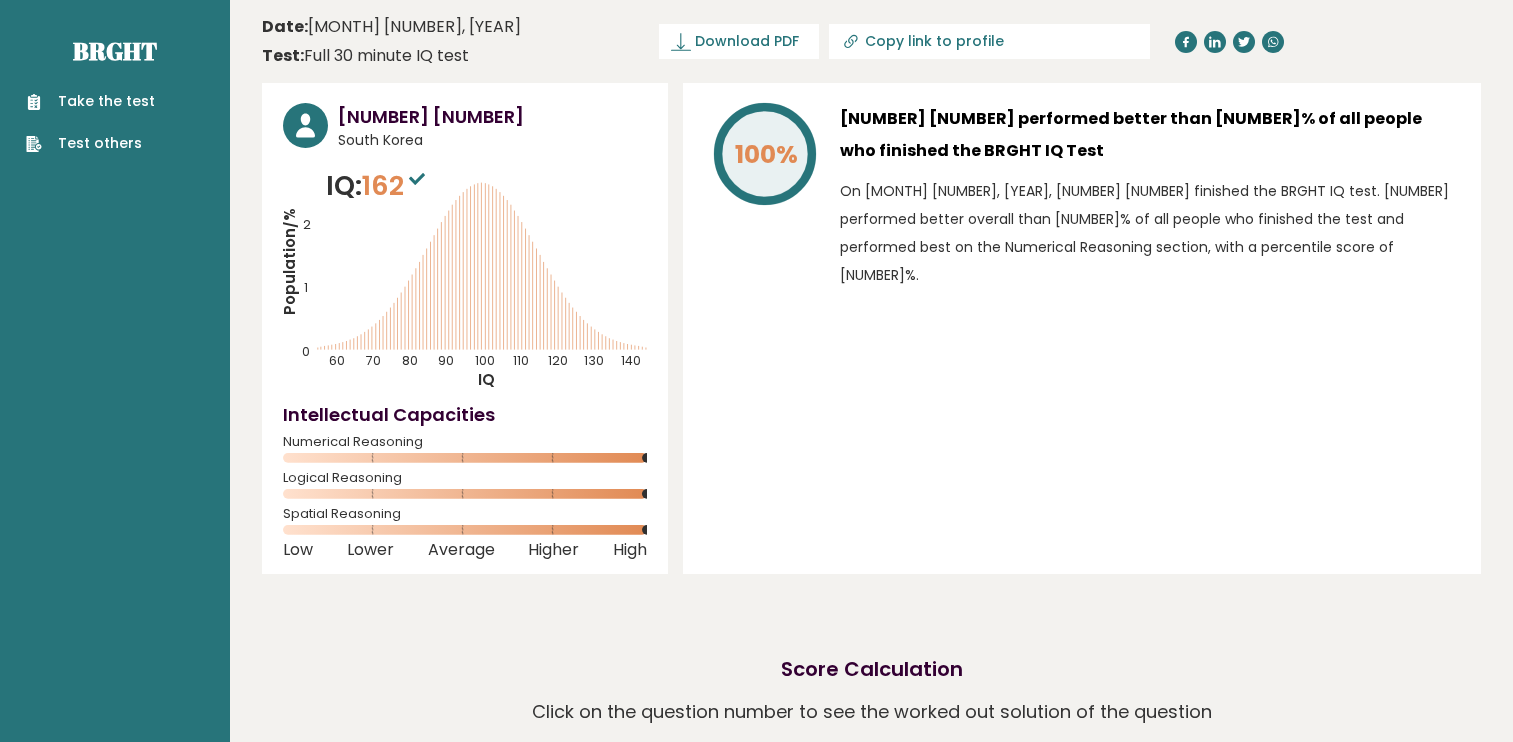 scroll, scrollTop: 0, scrollLeft: 0, axis: both 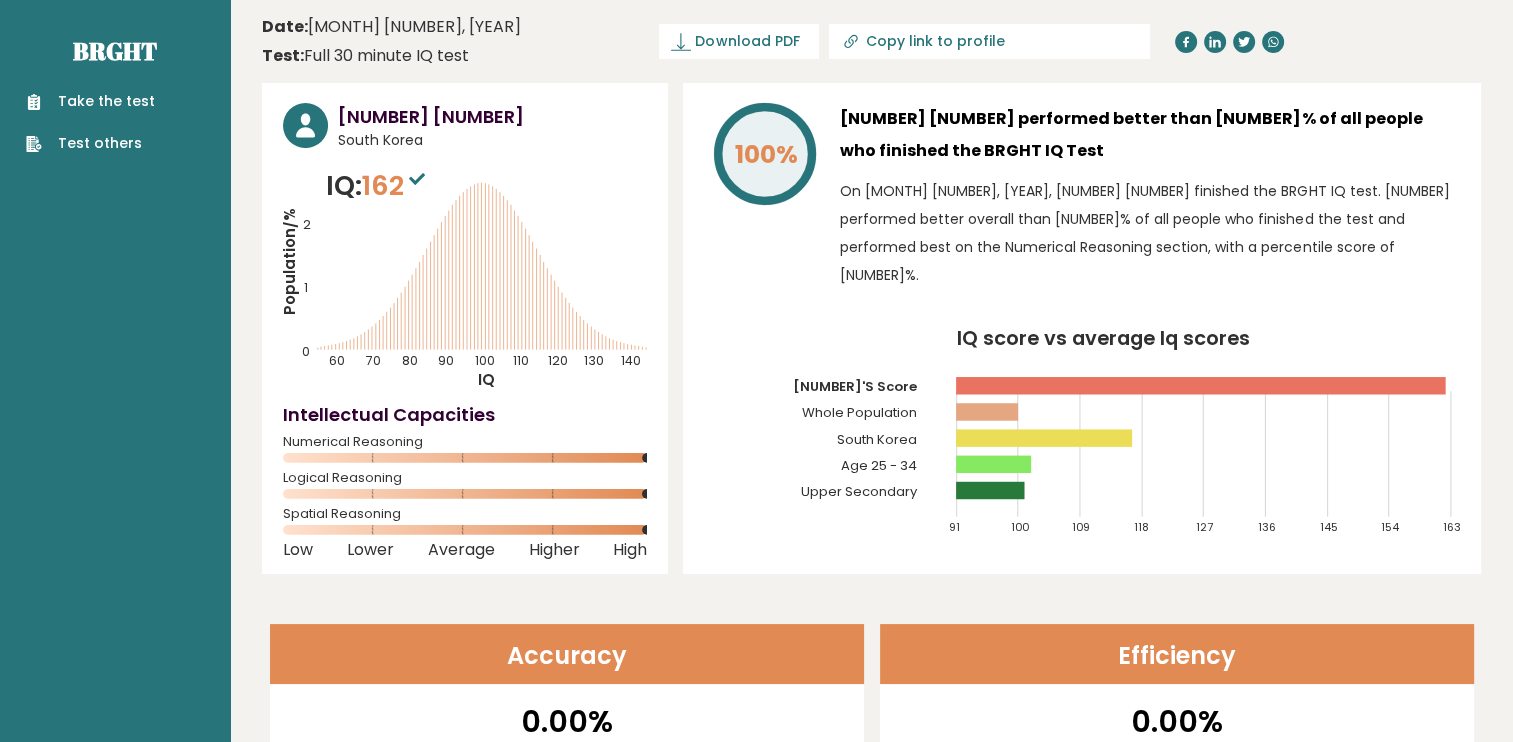 drag, startPoint x: 396, startPoint y: 190, endPoint x: 385, endPoint y: 170, distance: 22.825424 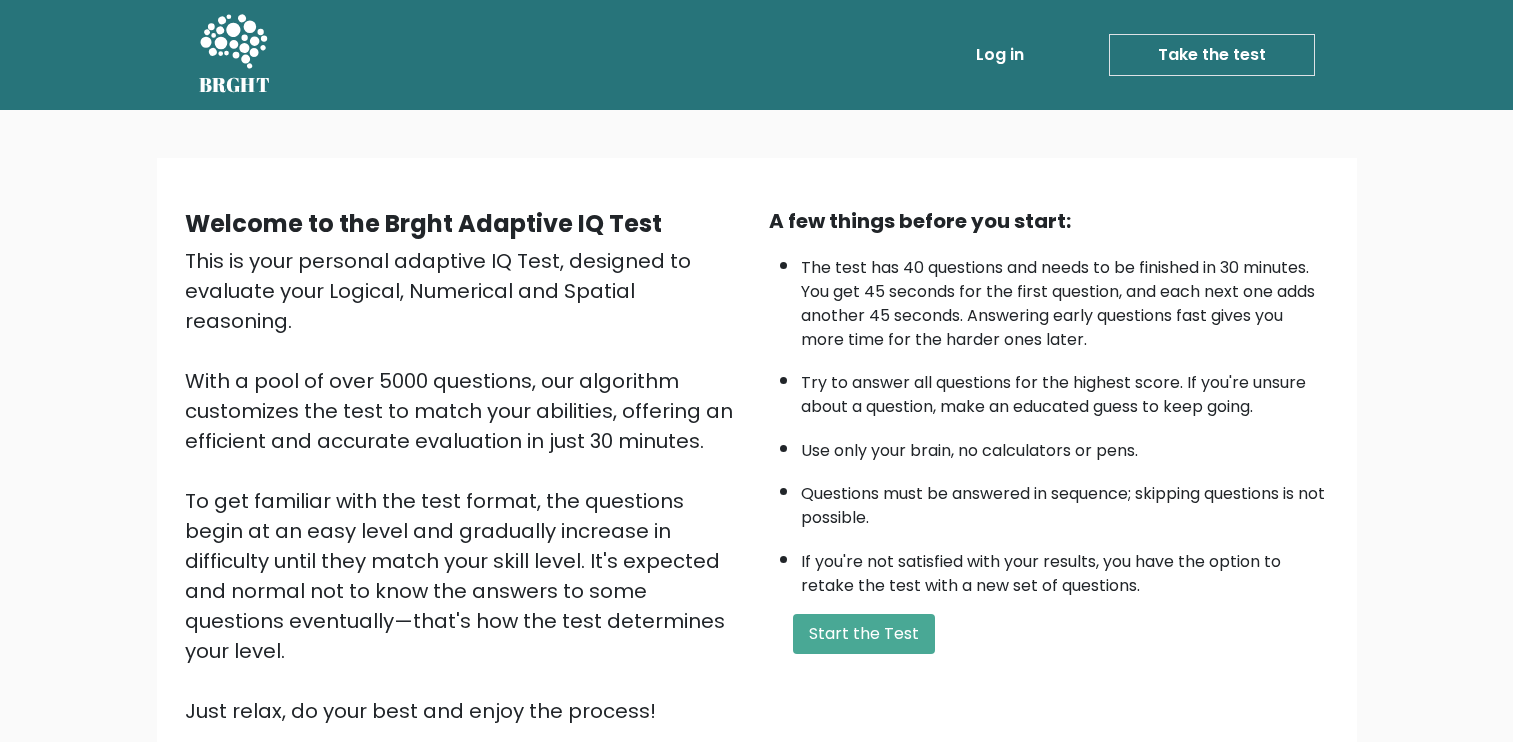 scroll, scrollTop: 0, scrollLeft: 0, axis: both 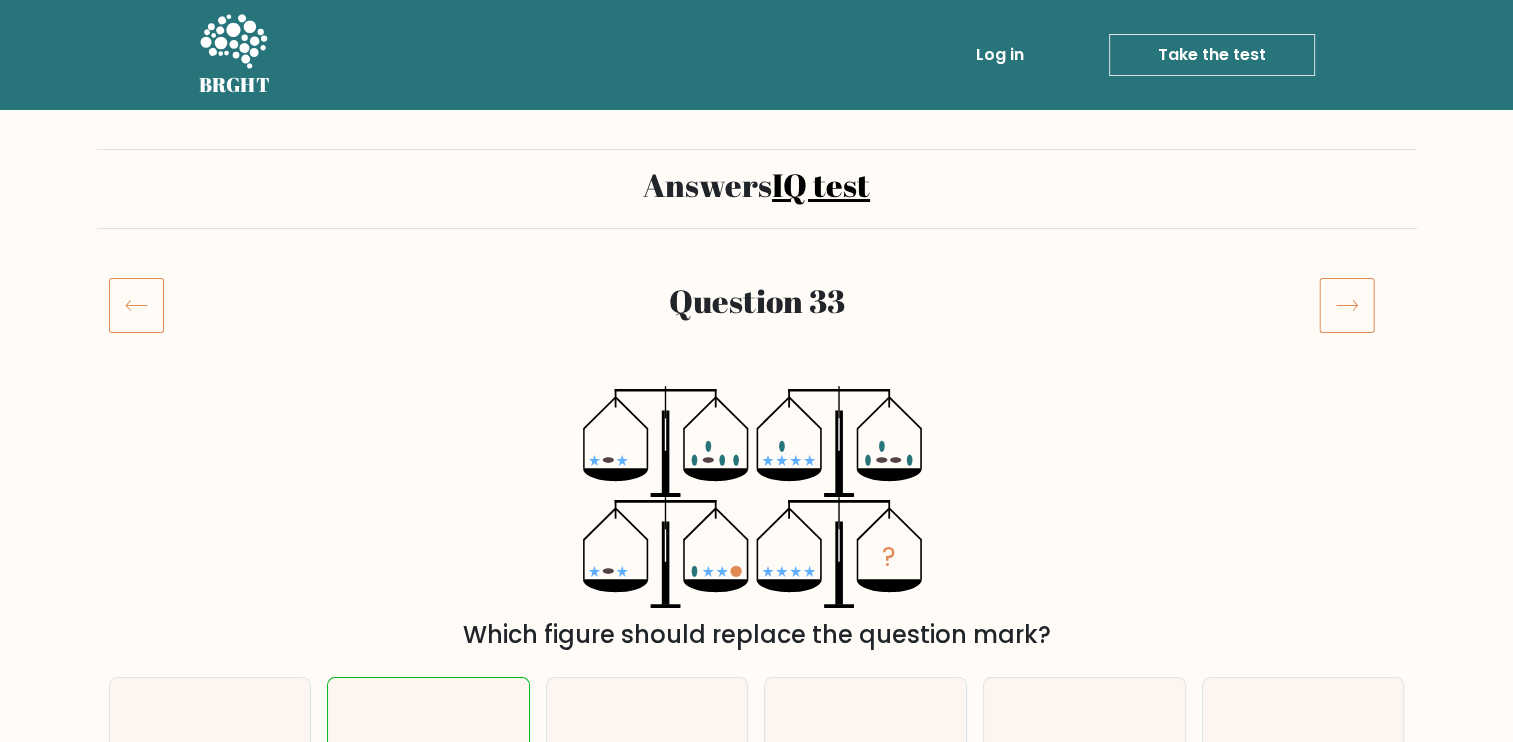click 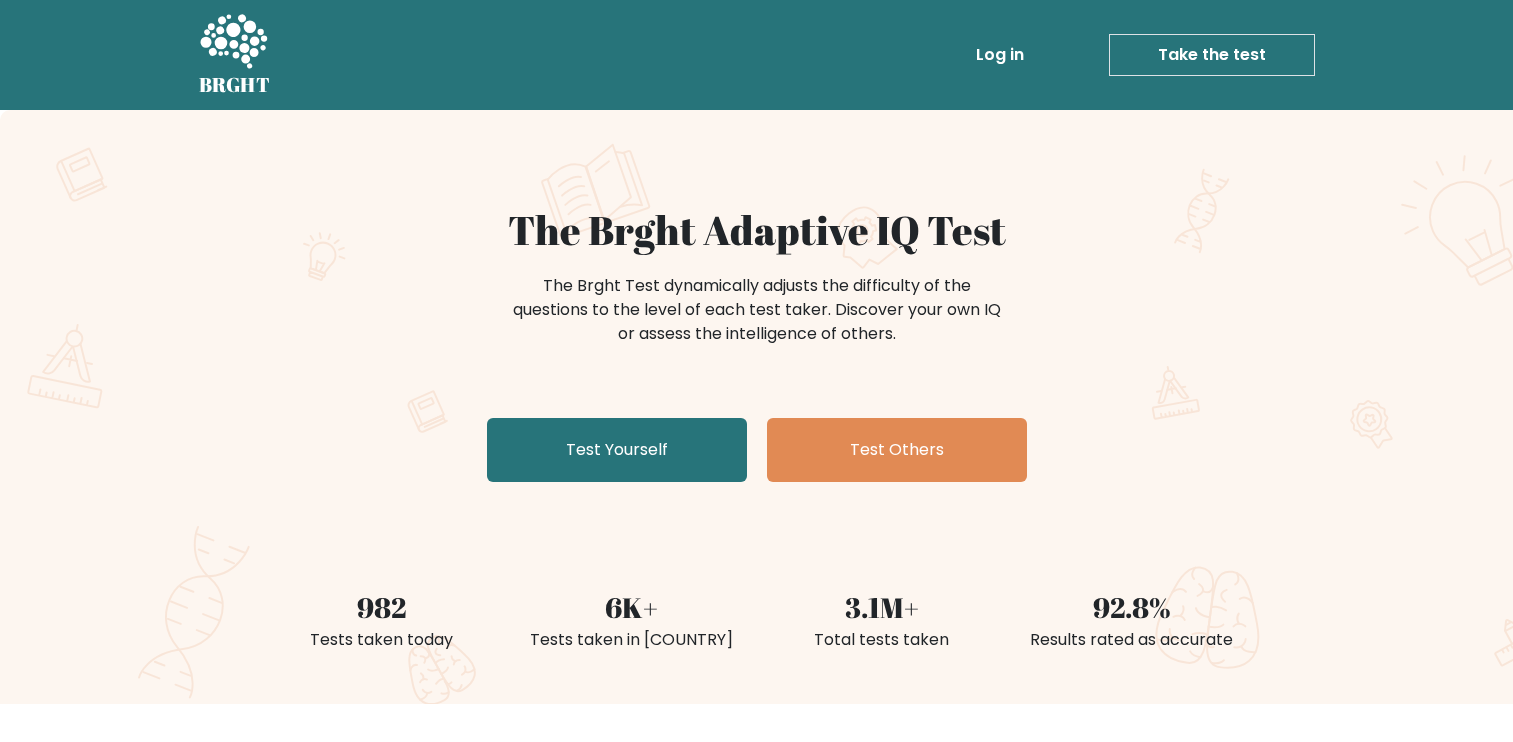 scroll, scrollTop: 0, scrollLeft: 0, axis: both 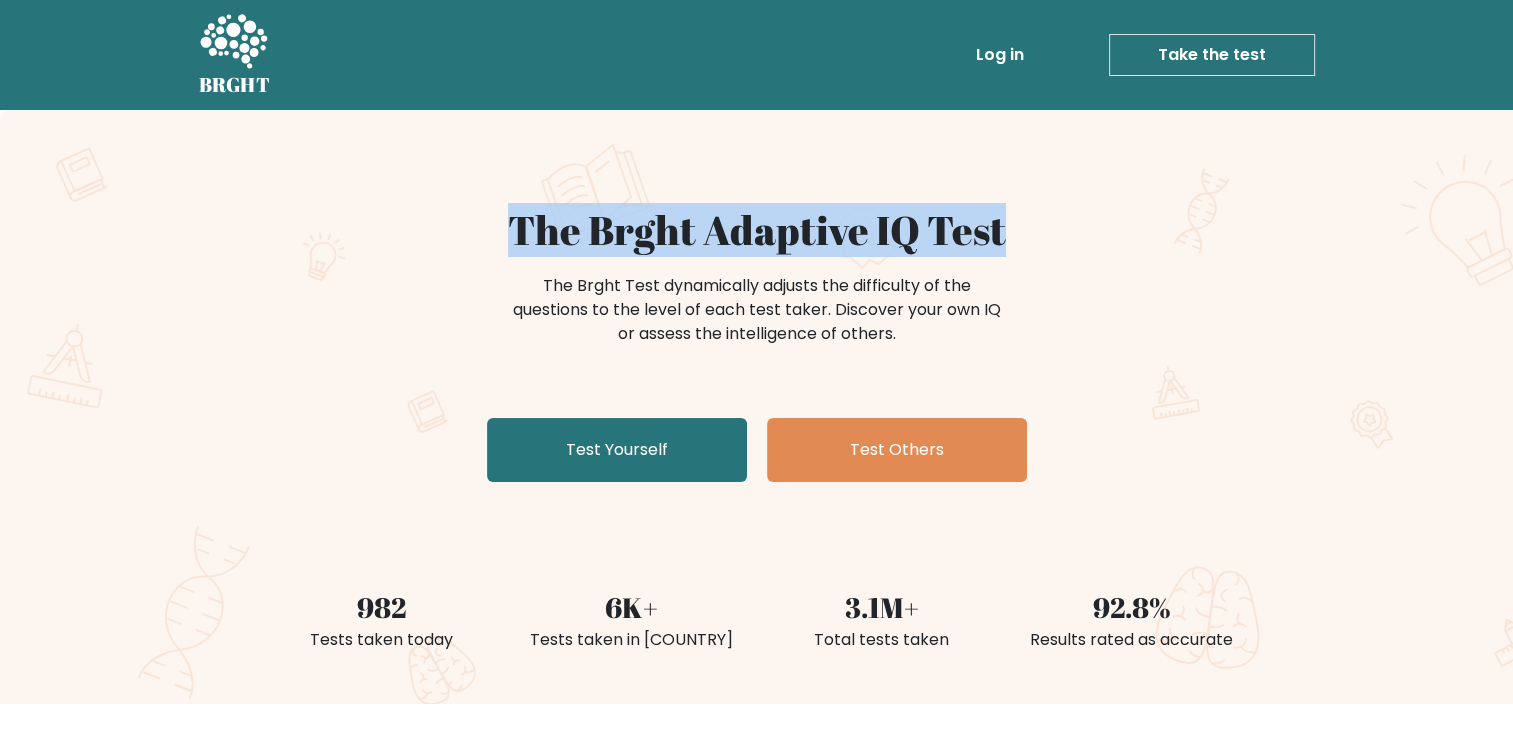 drag, startPoint x: 1511, startPoint y: 63, endPoint x: 1531, endPoint y: 173, distance: 111.8034 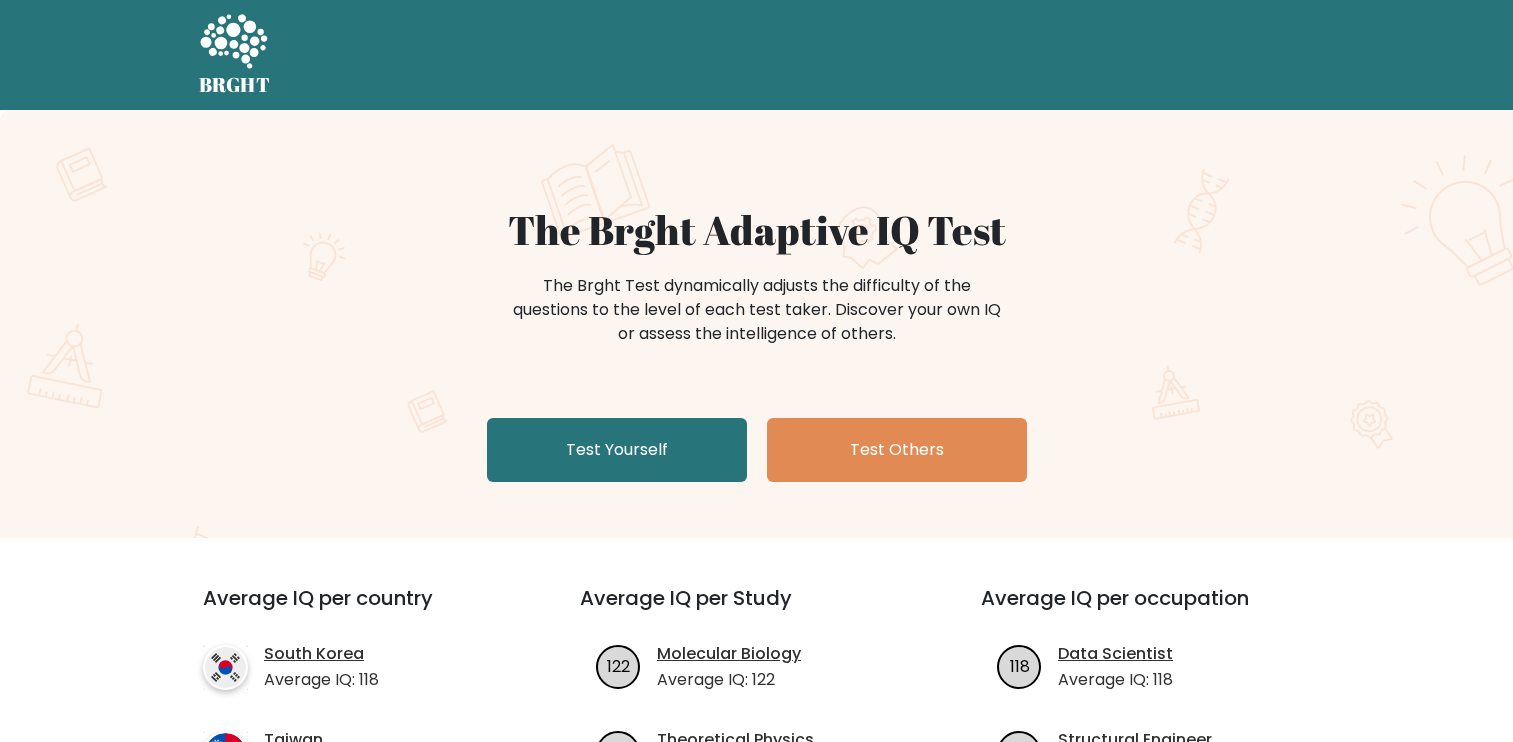 scroll, scrollTop: 0, scrollLeft: 0, axis: both 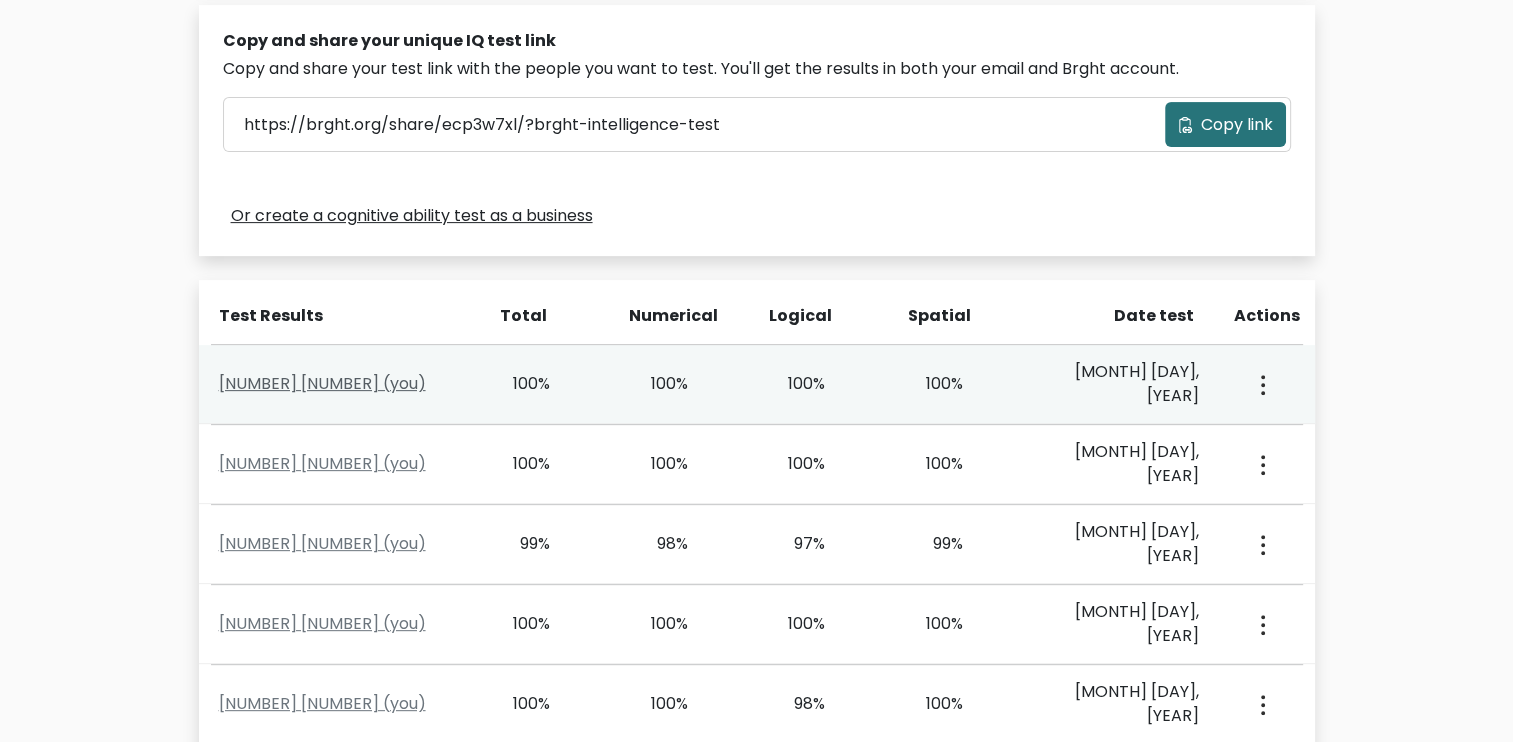 click on "[NUMBER] [NUMBER] (you)" at bounding box center [322, 383] 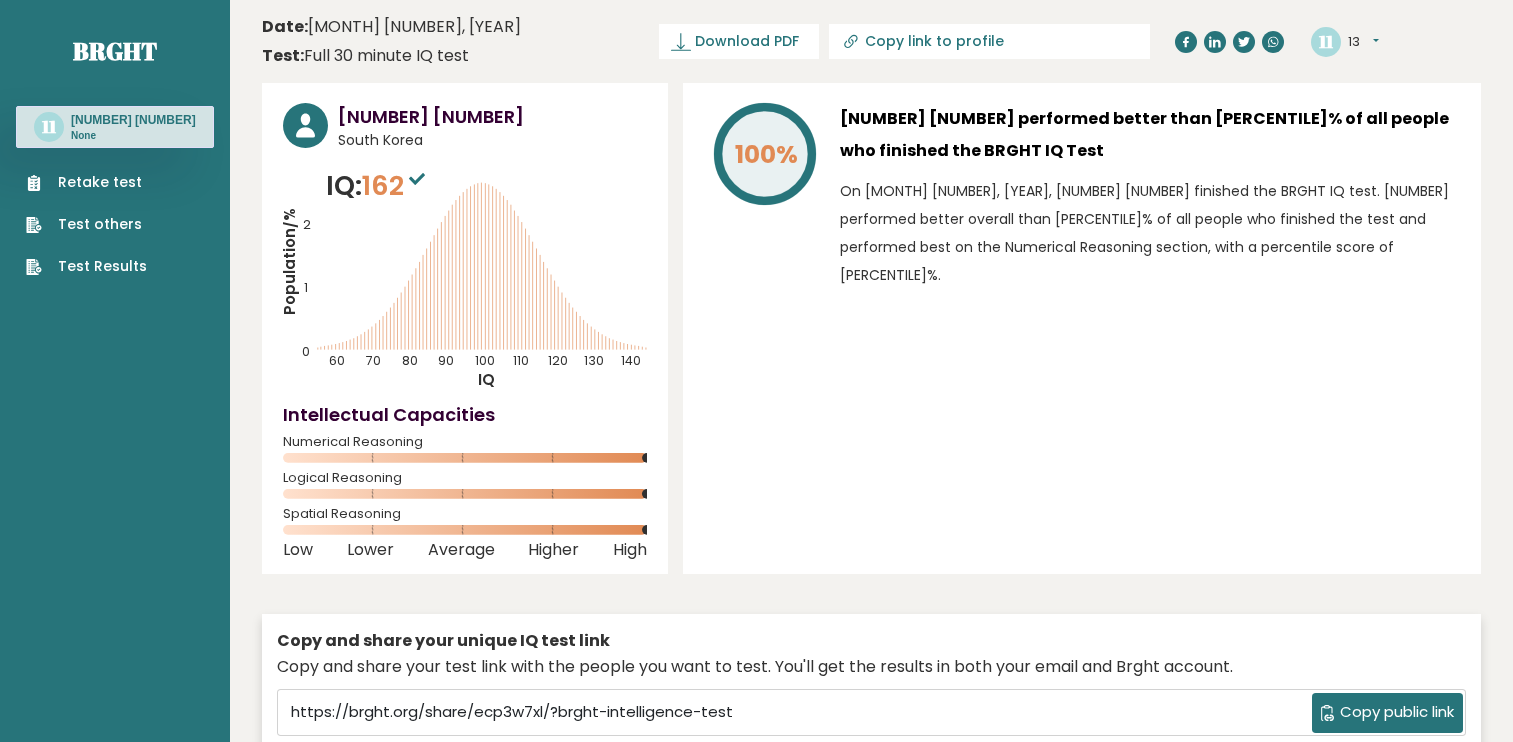 scroll, scrollTop: 0, scrollLeft: 0, axis: both 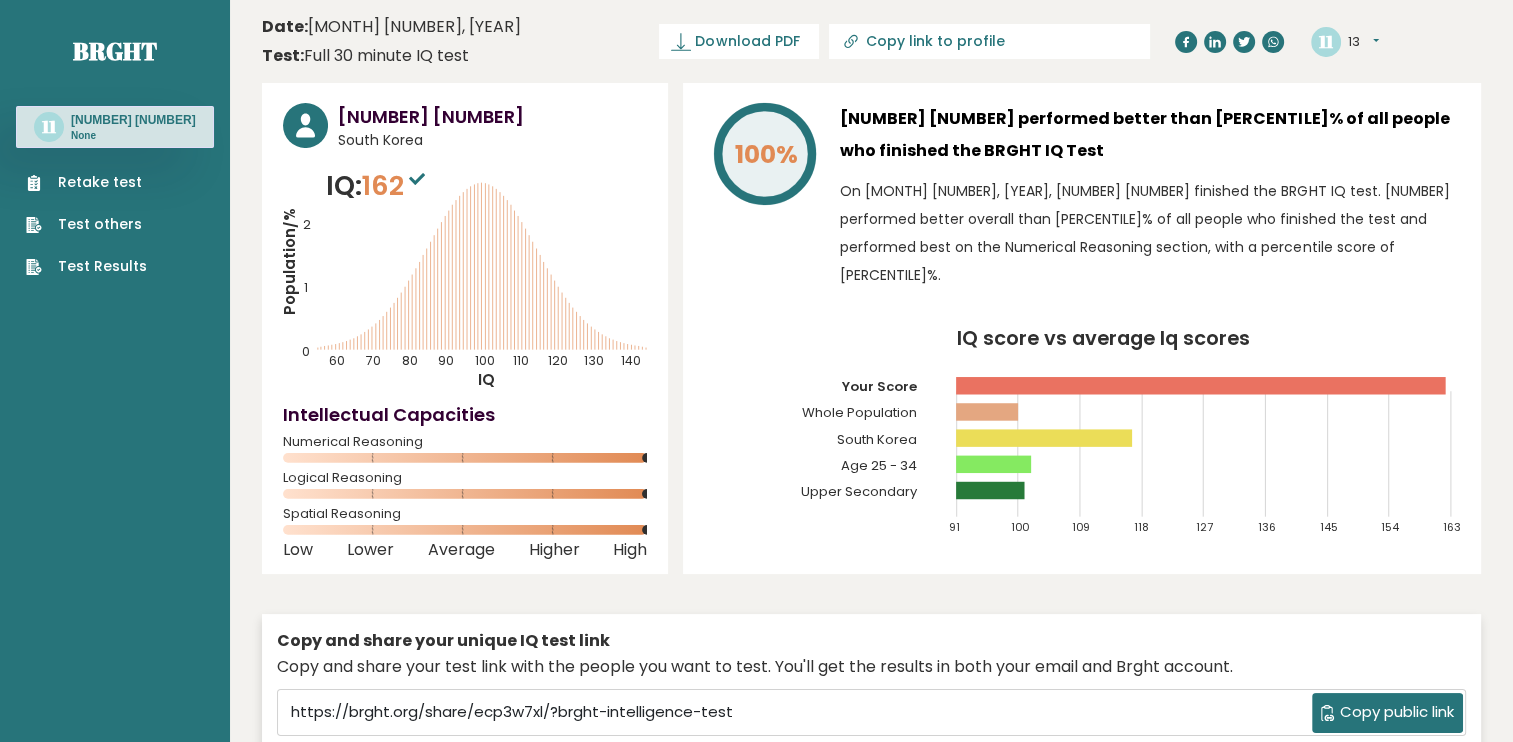 click on "Retake test" at bounding box center [86, 182] 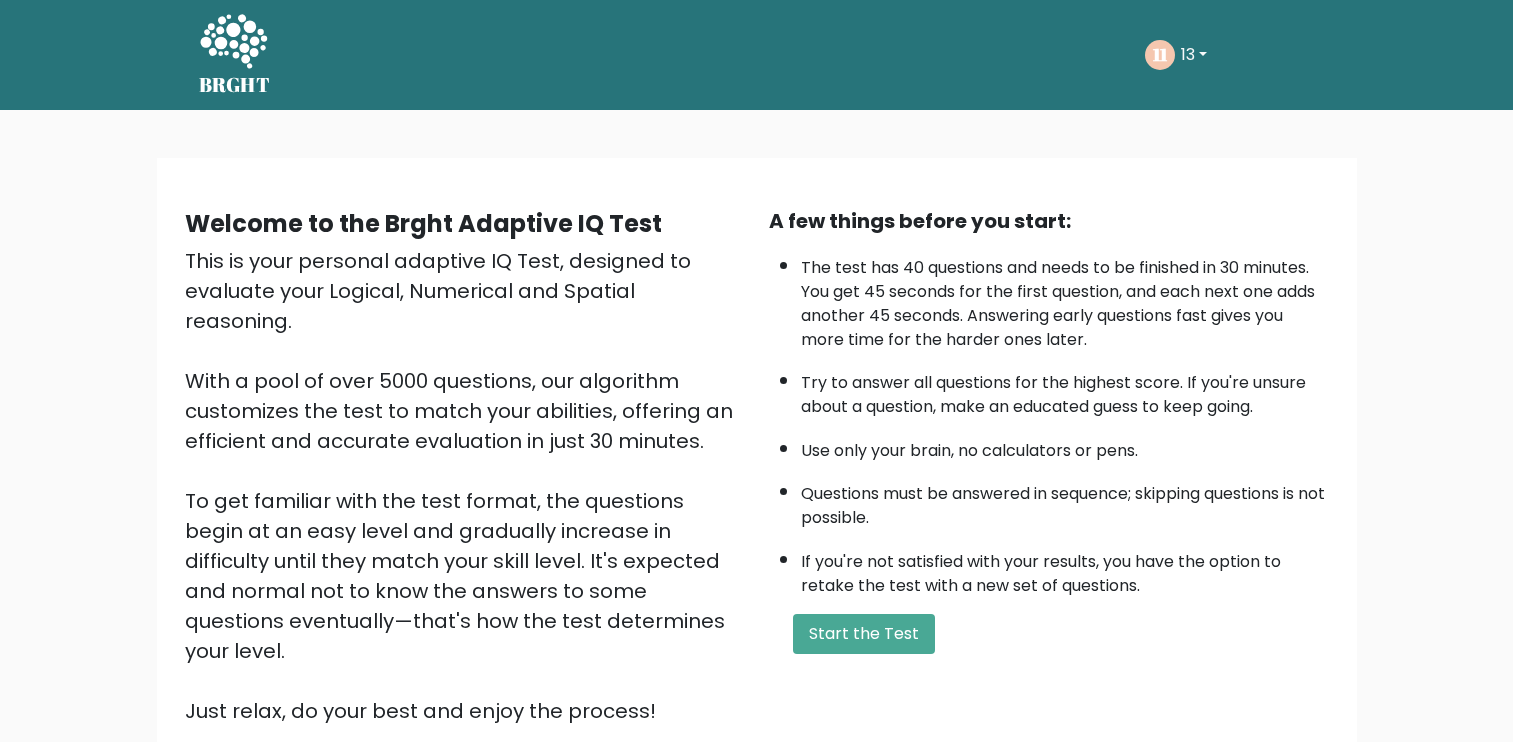 scroll, scrollTop: 0, scrollLeft: 0, axis: both 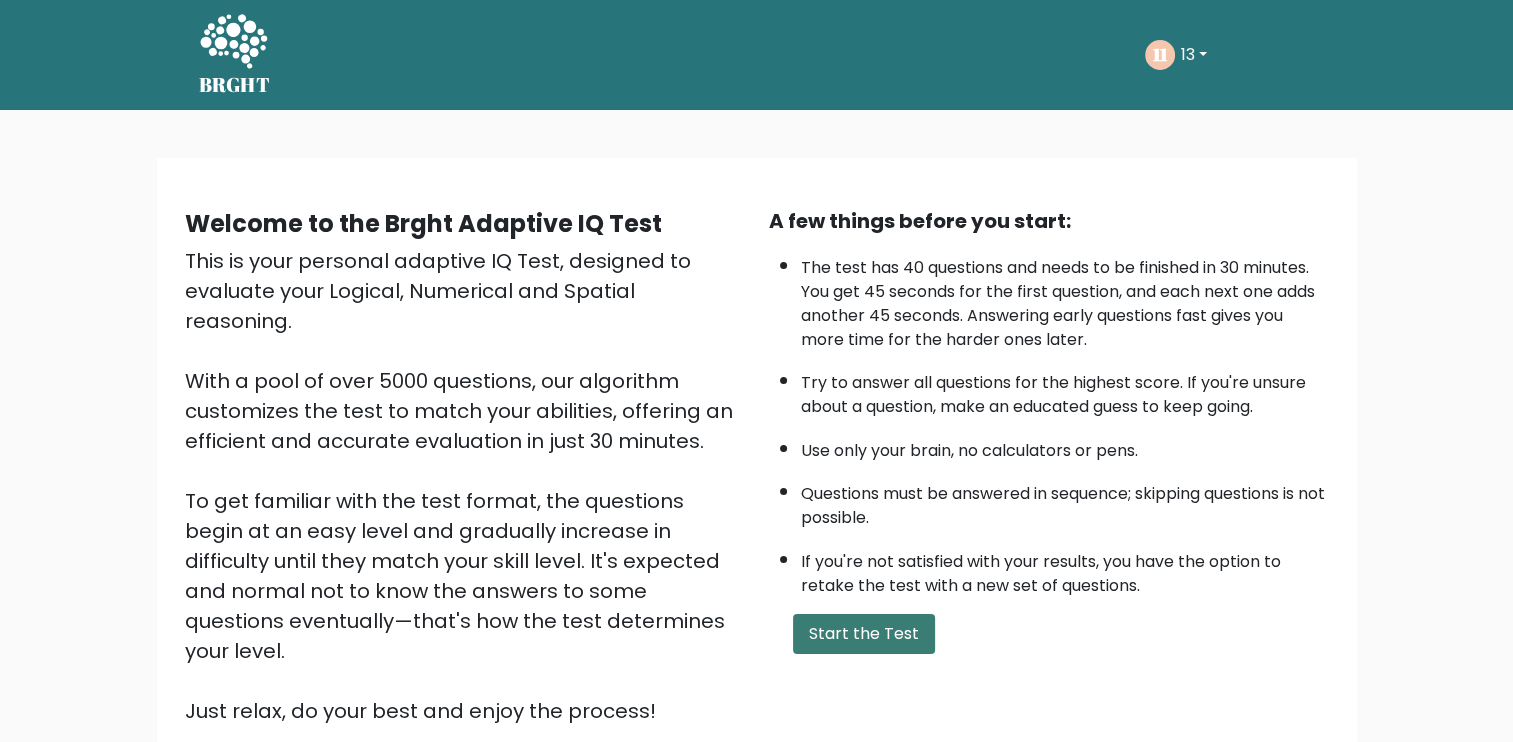 click on "Start the Test" at bounding box center (864, 634) 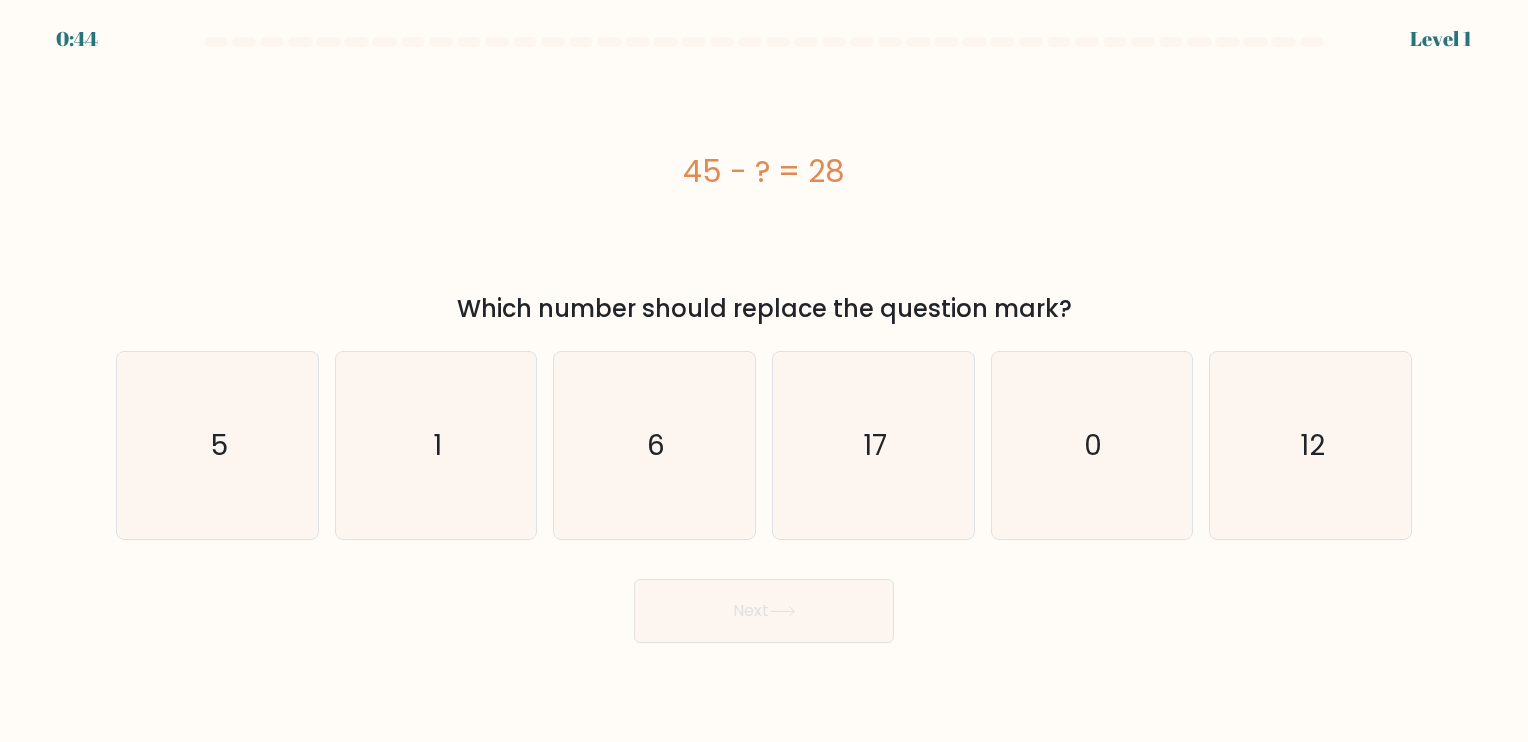 scroll, scrollTop: 0, scrollLeft: 0, axis: both 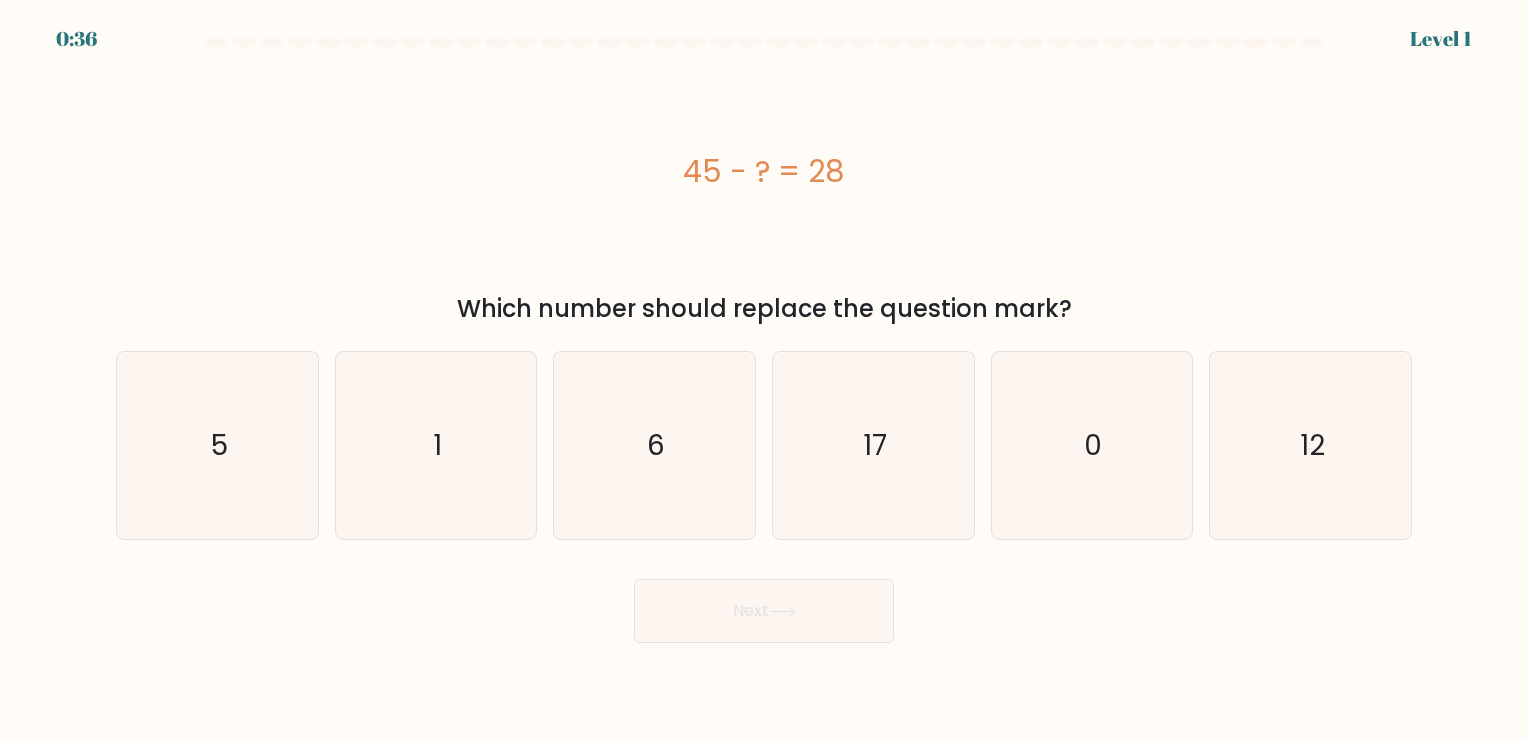 drag, startPoint x: 871, startPoint y: 438, endPoint x: 813, endPoint y: 598, distance: 170.18813 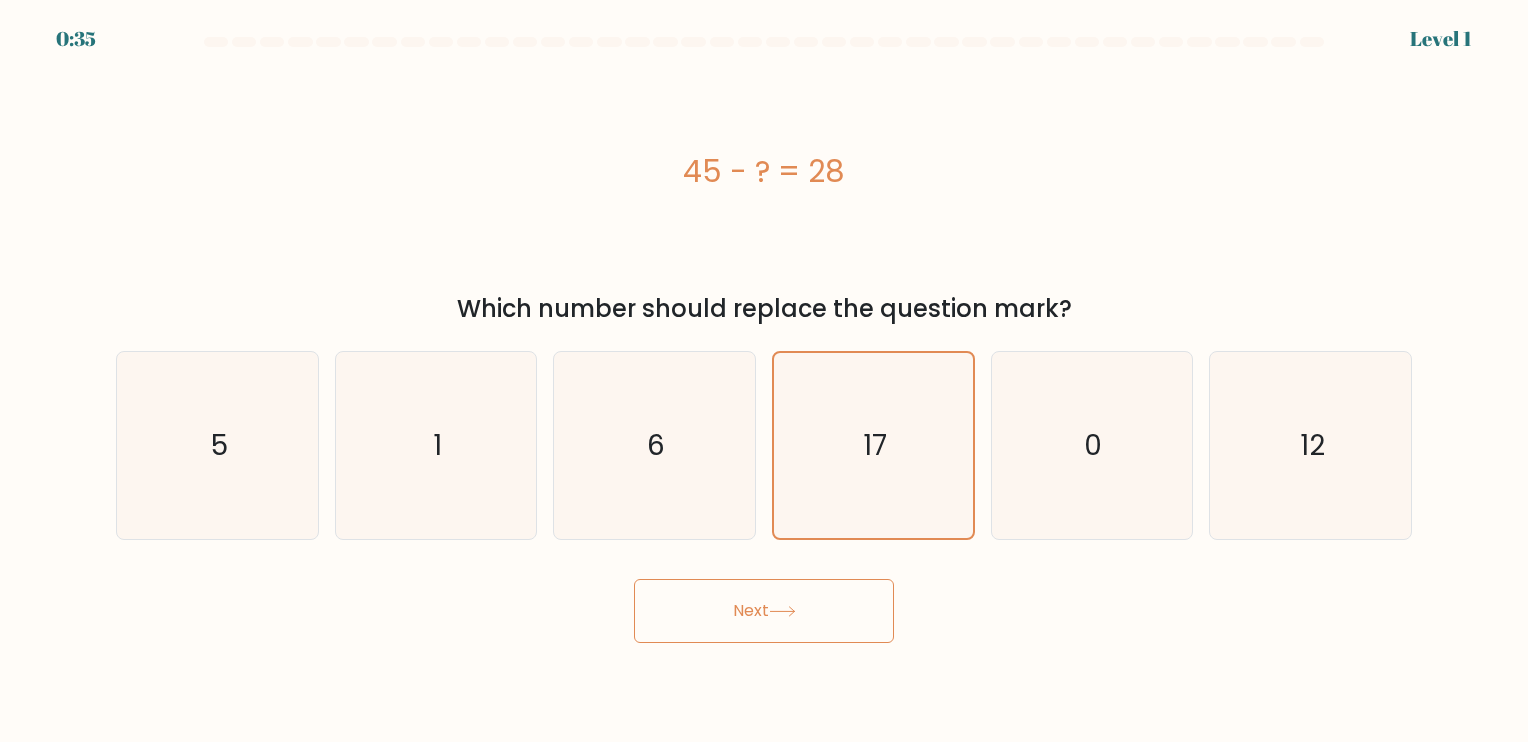 click on "Next" at bounding box center [764, 611] 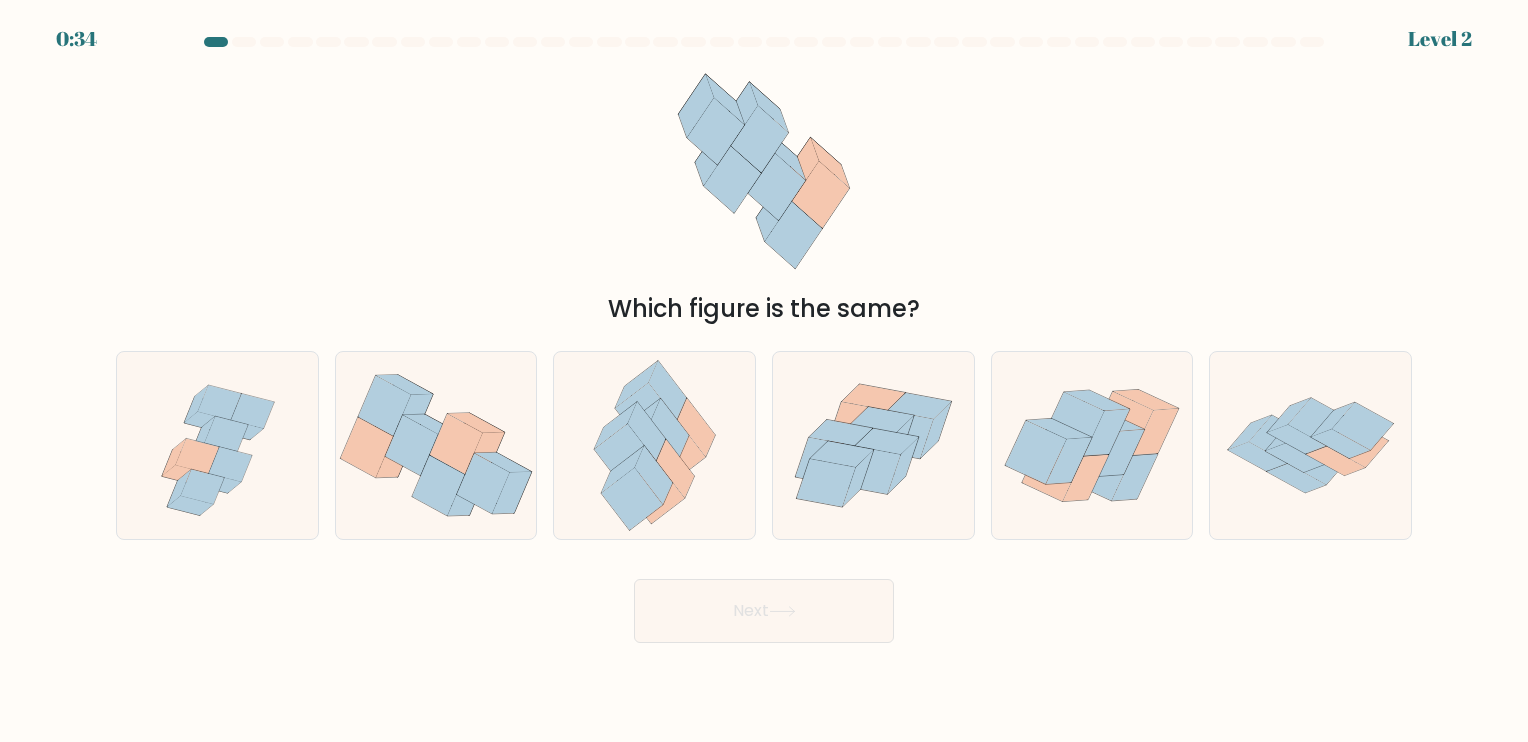 type 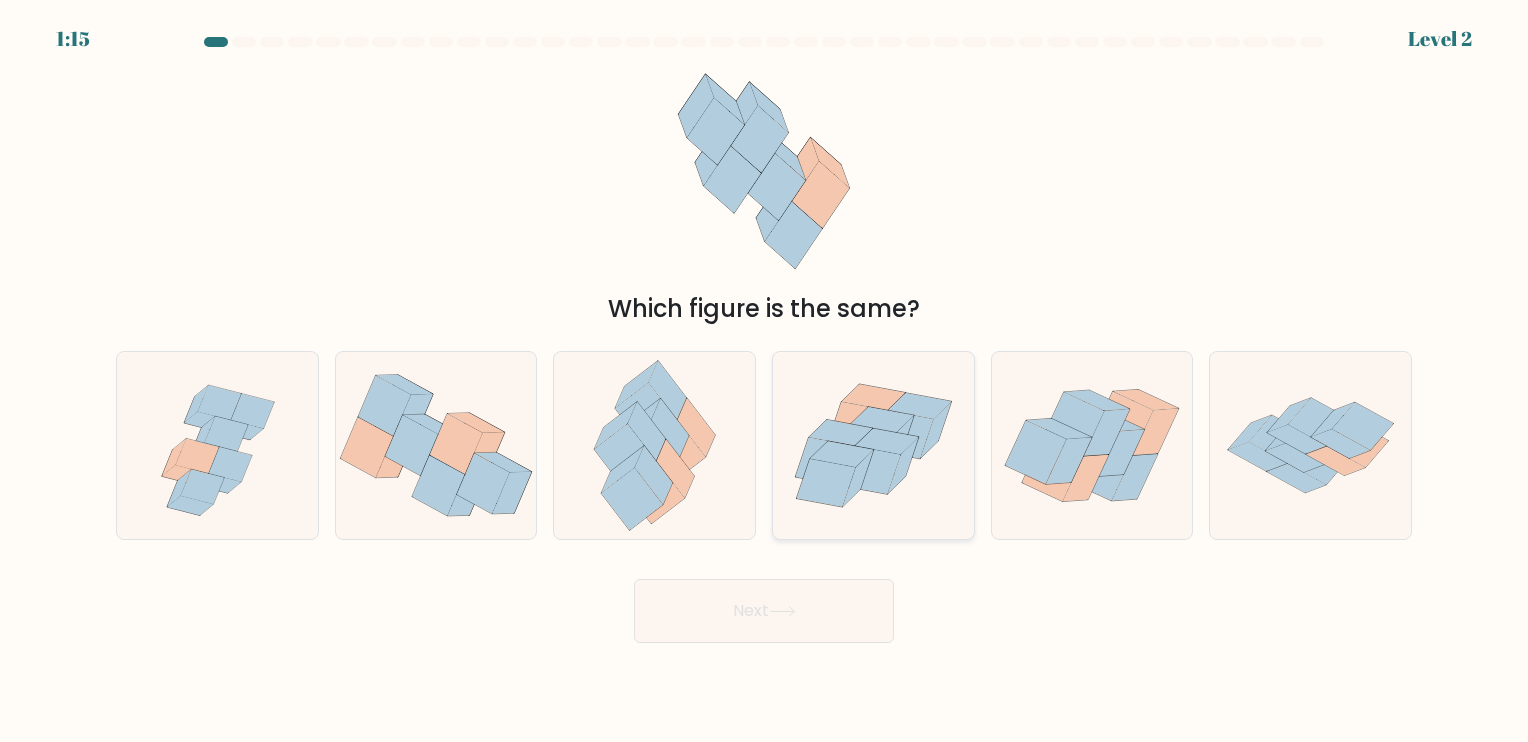click 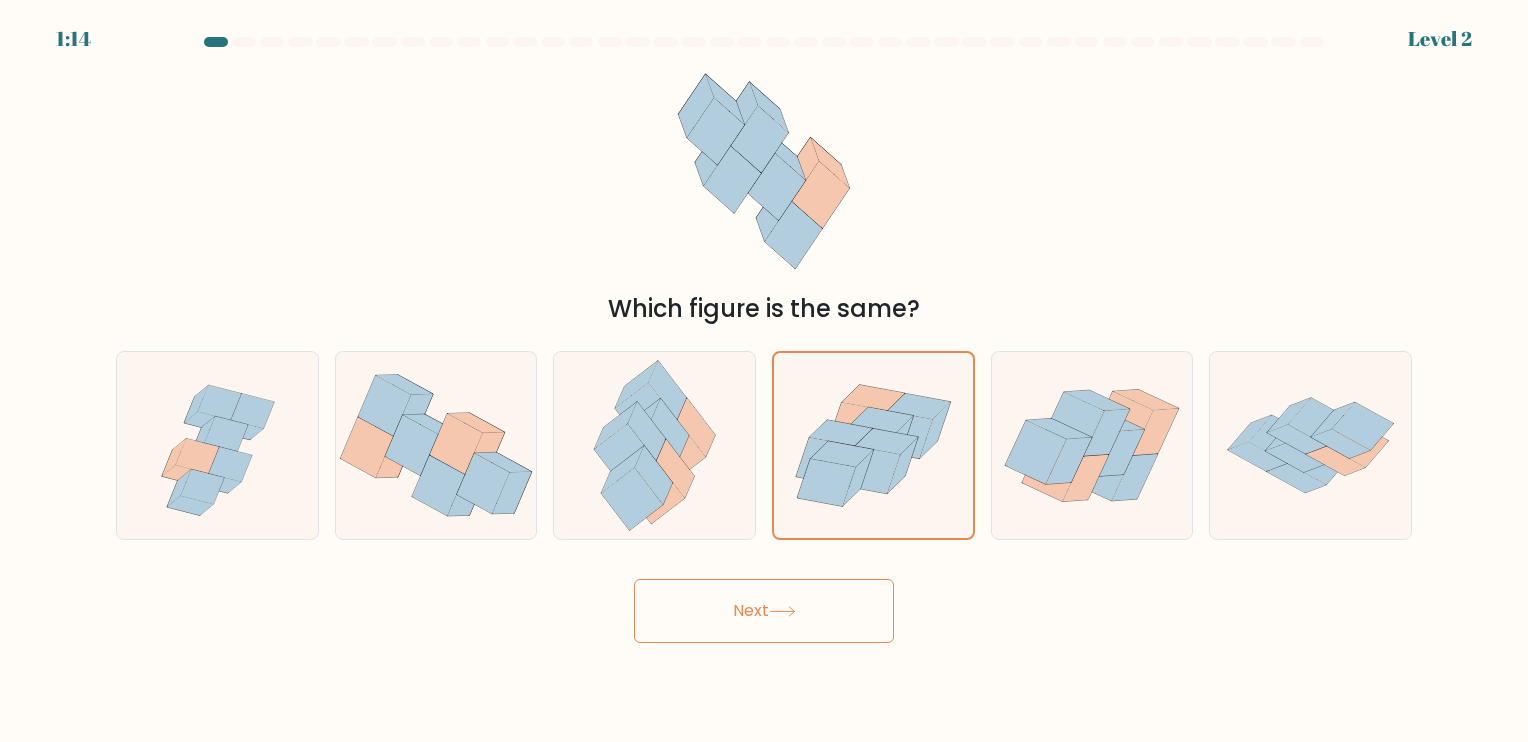 click on "Next" at bounding box center (764, 611) 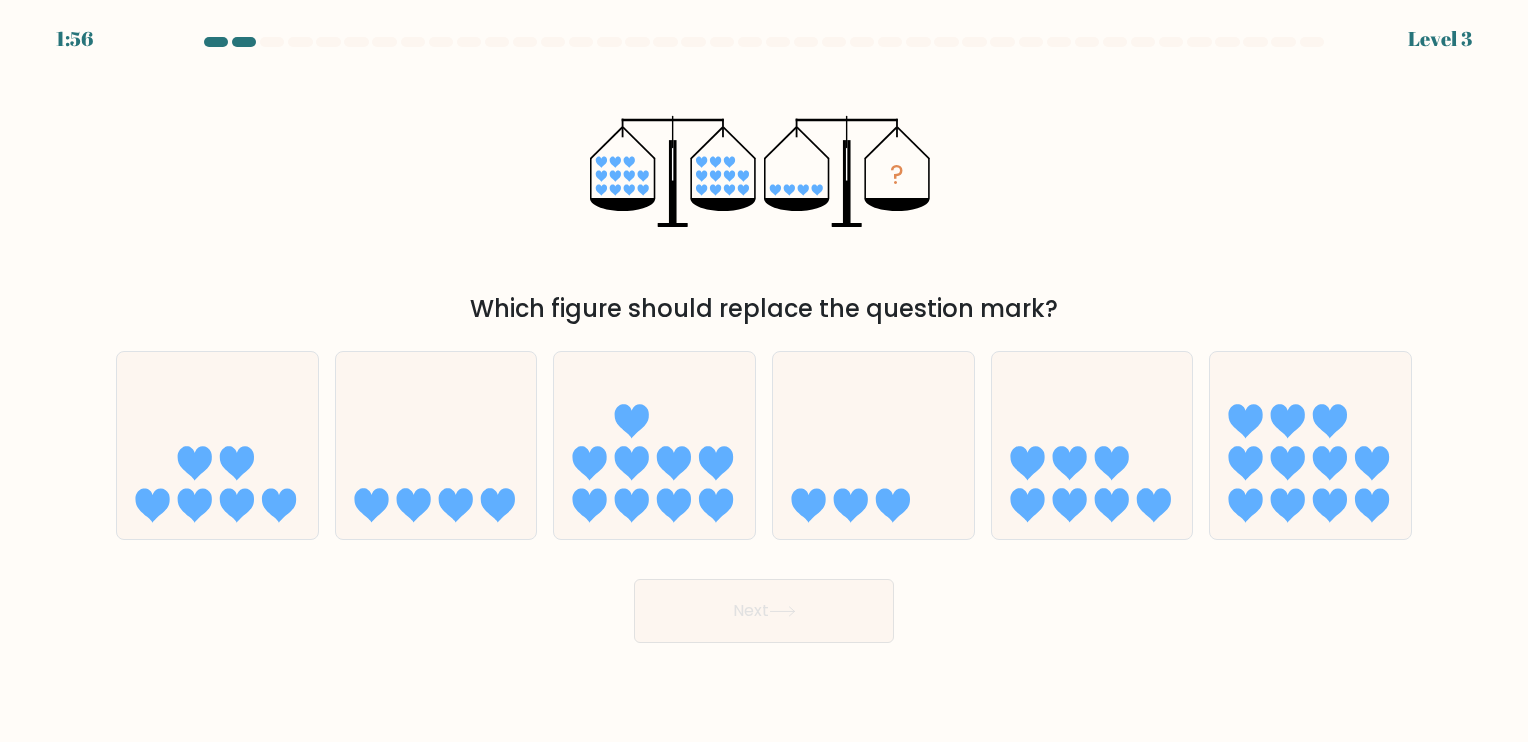 type 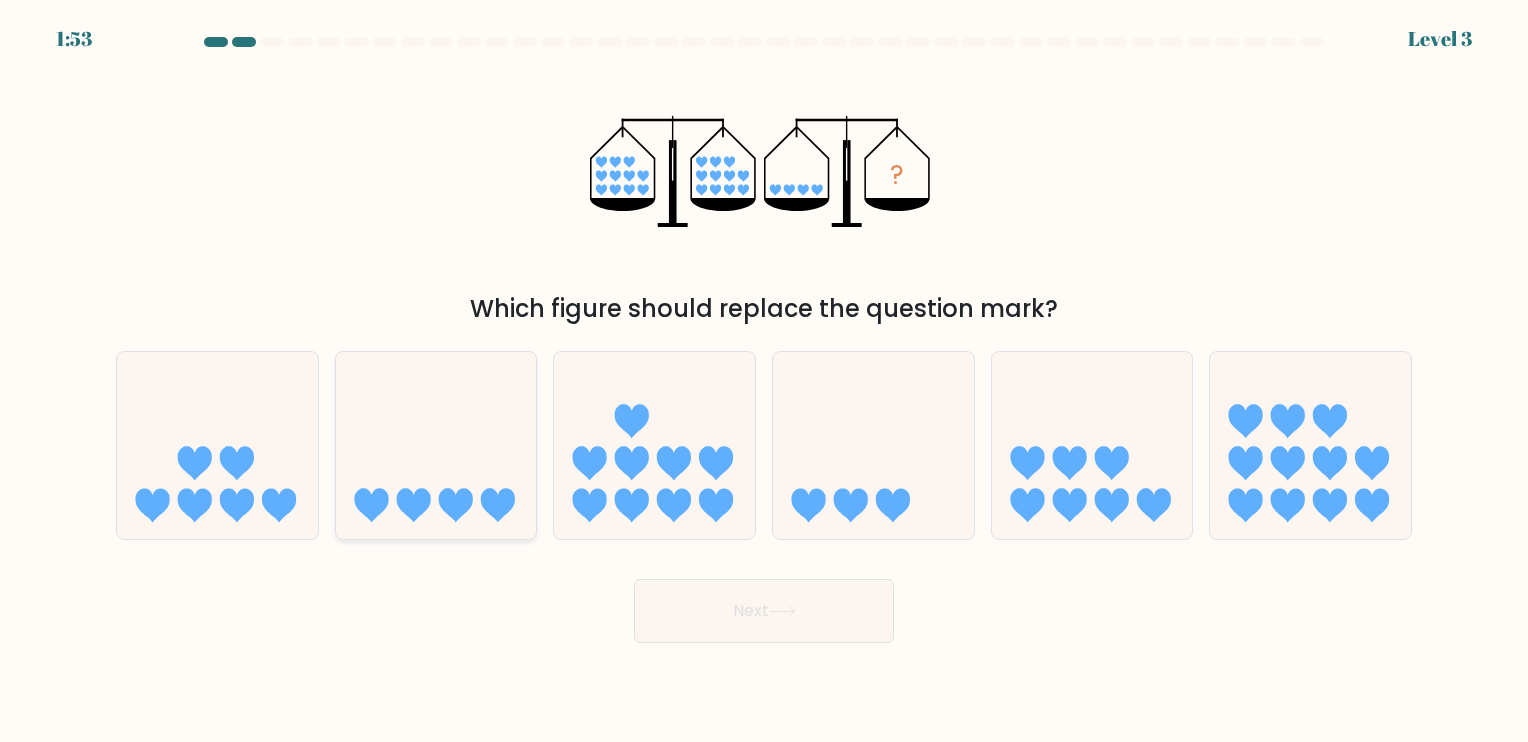 click 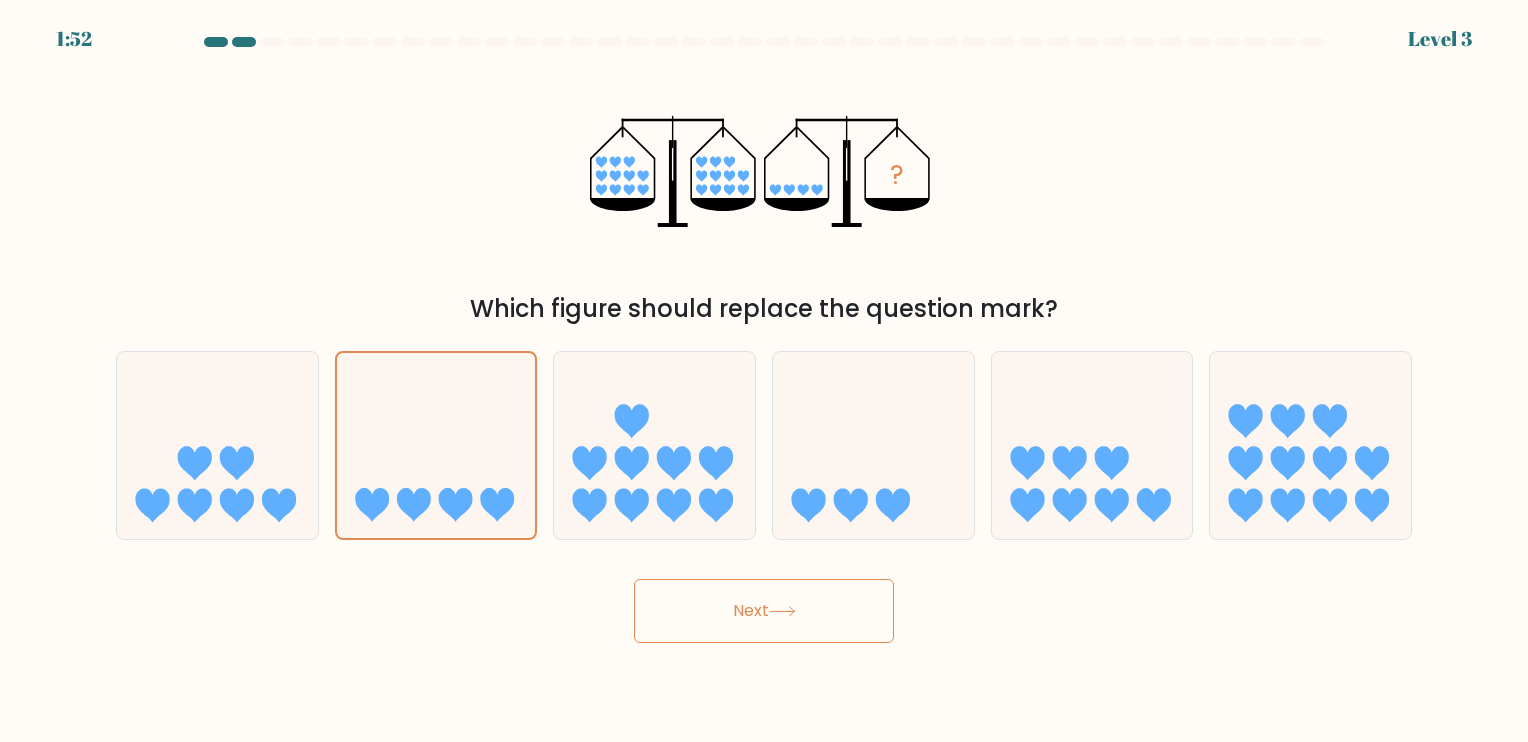 click on "Next" at bounding box center (764, 611) 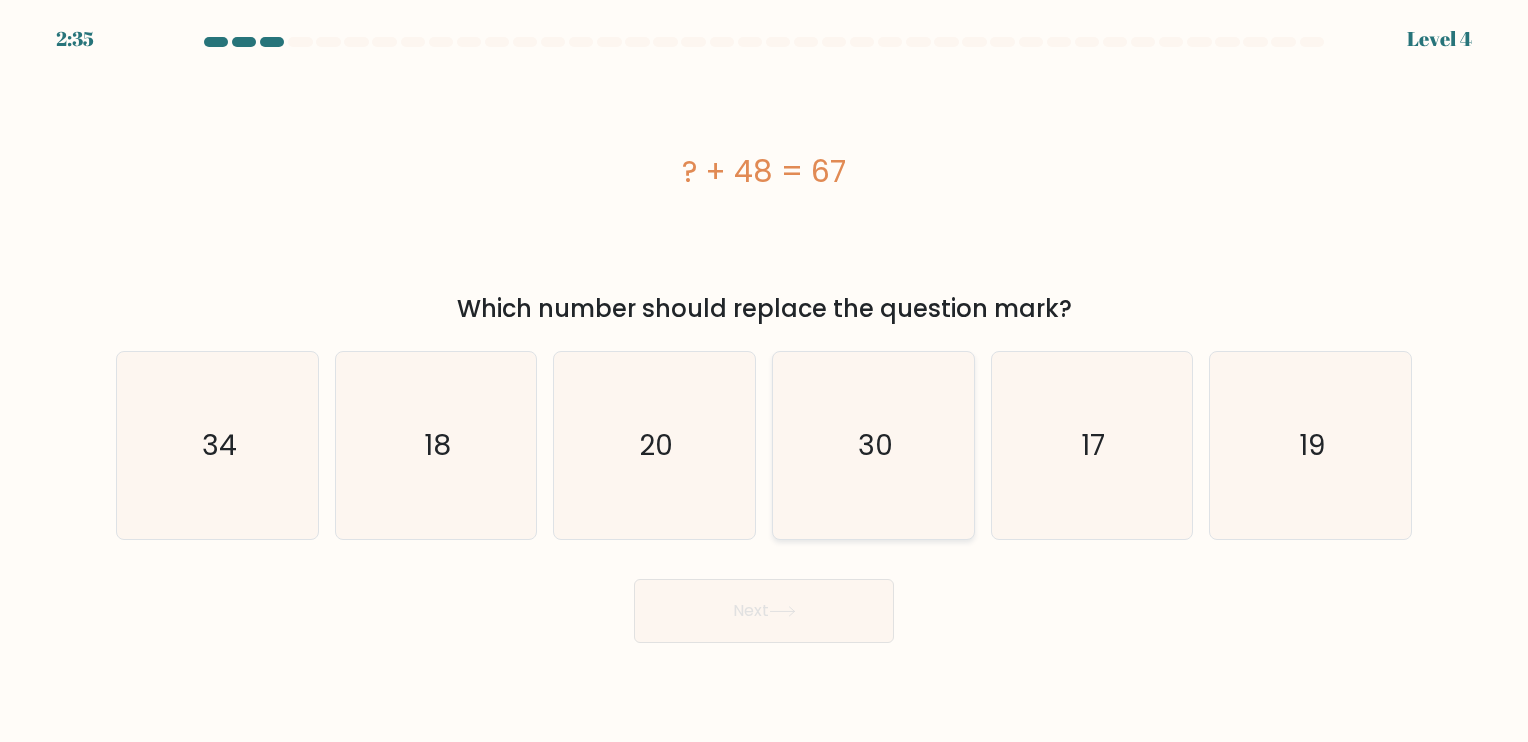 type 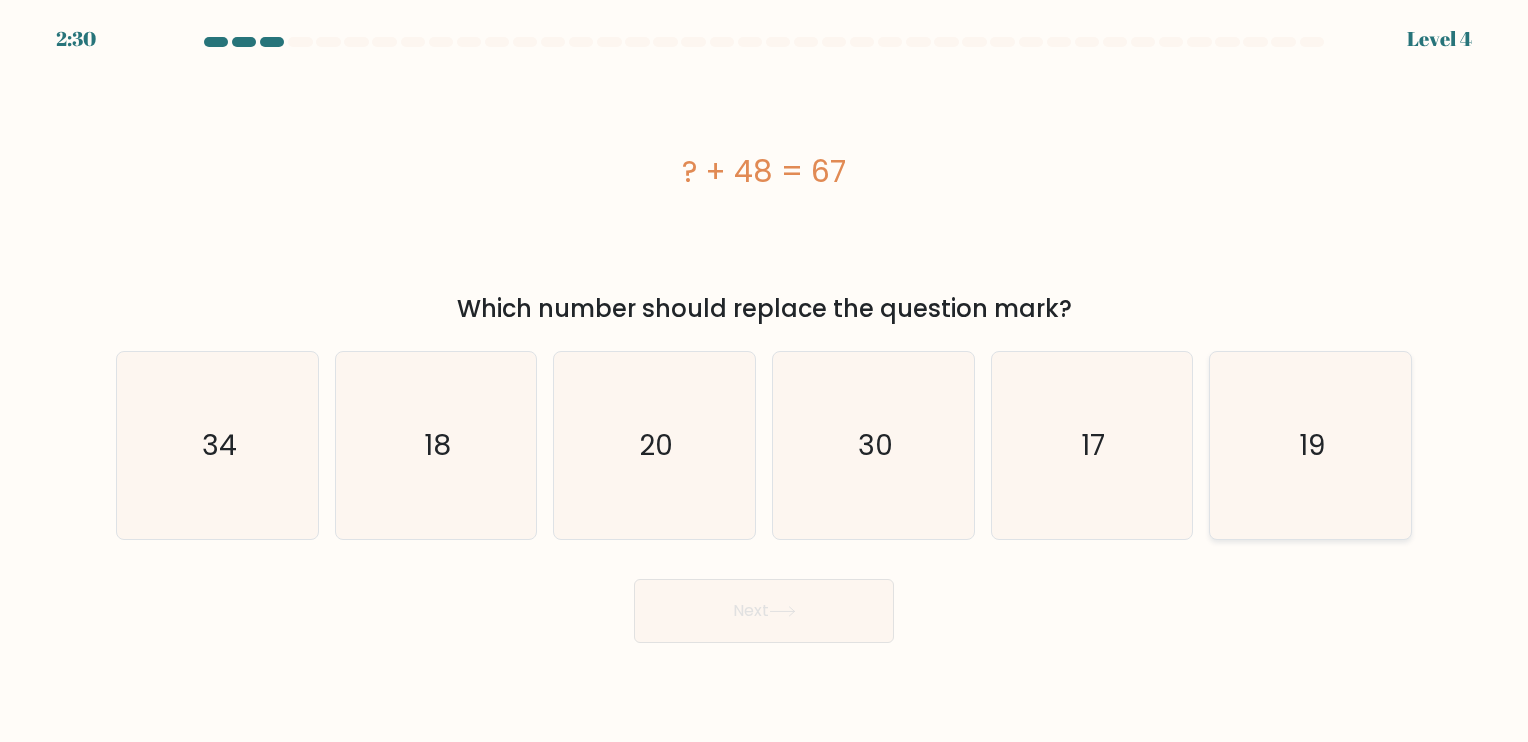 click on "19" 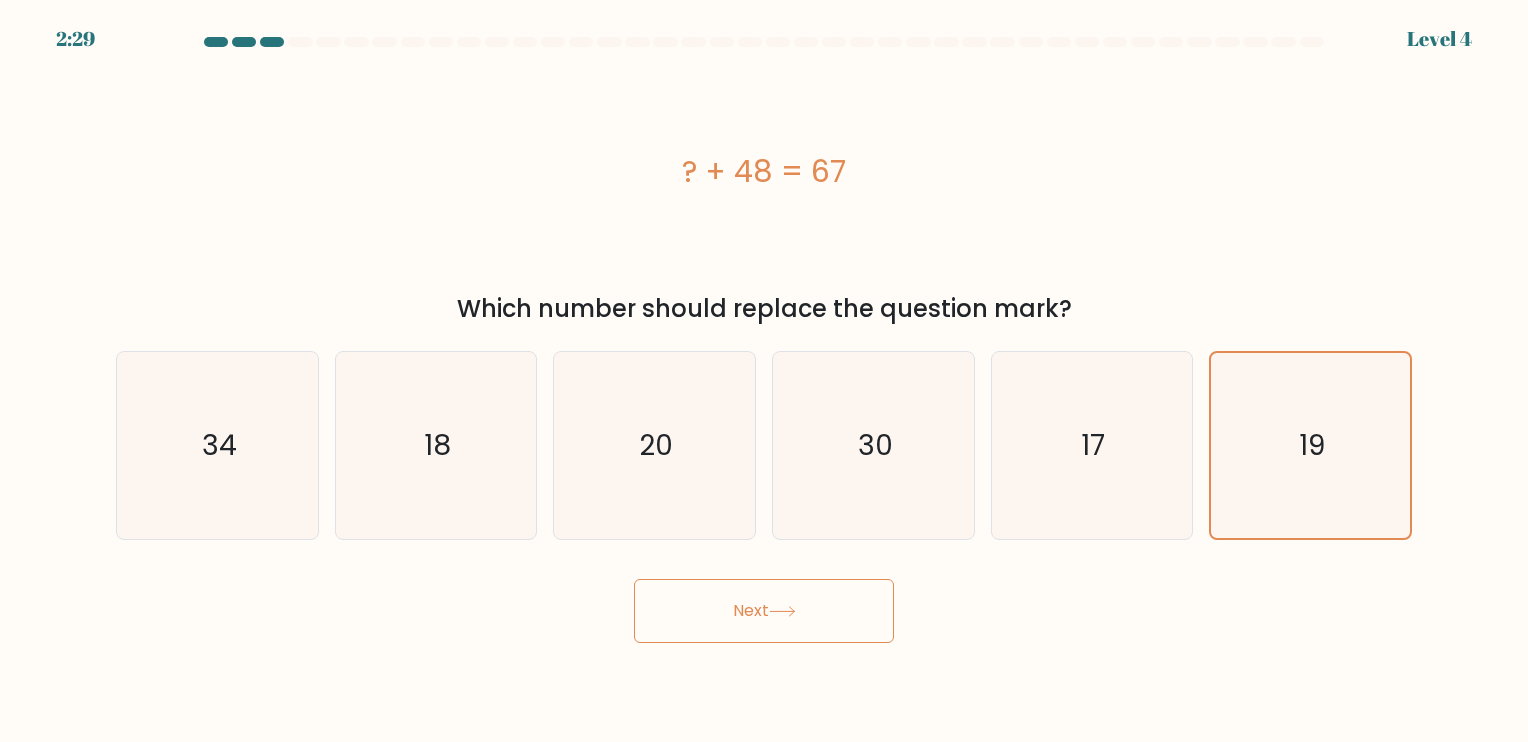 click on "Next" at bounding box center [764, 611] 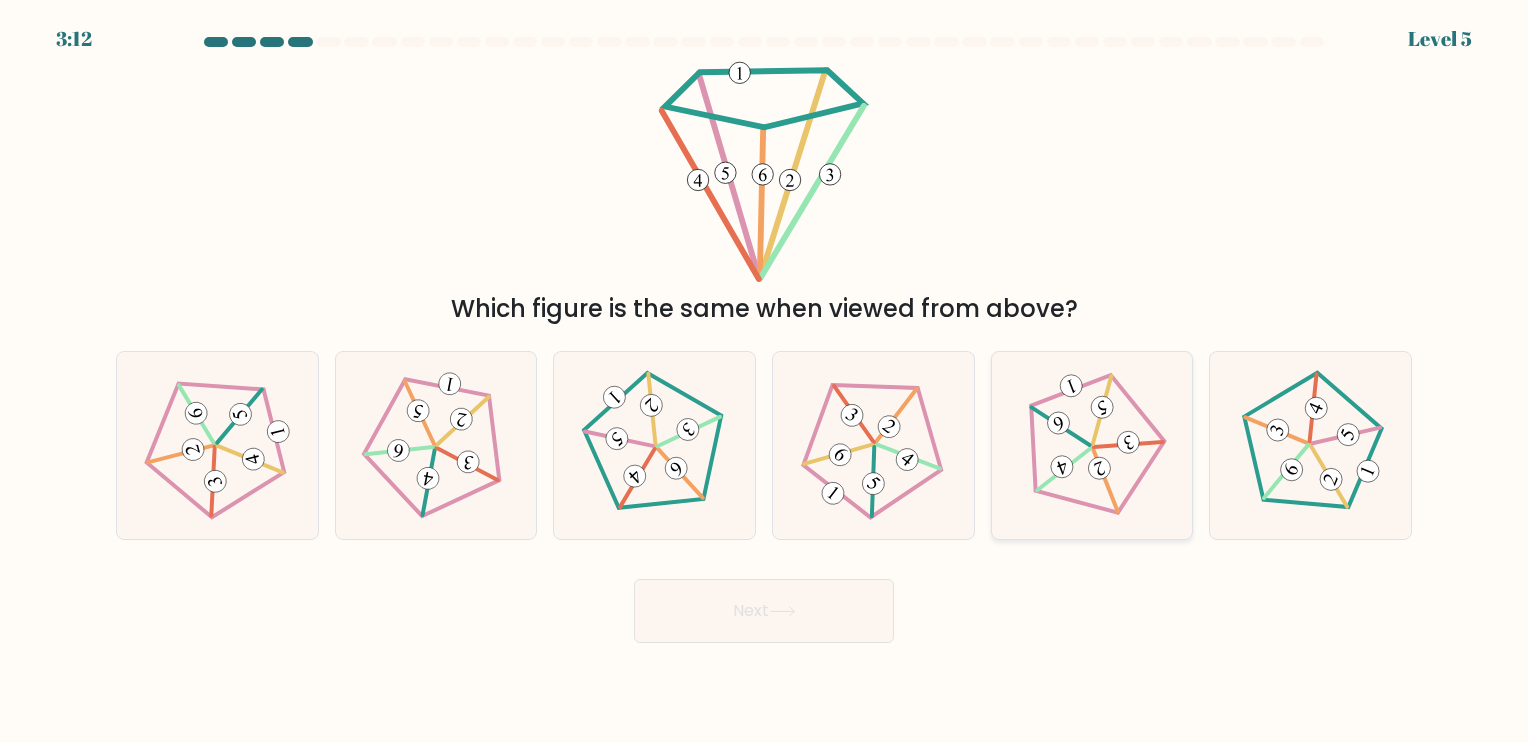 type 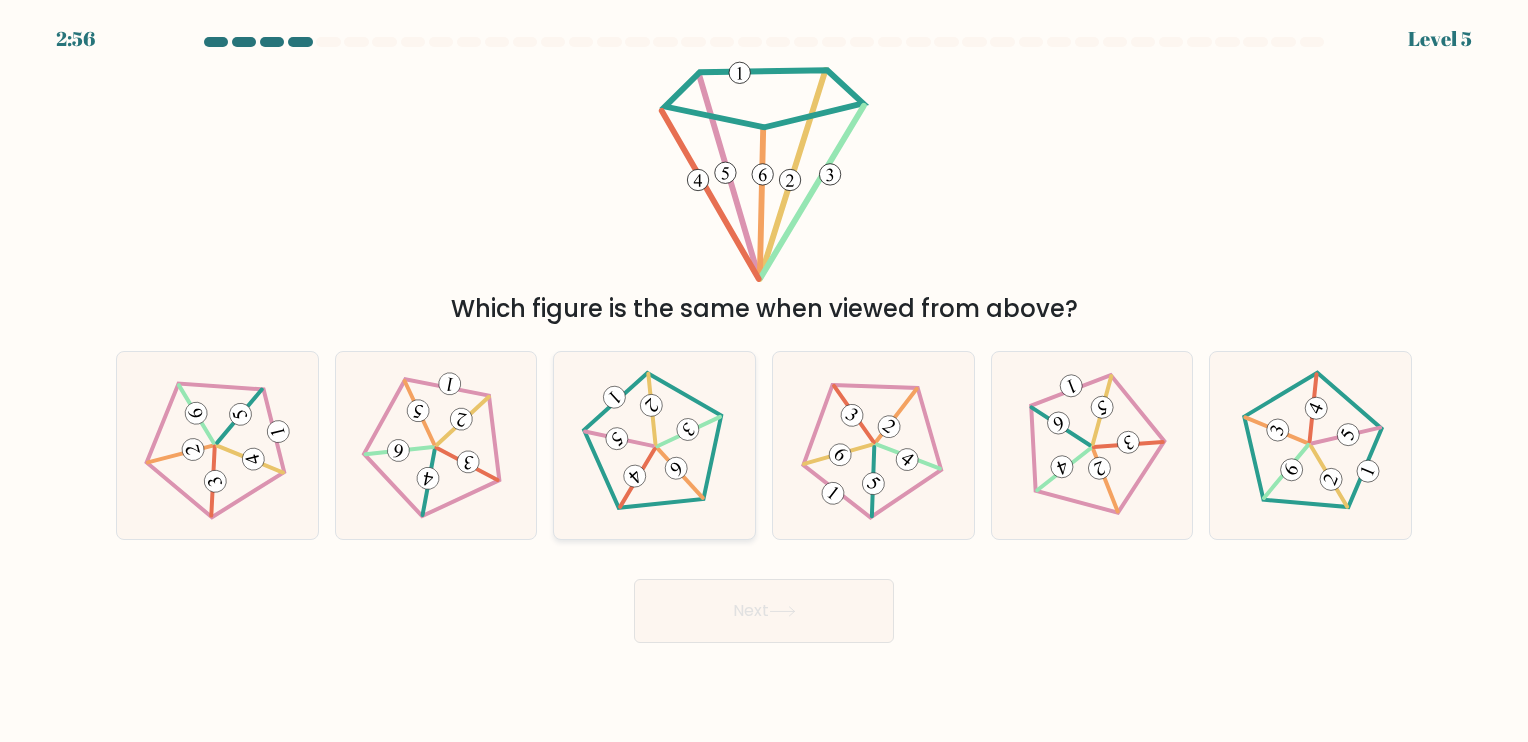 click 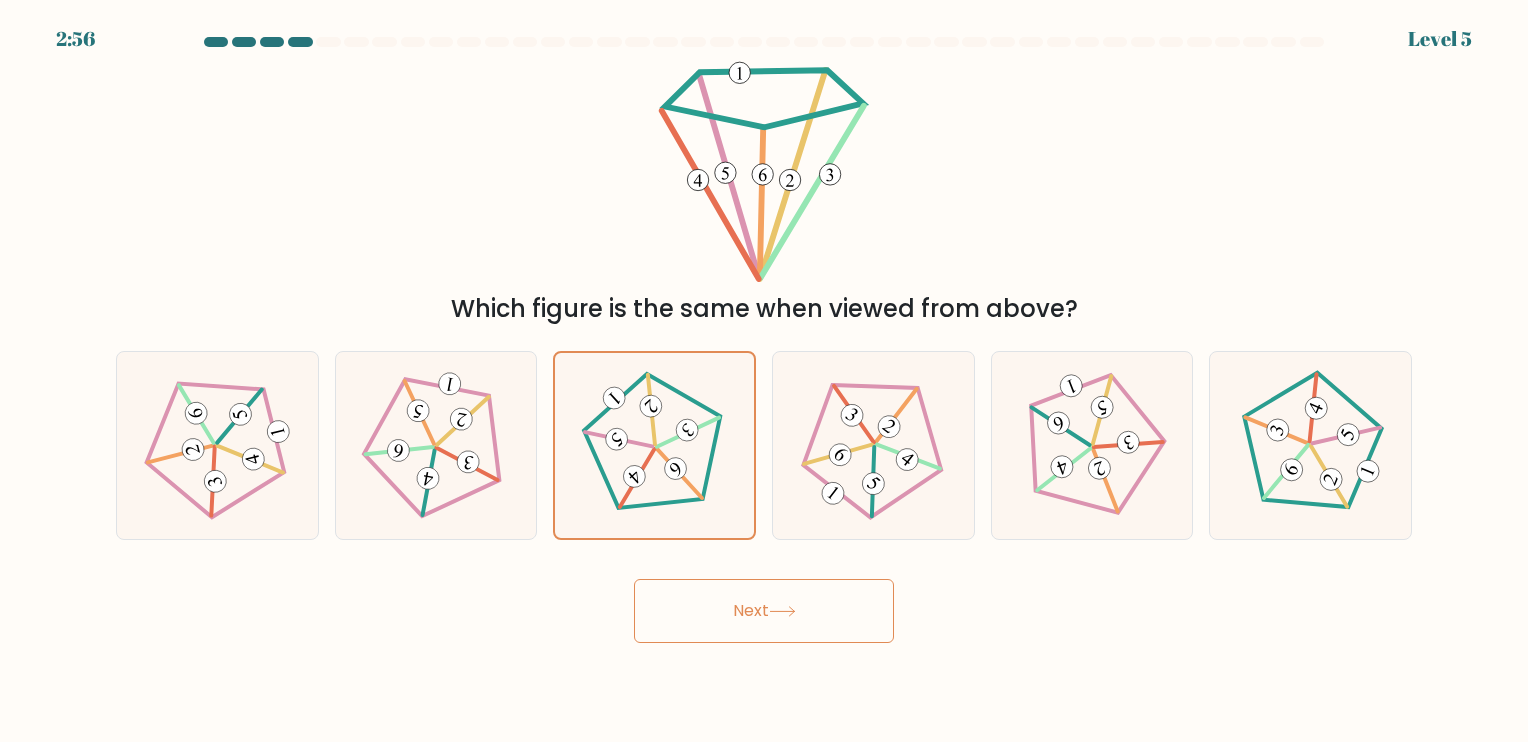 click on "Next" at bounding box center [764, 611] 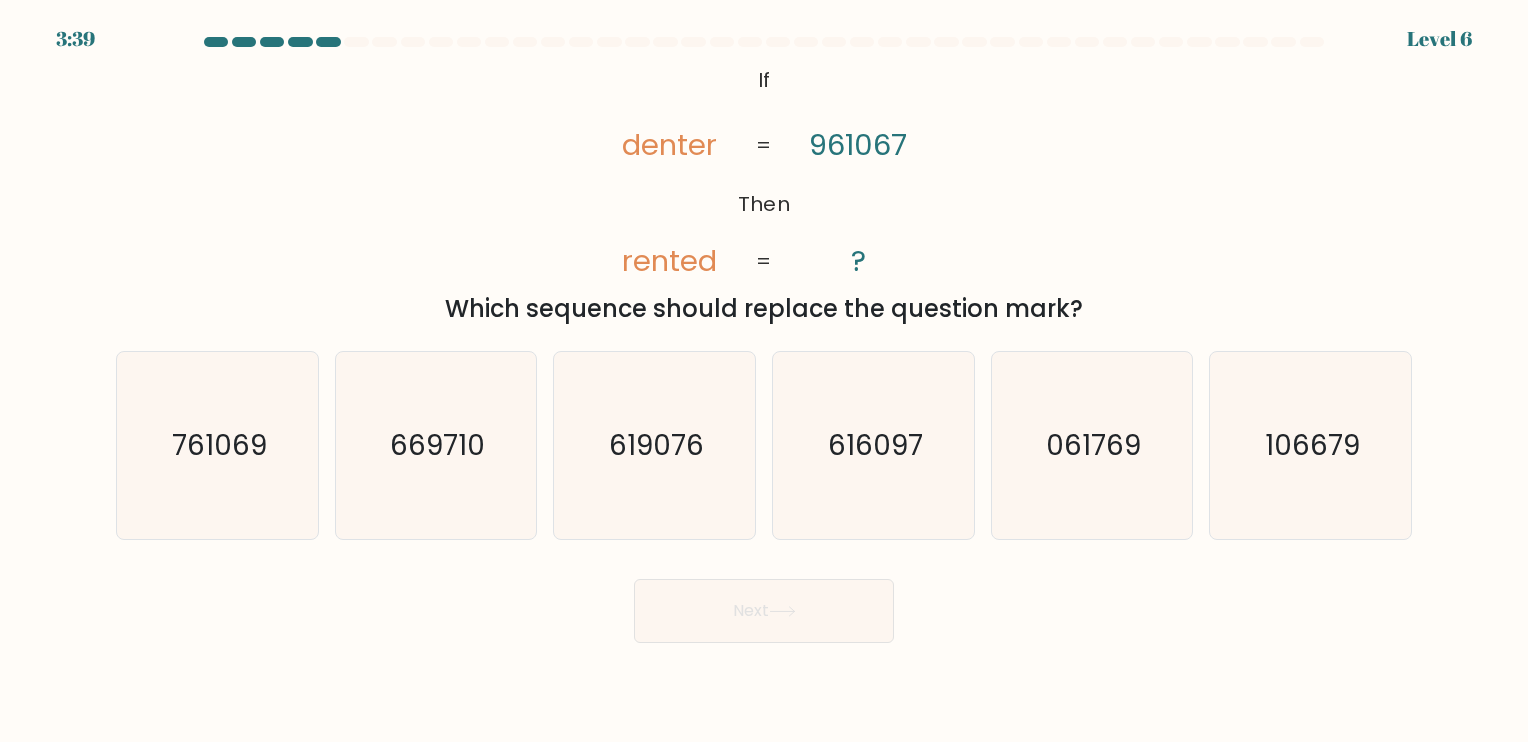 type 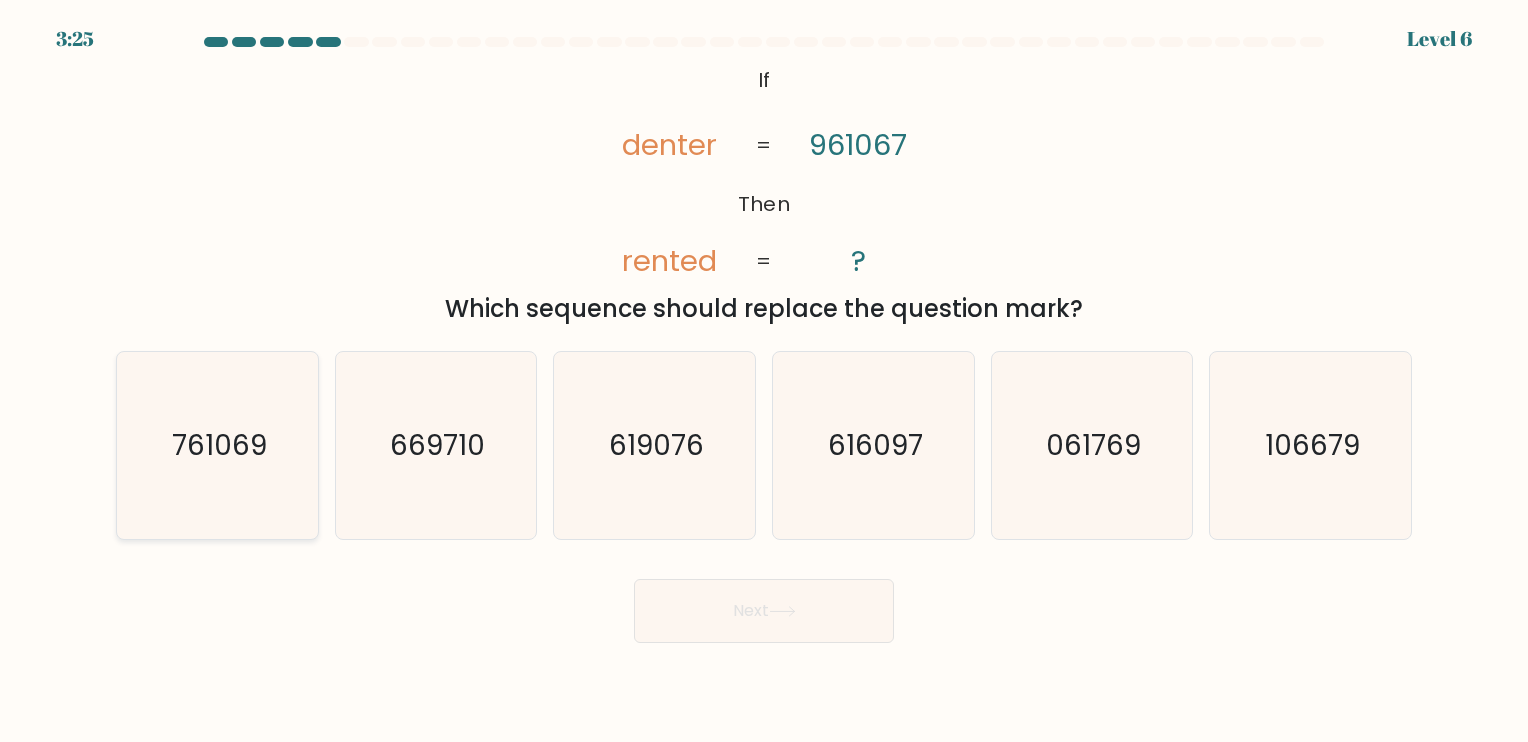 click on "761069" 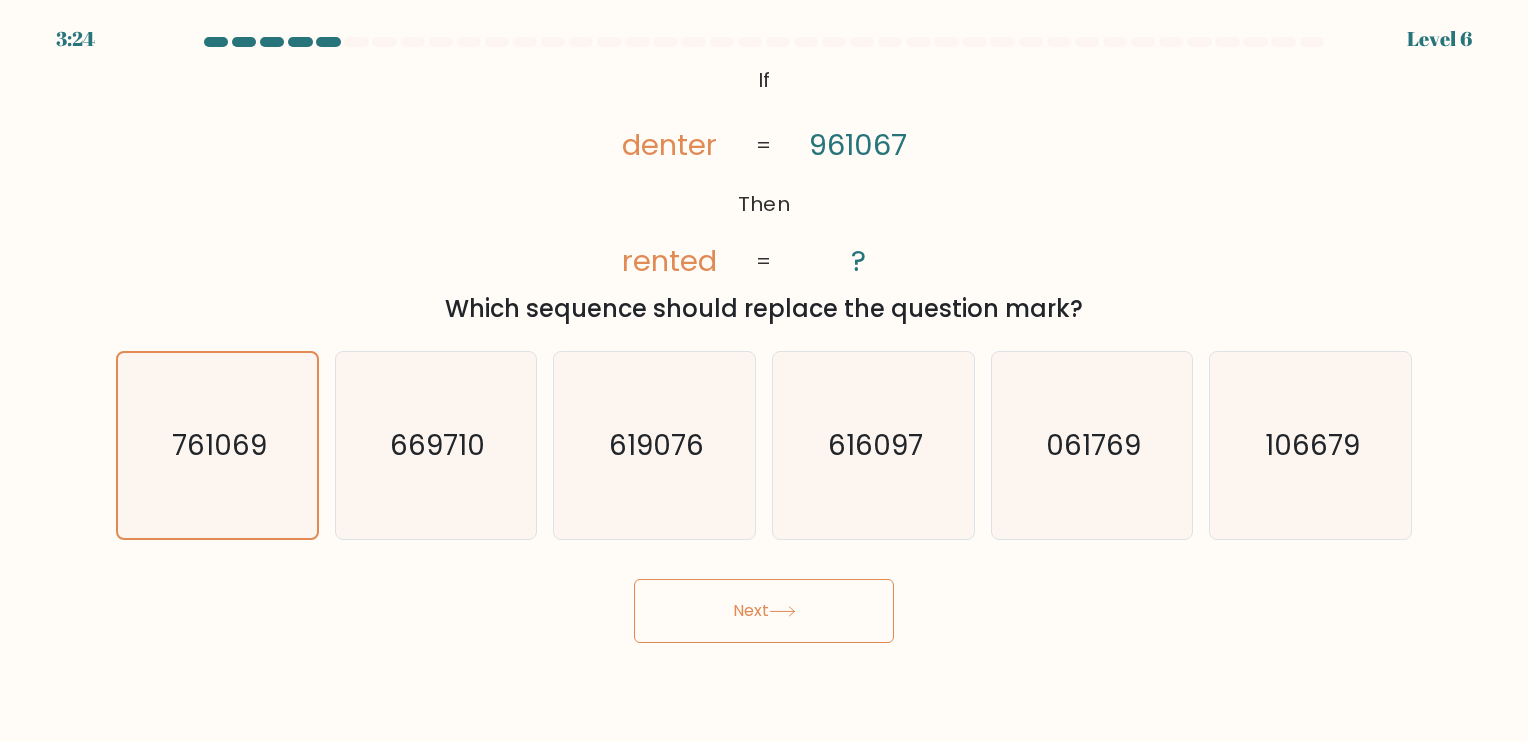 click on "Next" at bounding box center (764, 611) 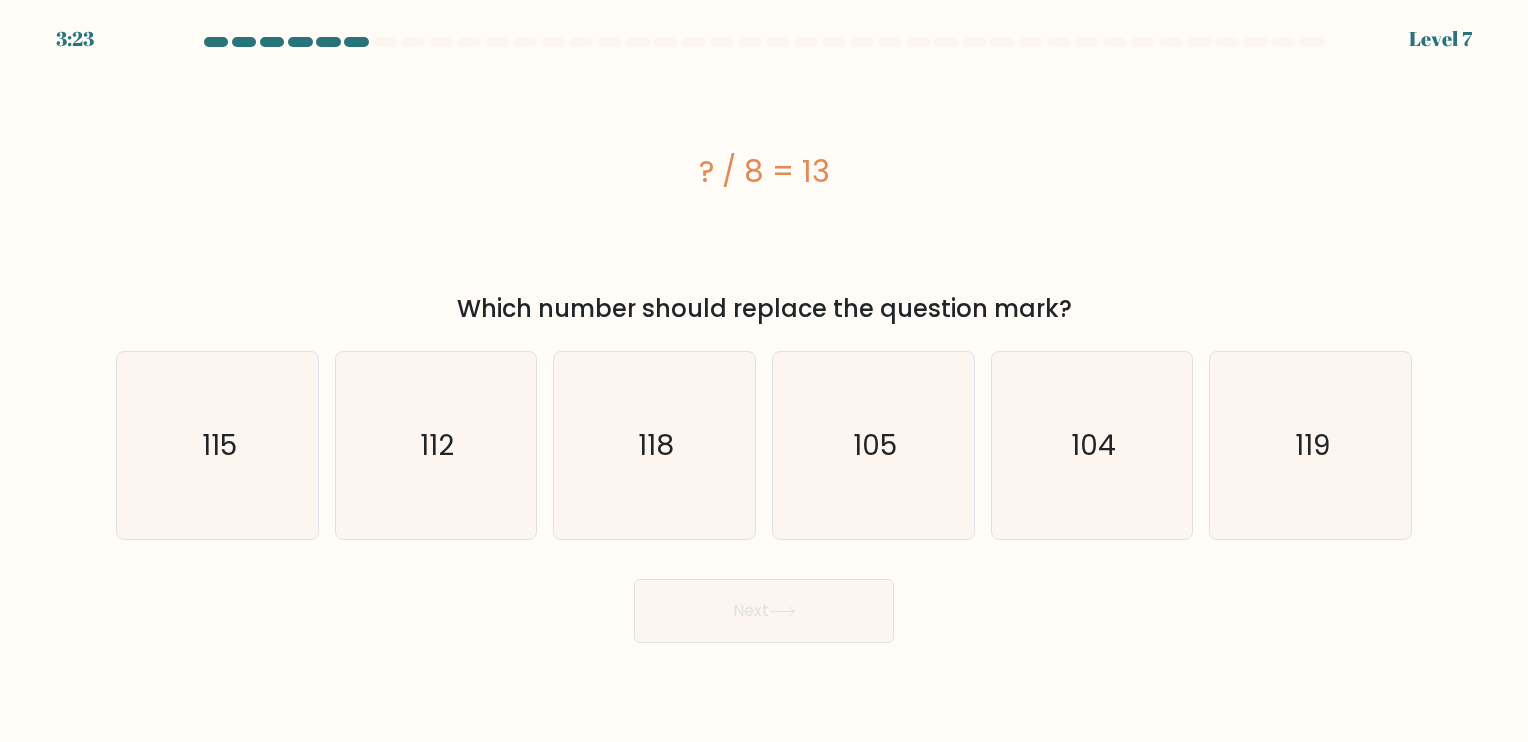 type 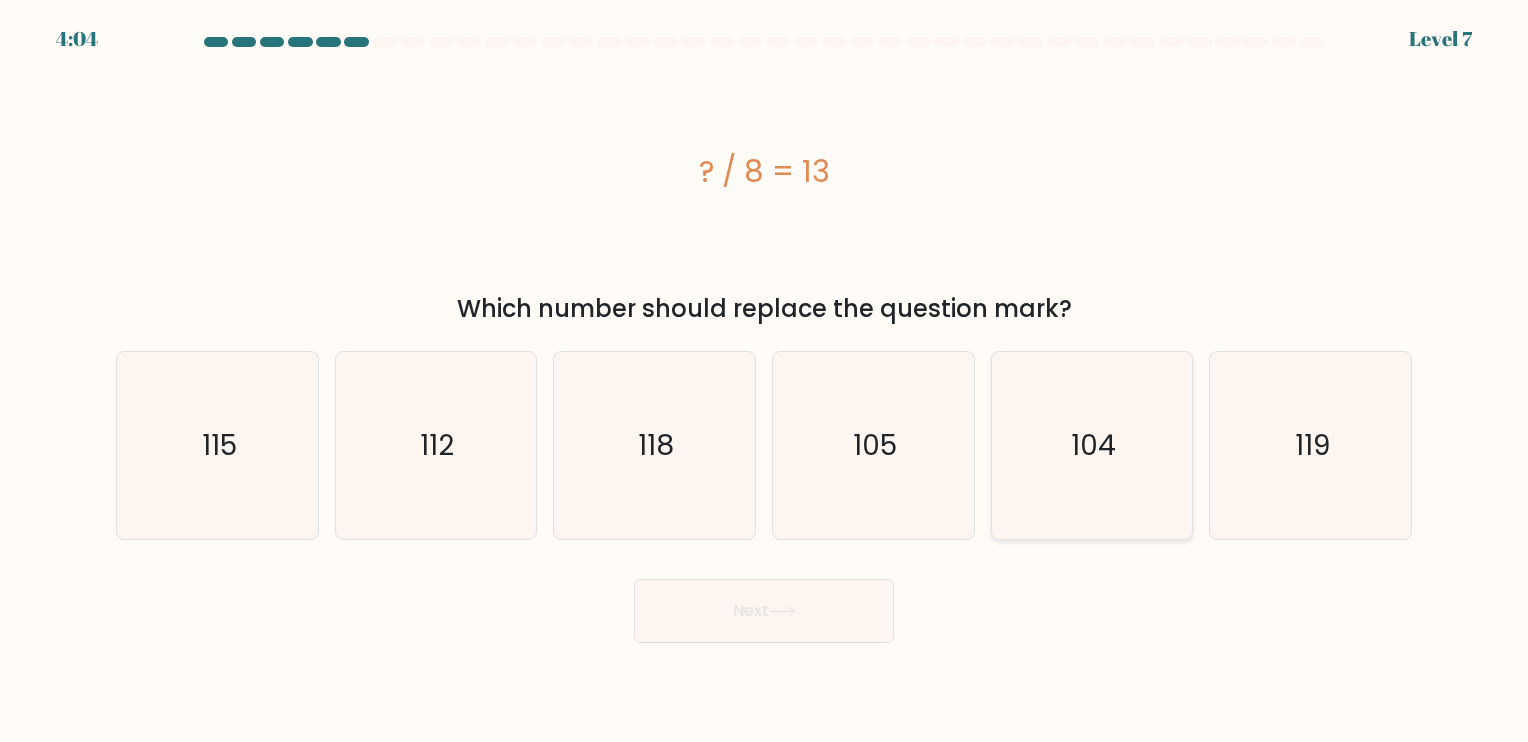click on "104" 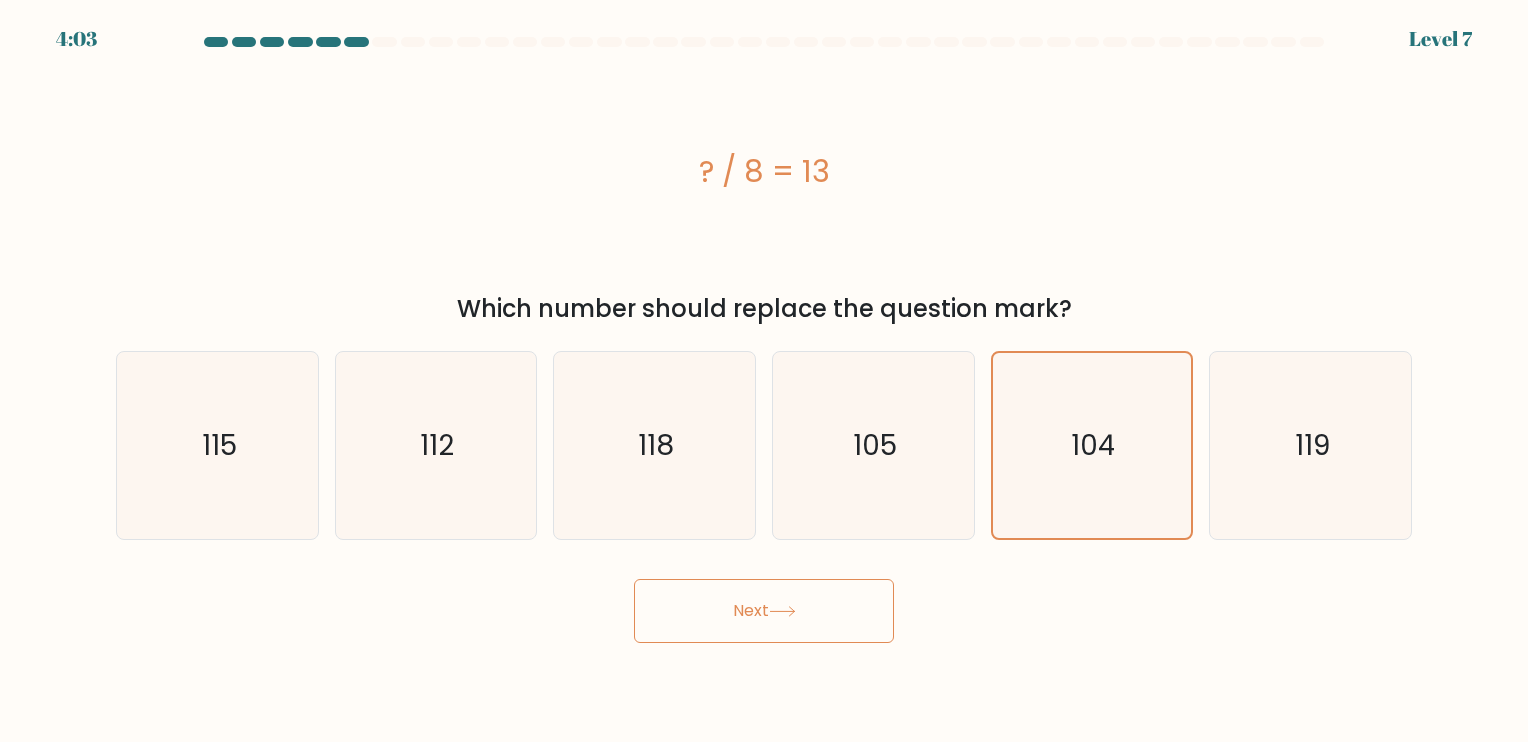 click on "Next" at bounding box center (764, 611) 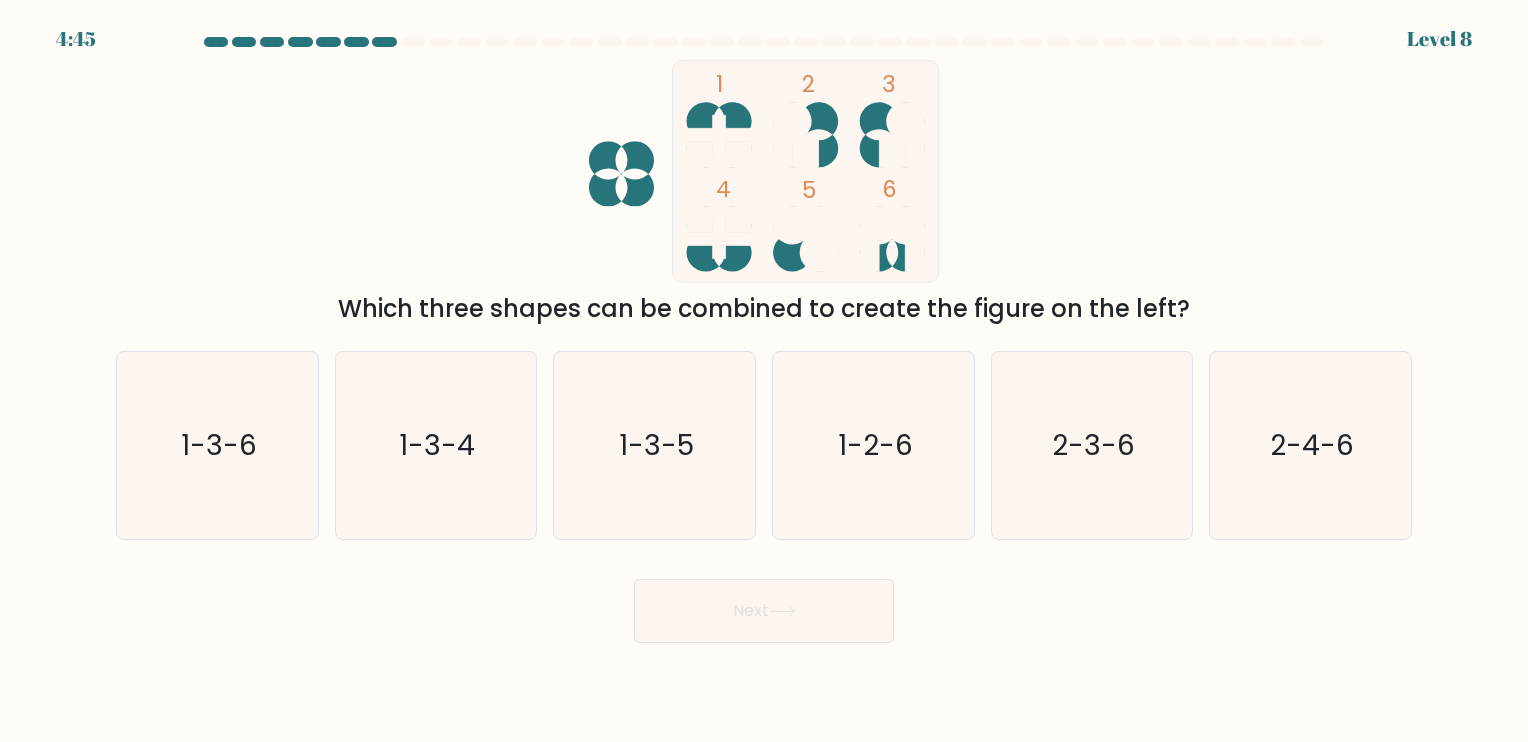 type 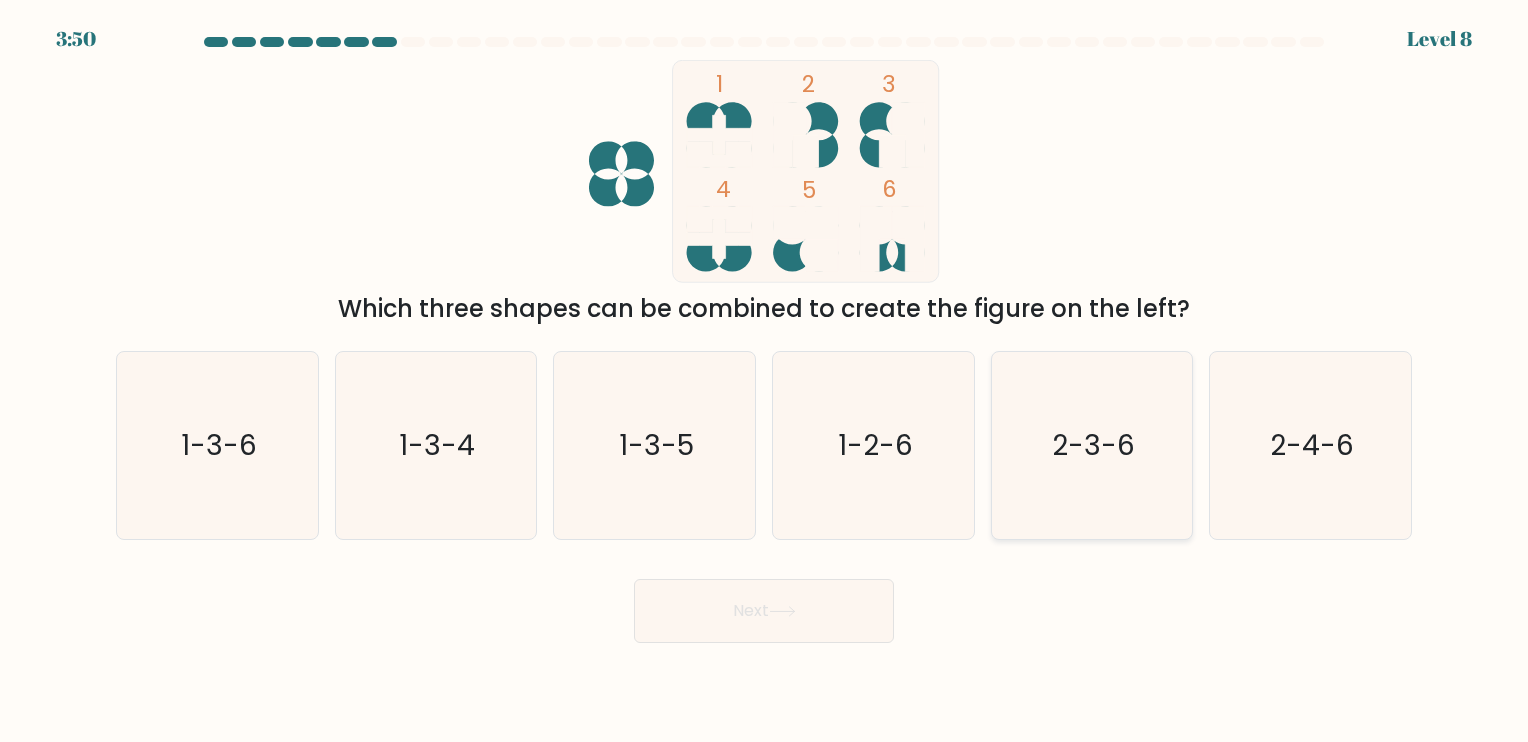 click on "2-3-6" 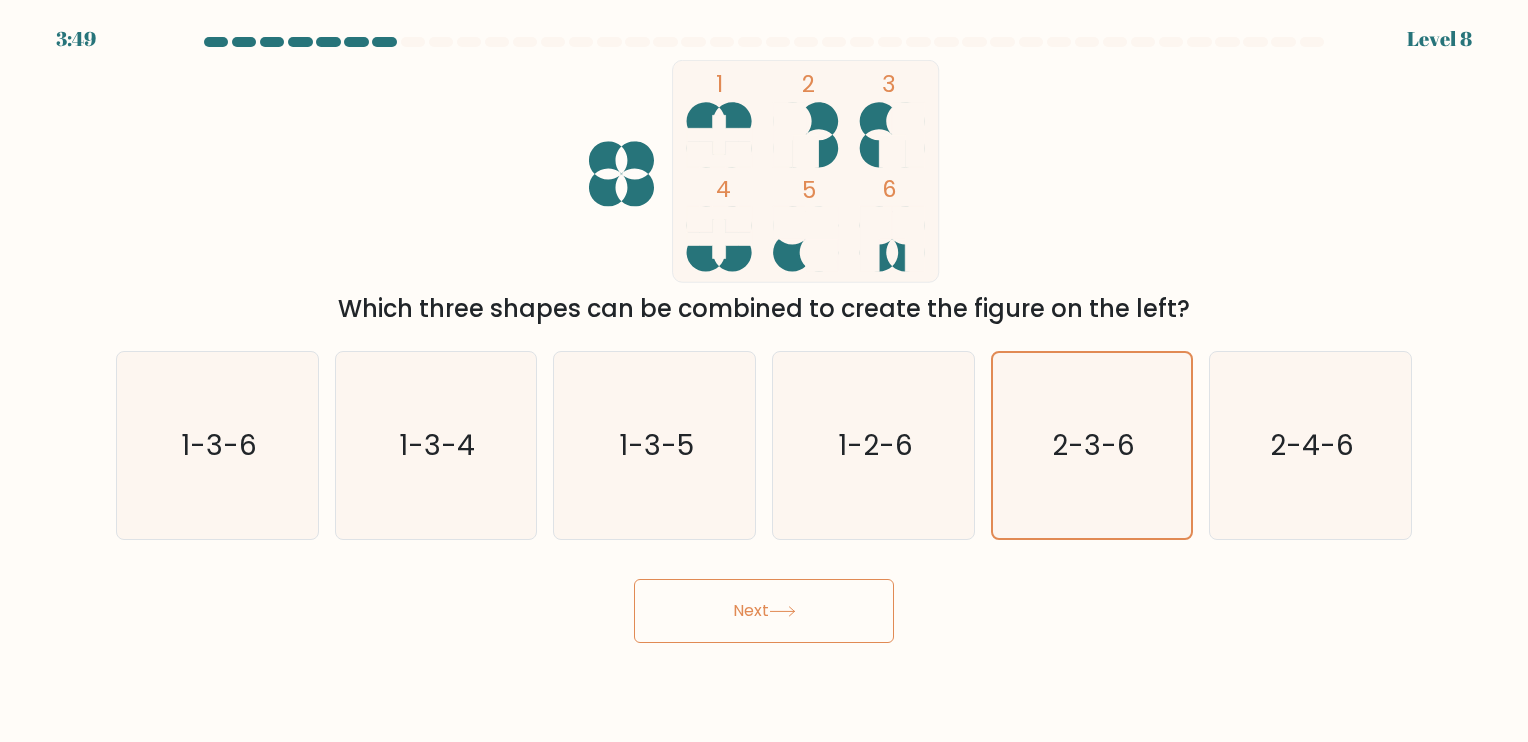 click on "Next" at bounding box center [764, 611] 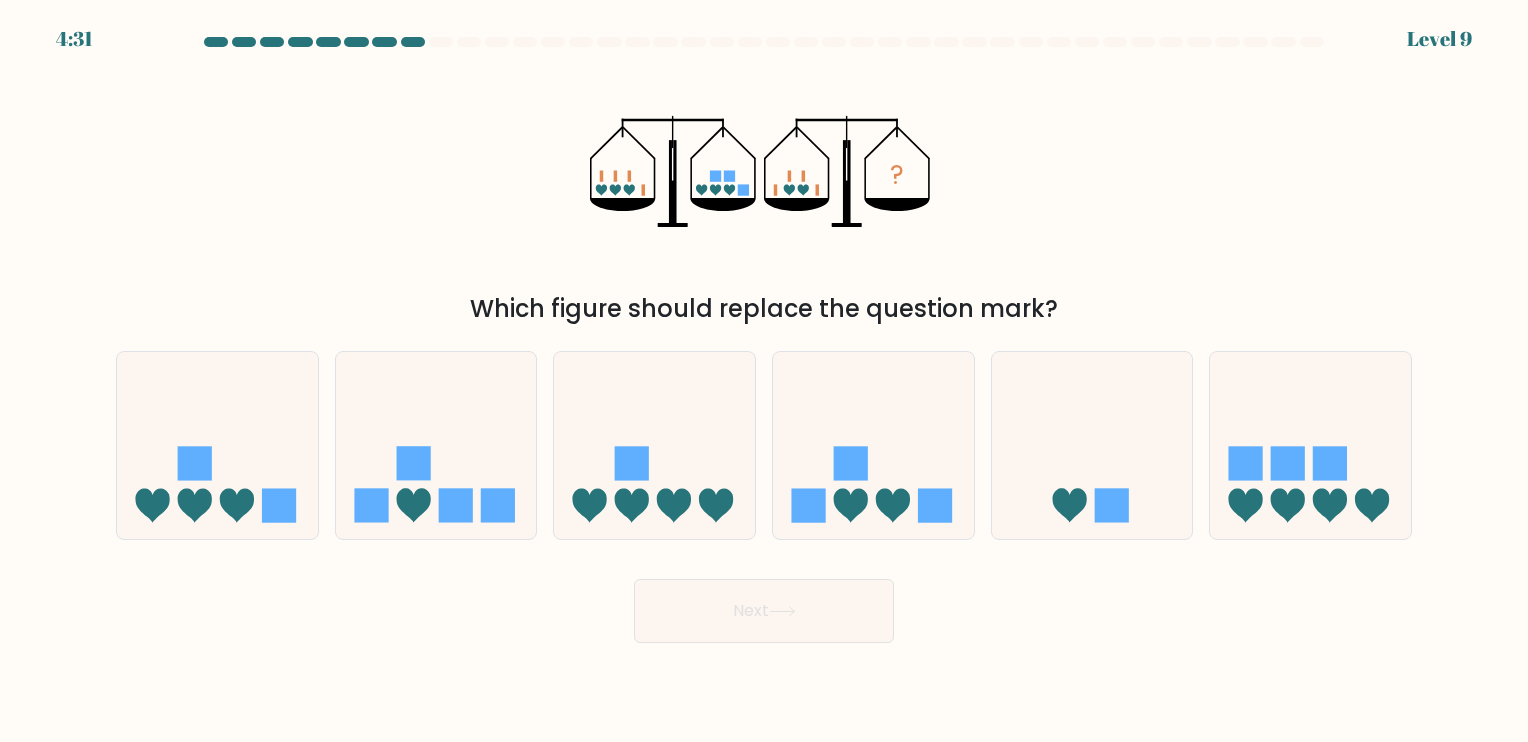 type 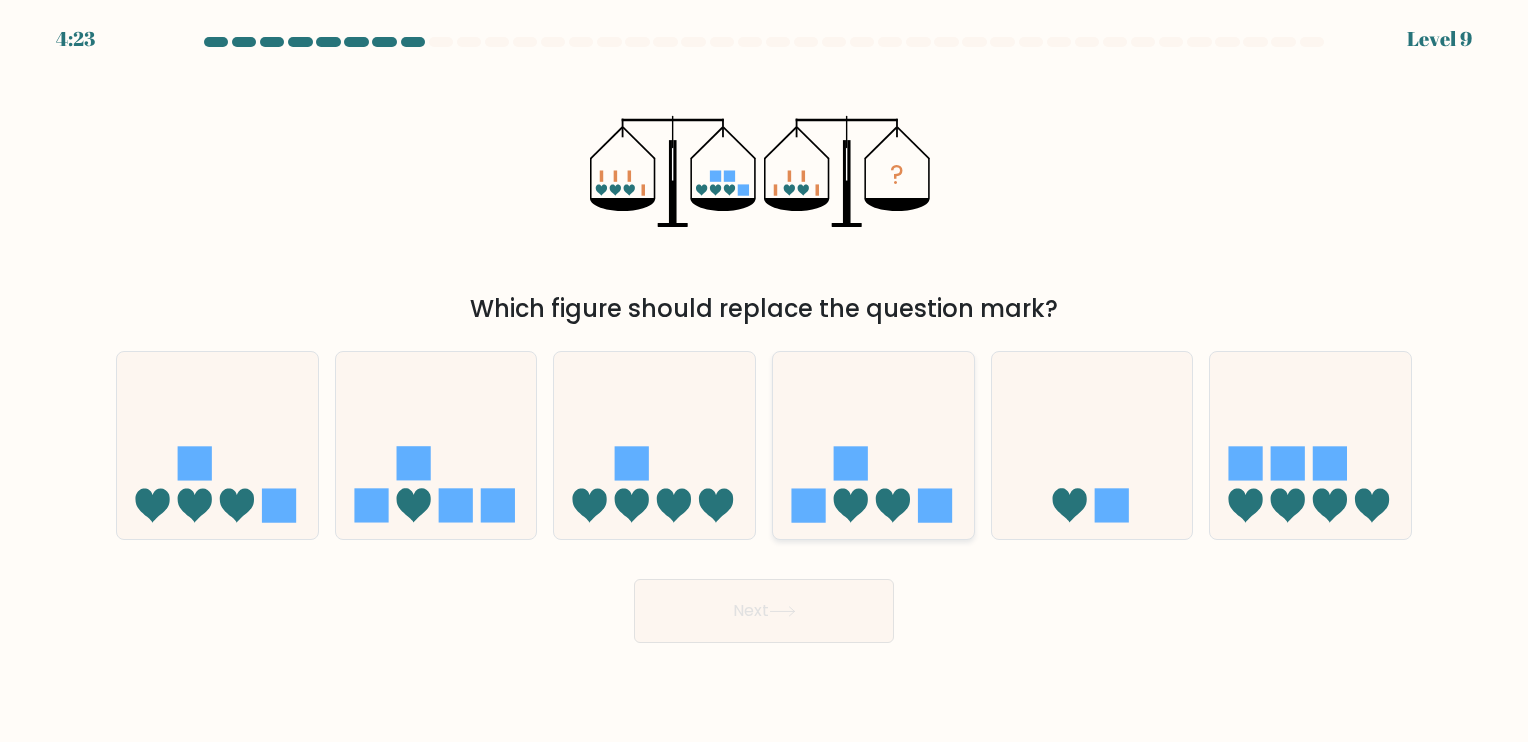 click at bounding box center [873, 445] 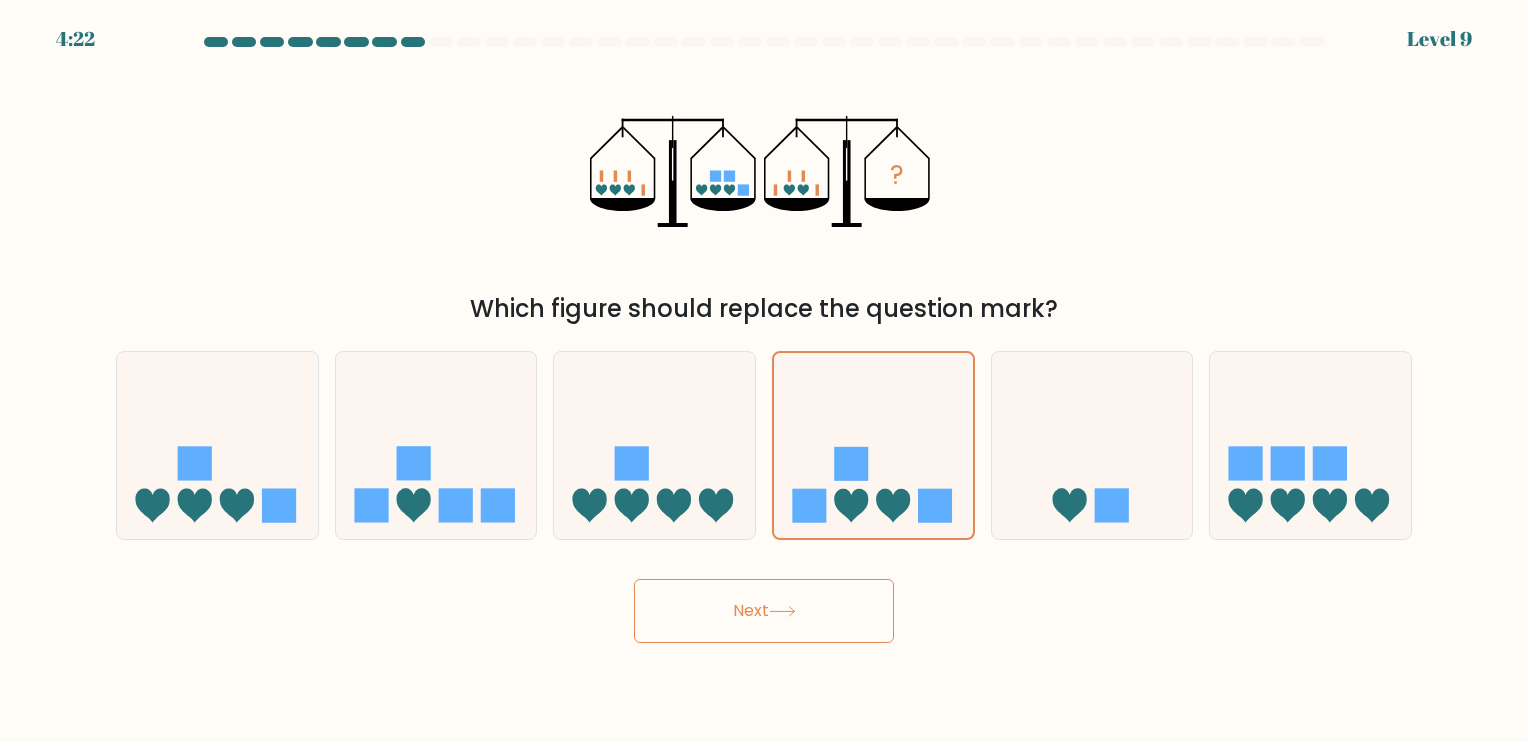 click on "Next" at bounding box center (764, 611) 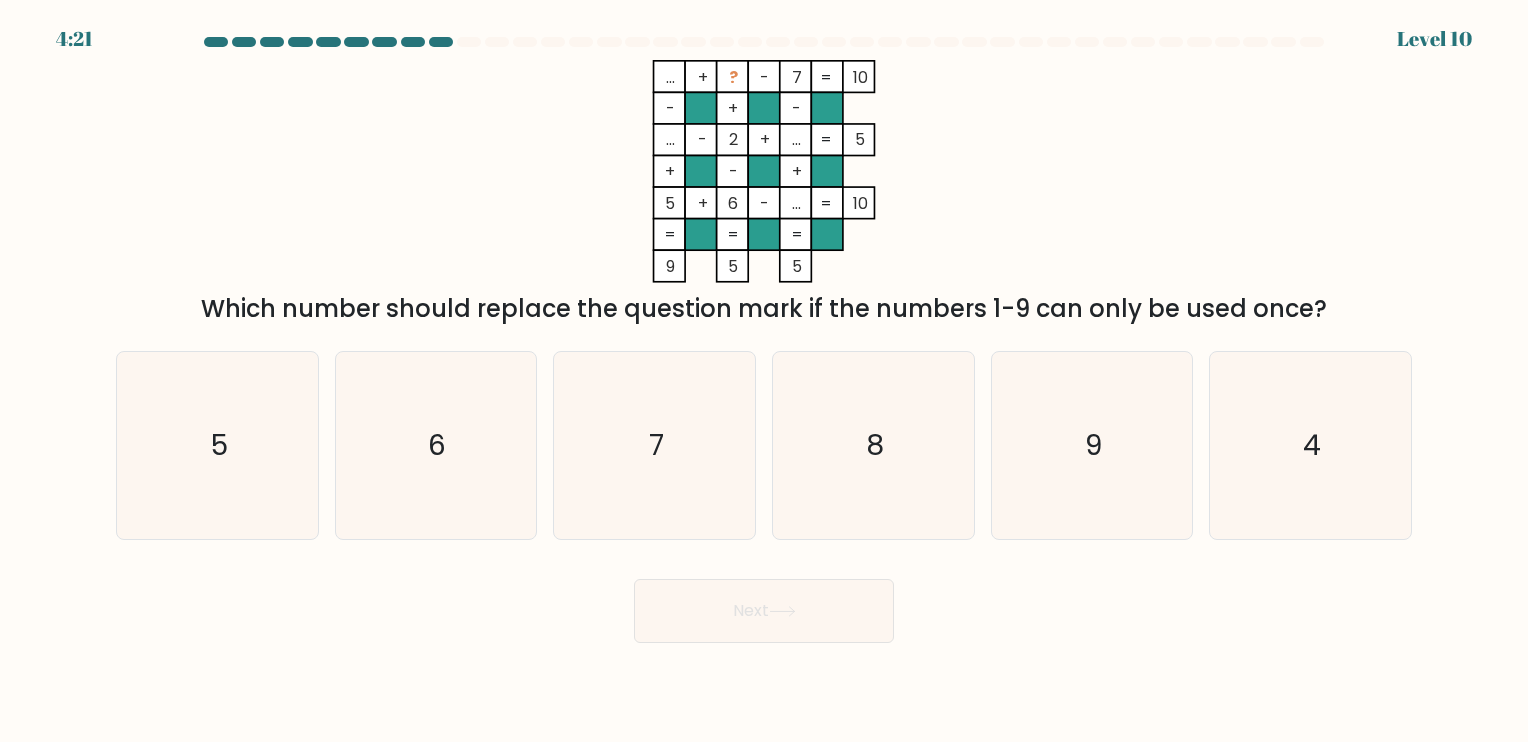 type 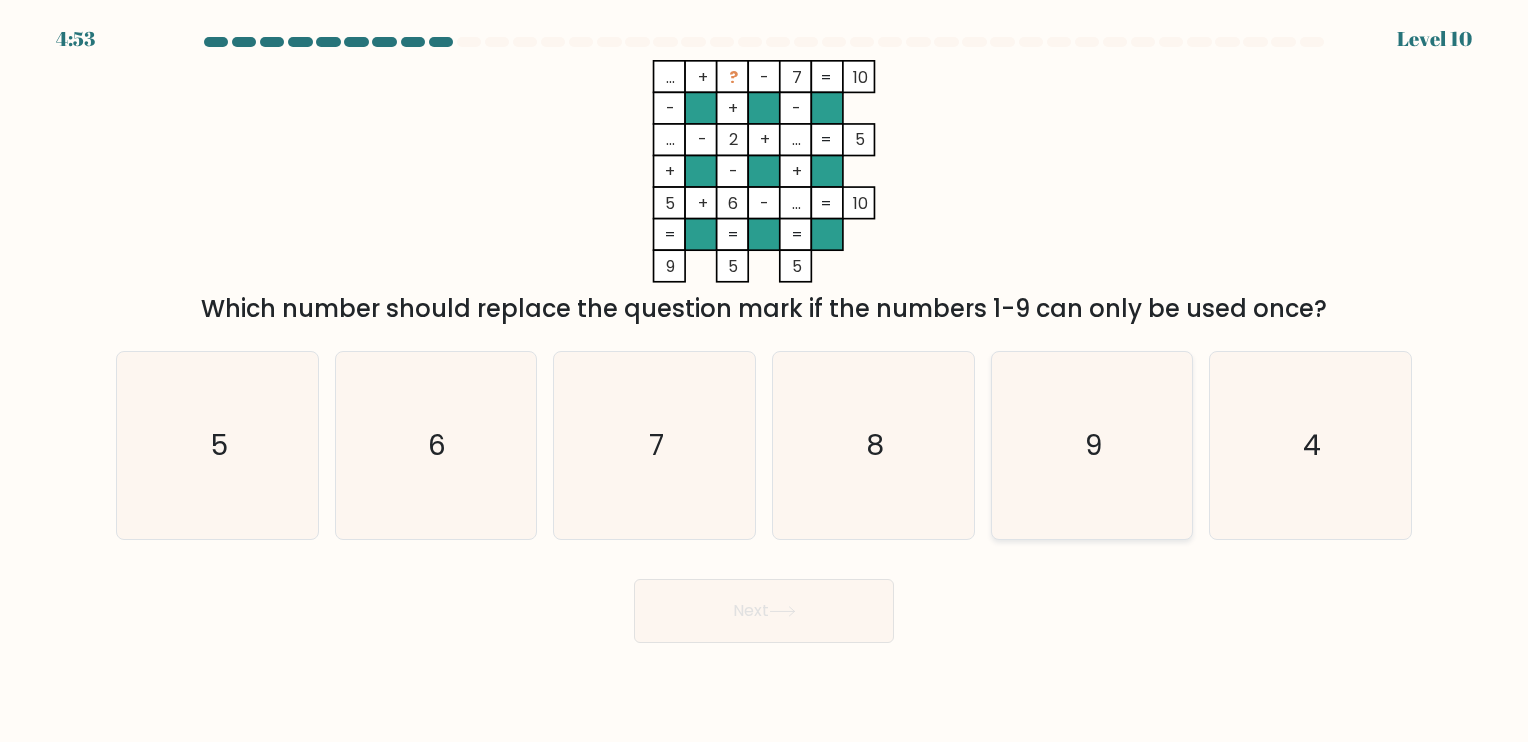 click on "9" 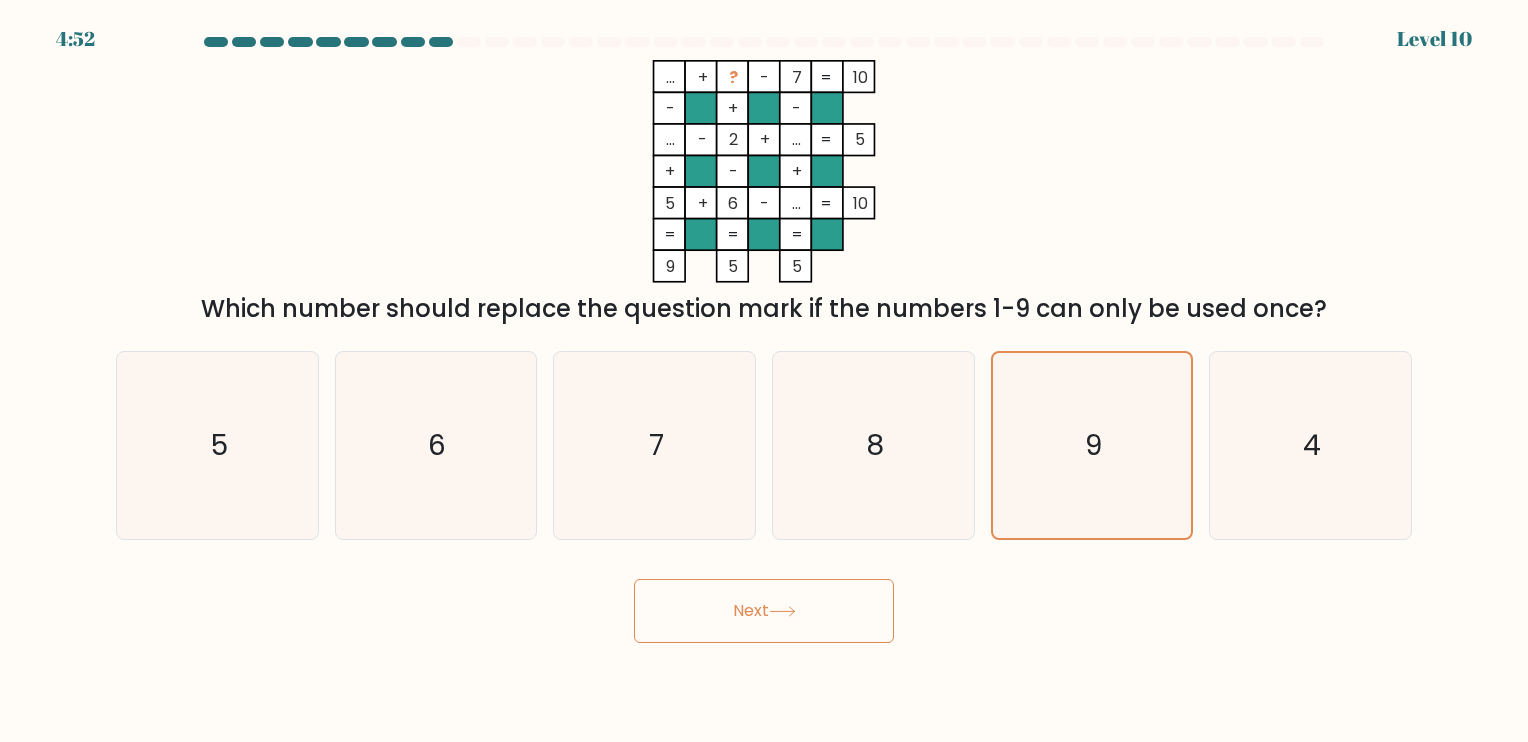 click on "Next" at bounding box center (764, 611) 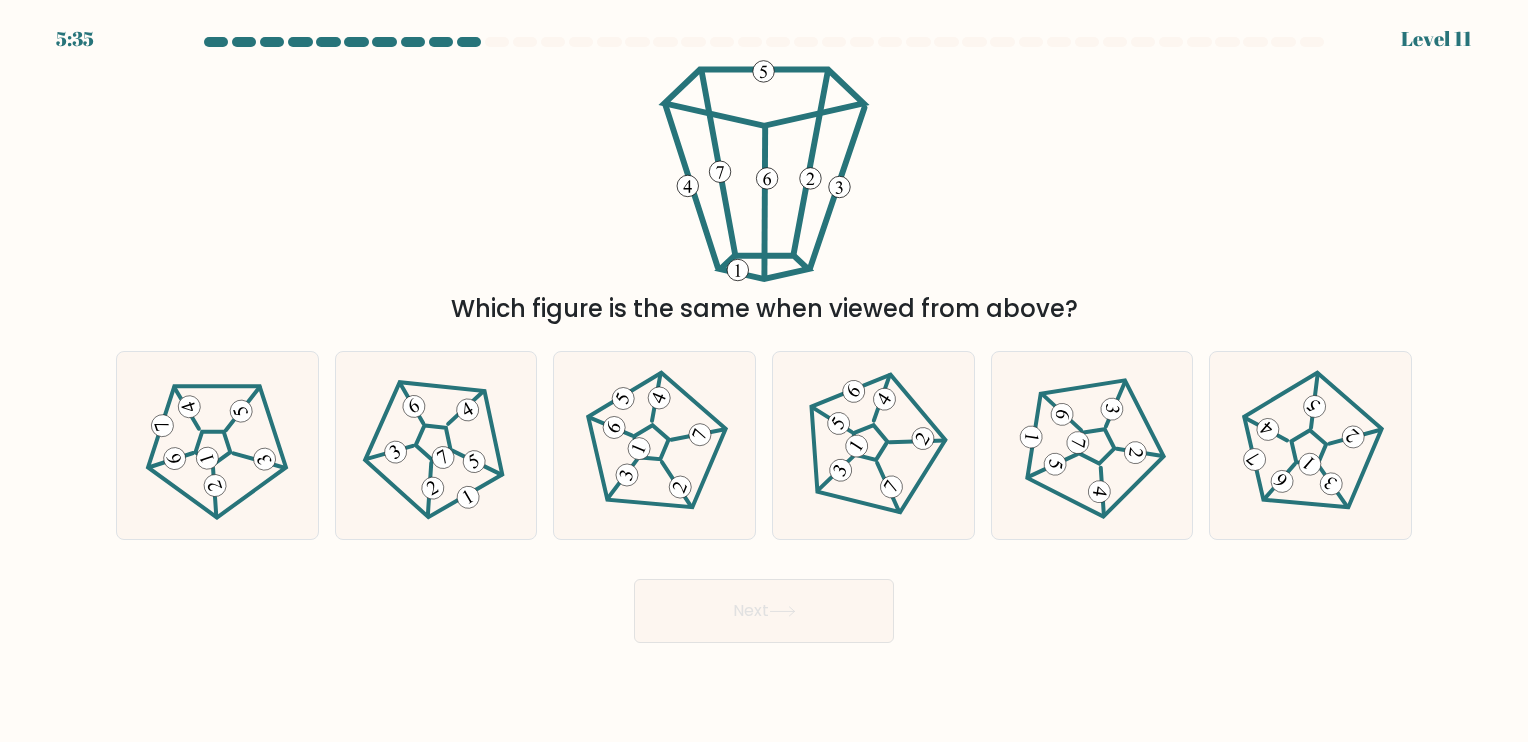 type 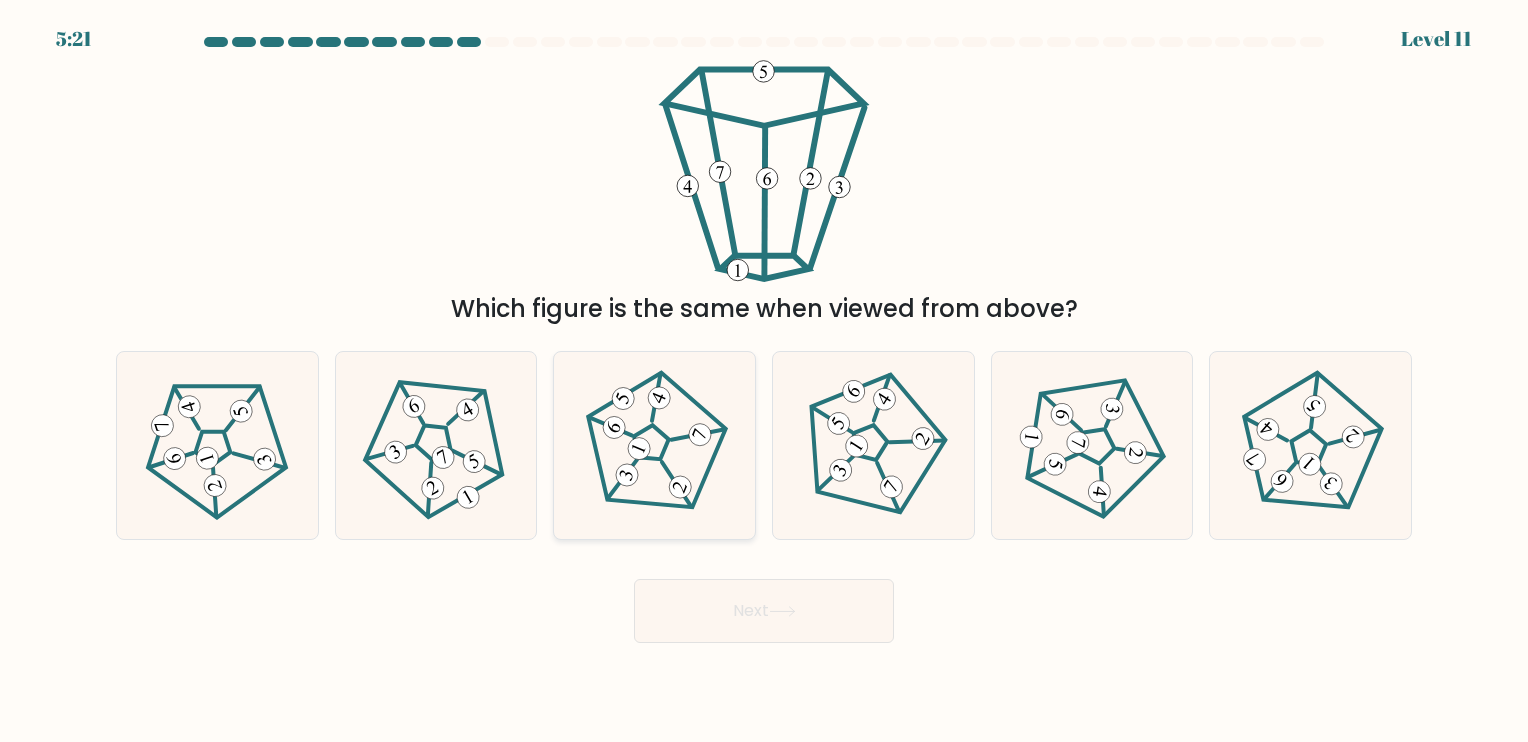 click 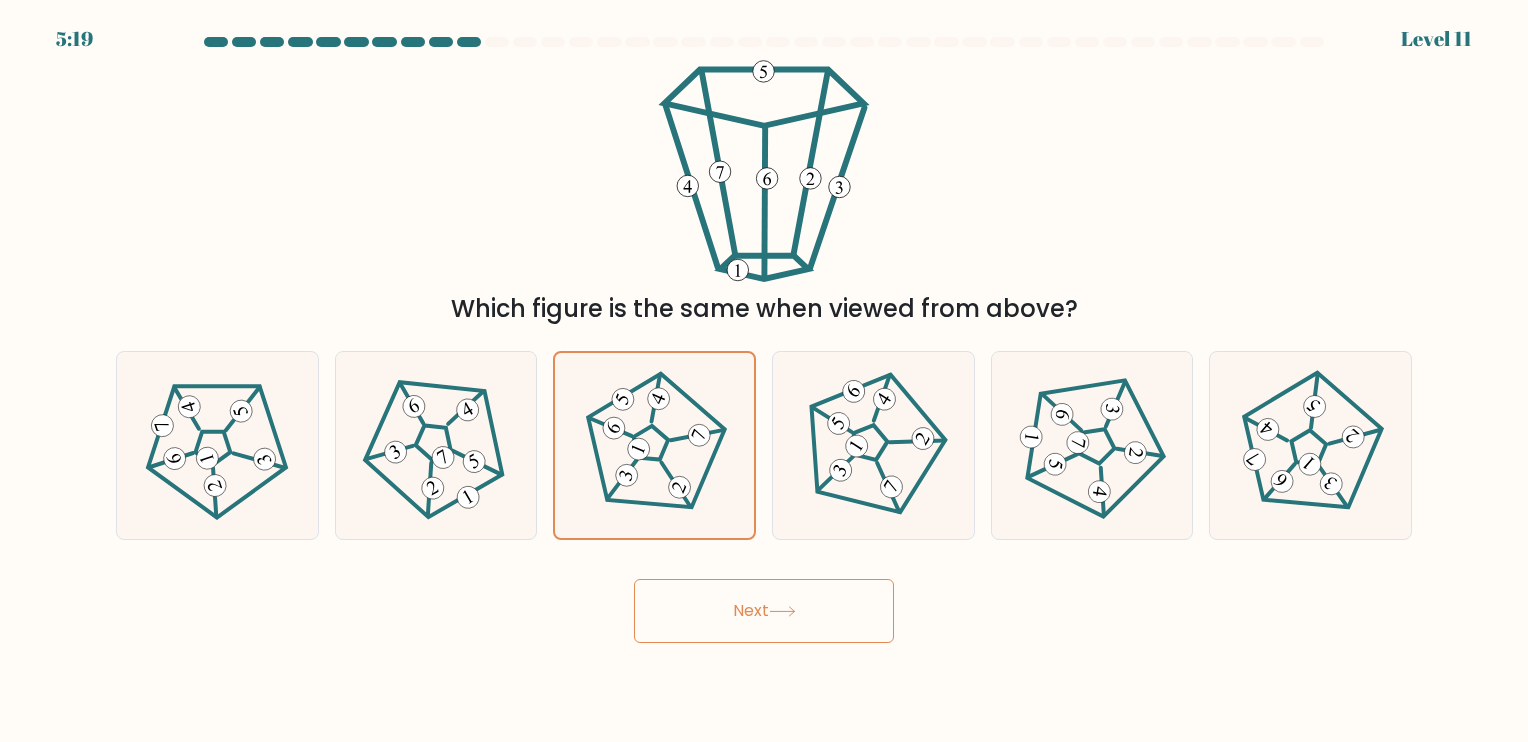 click on "Next" at bounding box center (764, 611) 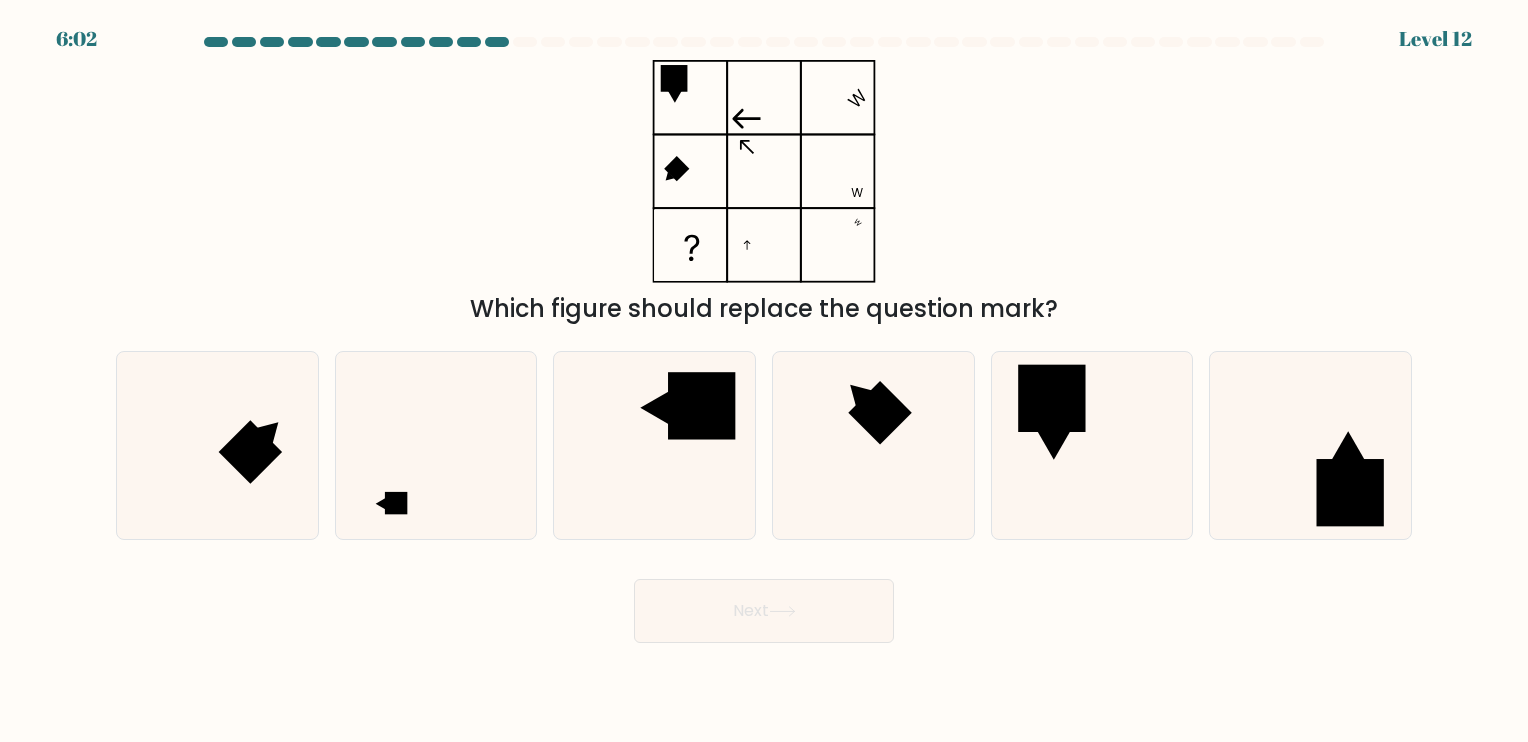 type 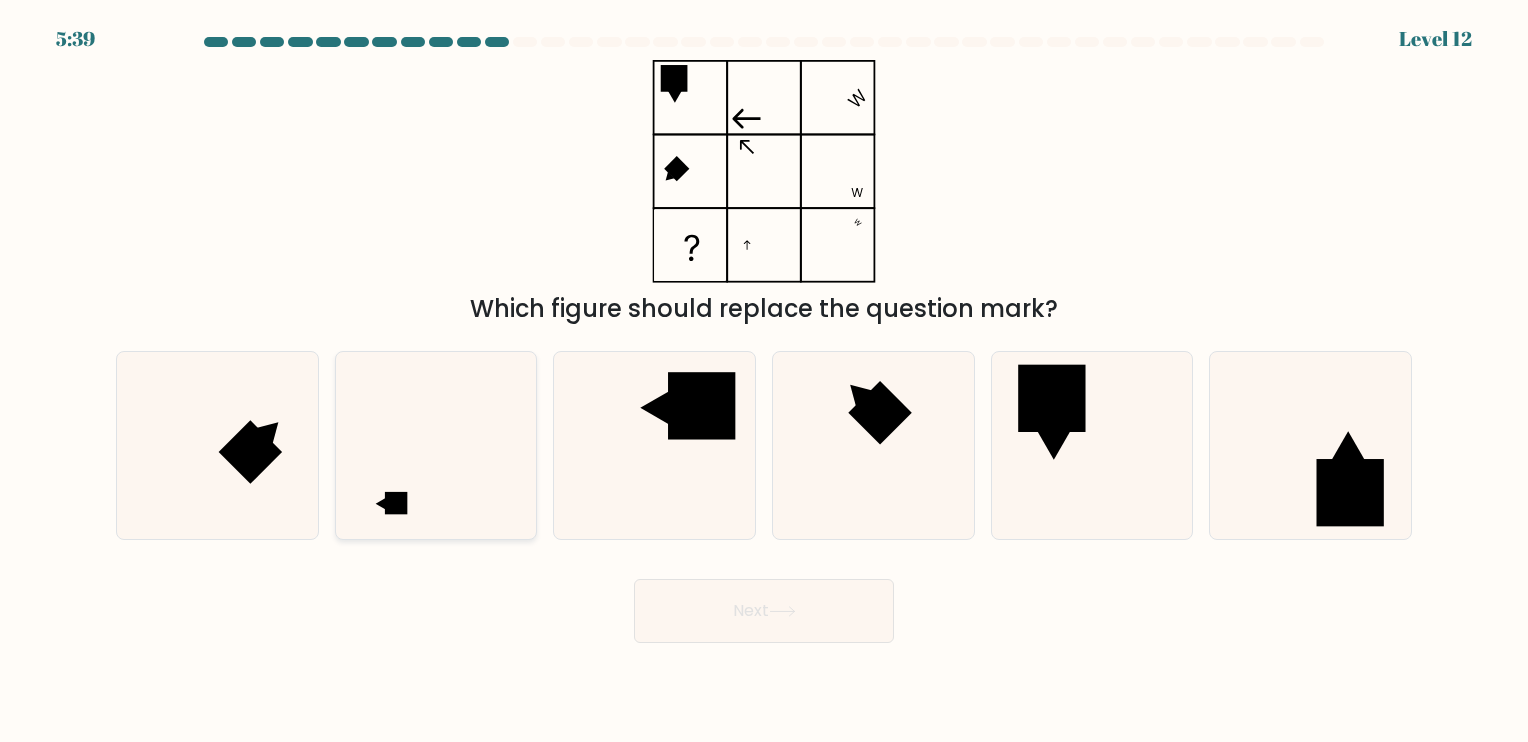 click 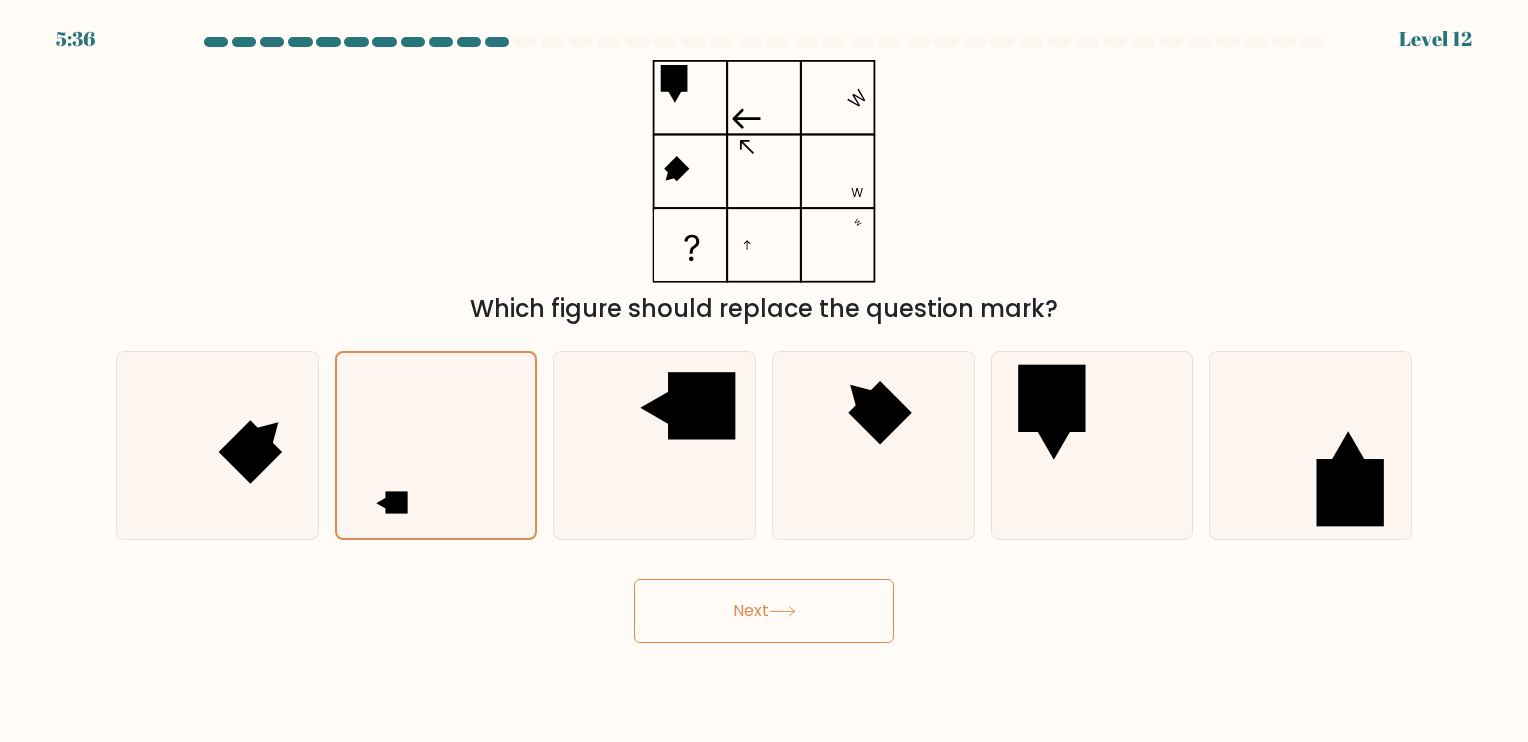 click on "Next" at bounding box center [764, 611] 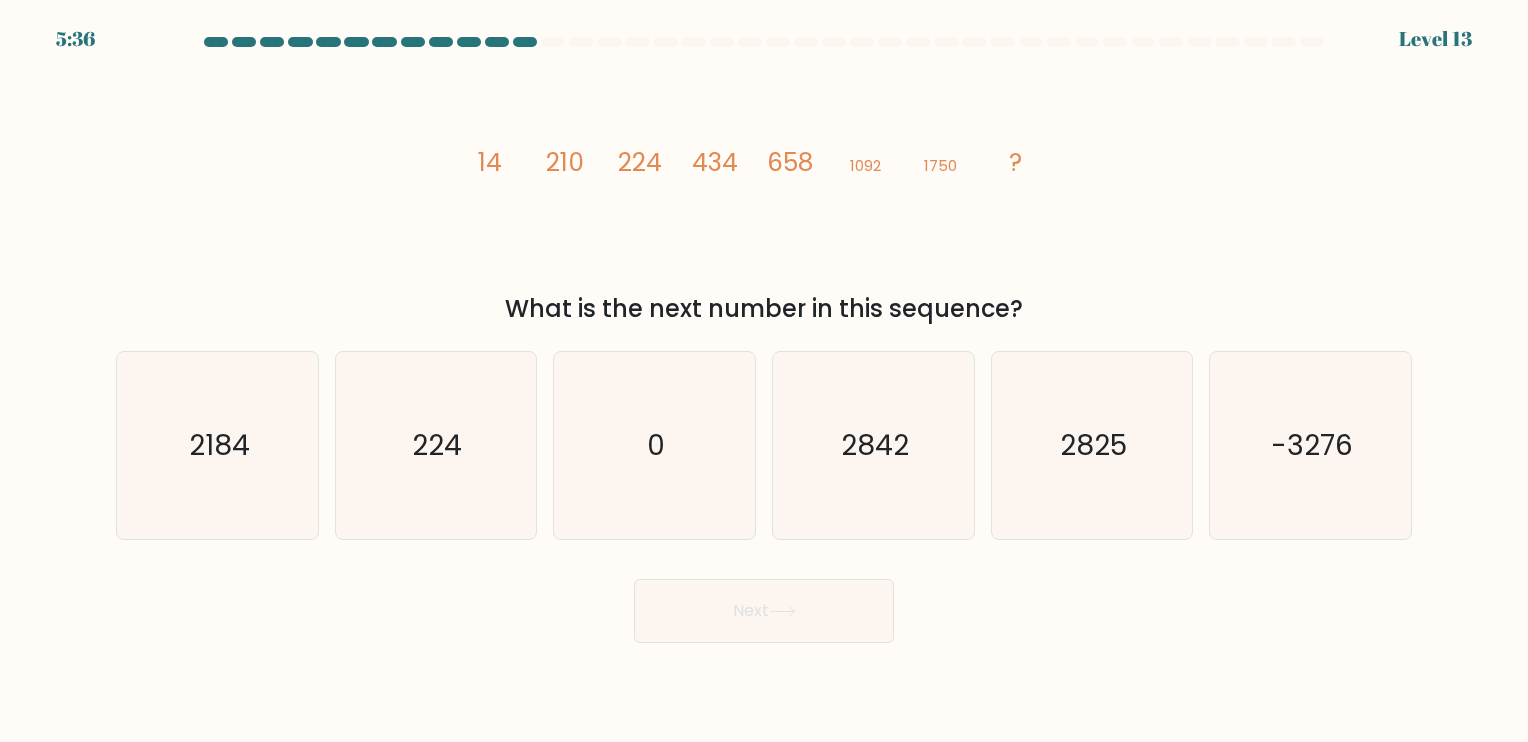 type 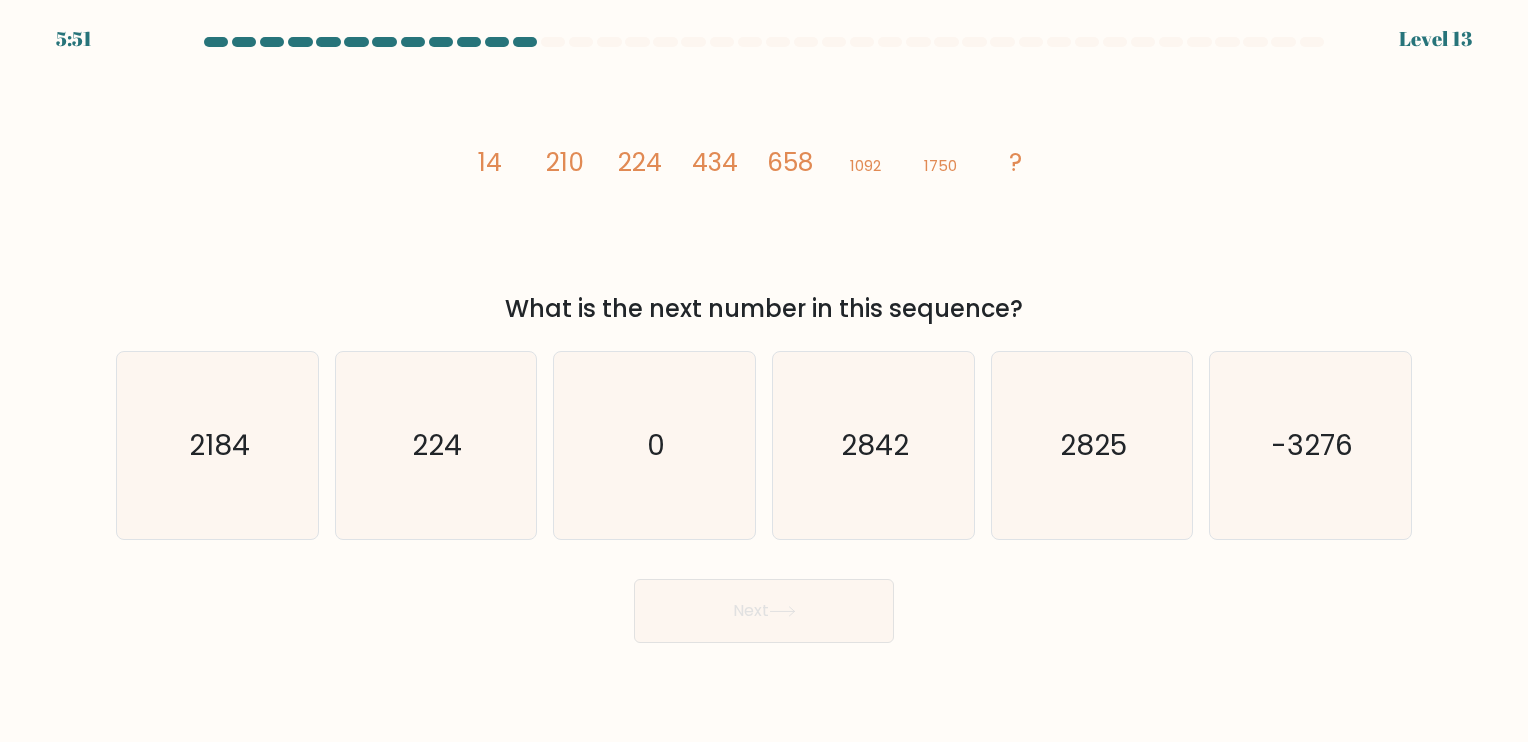 drag, startPoint x: 635, startPoint y: 207, endPoint x: 540, endPoint y: 214, distance: 95.257545 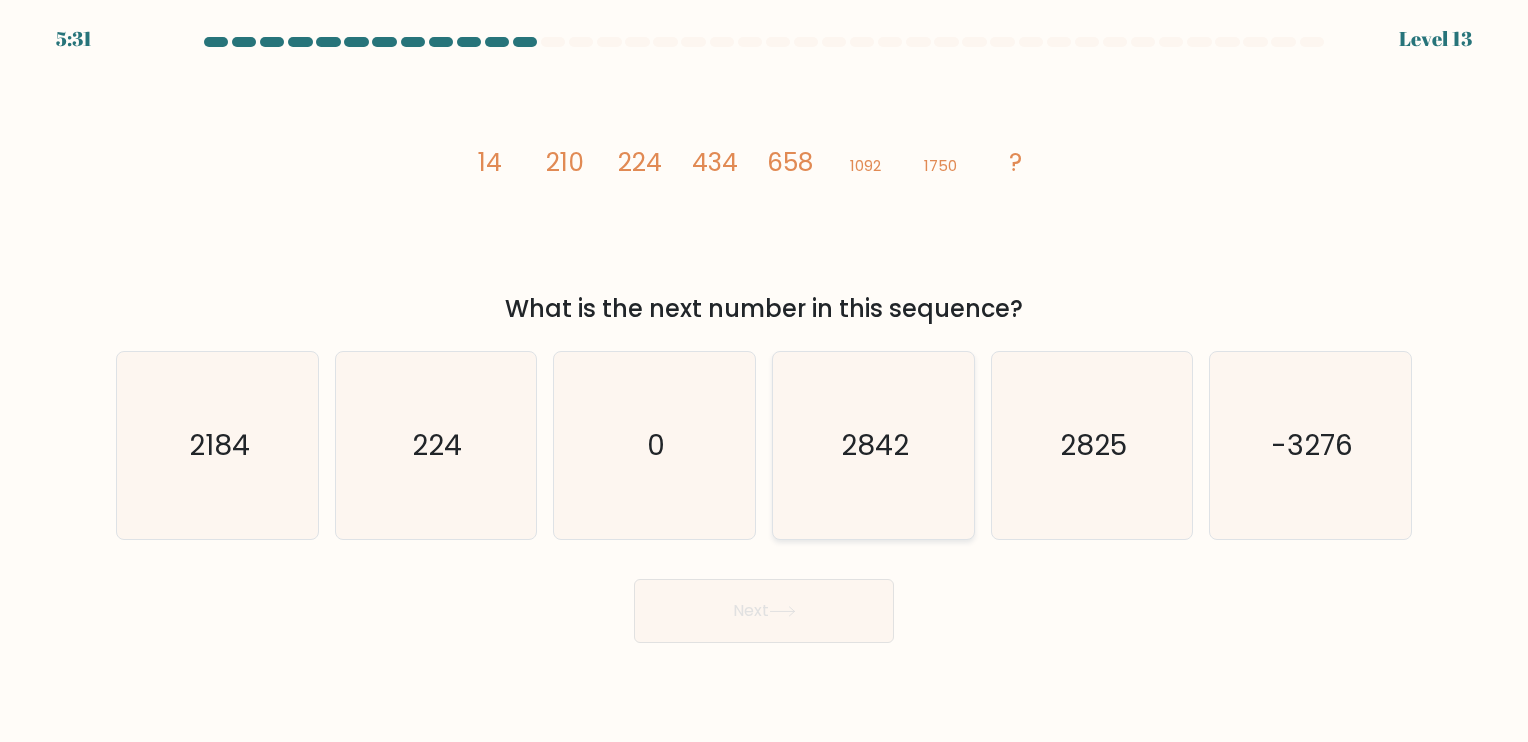 click on "2842" 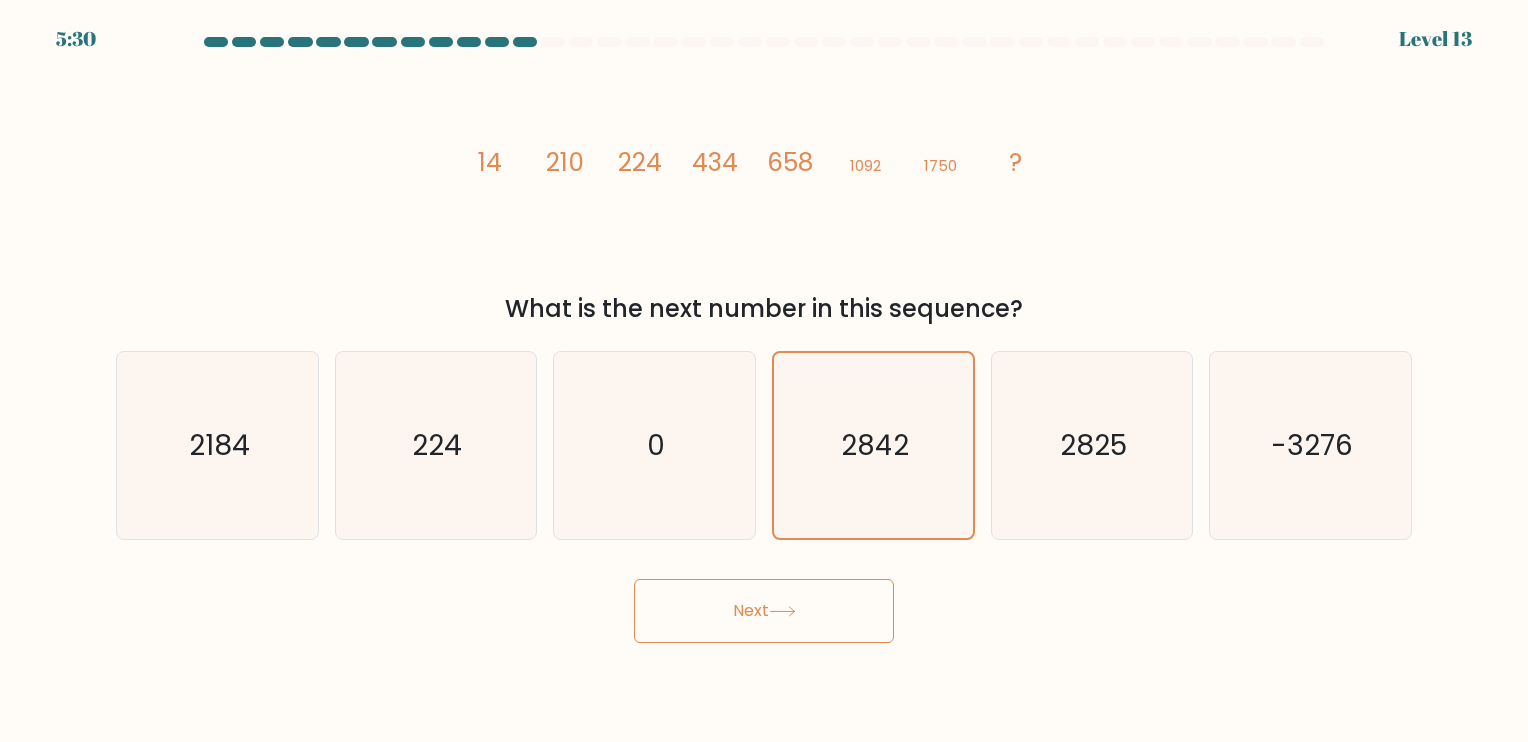 click on "Next" at bounding box center (764, 611) 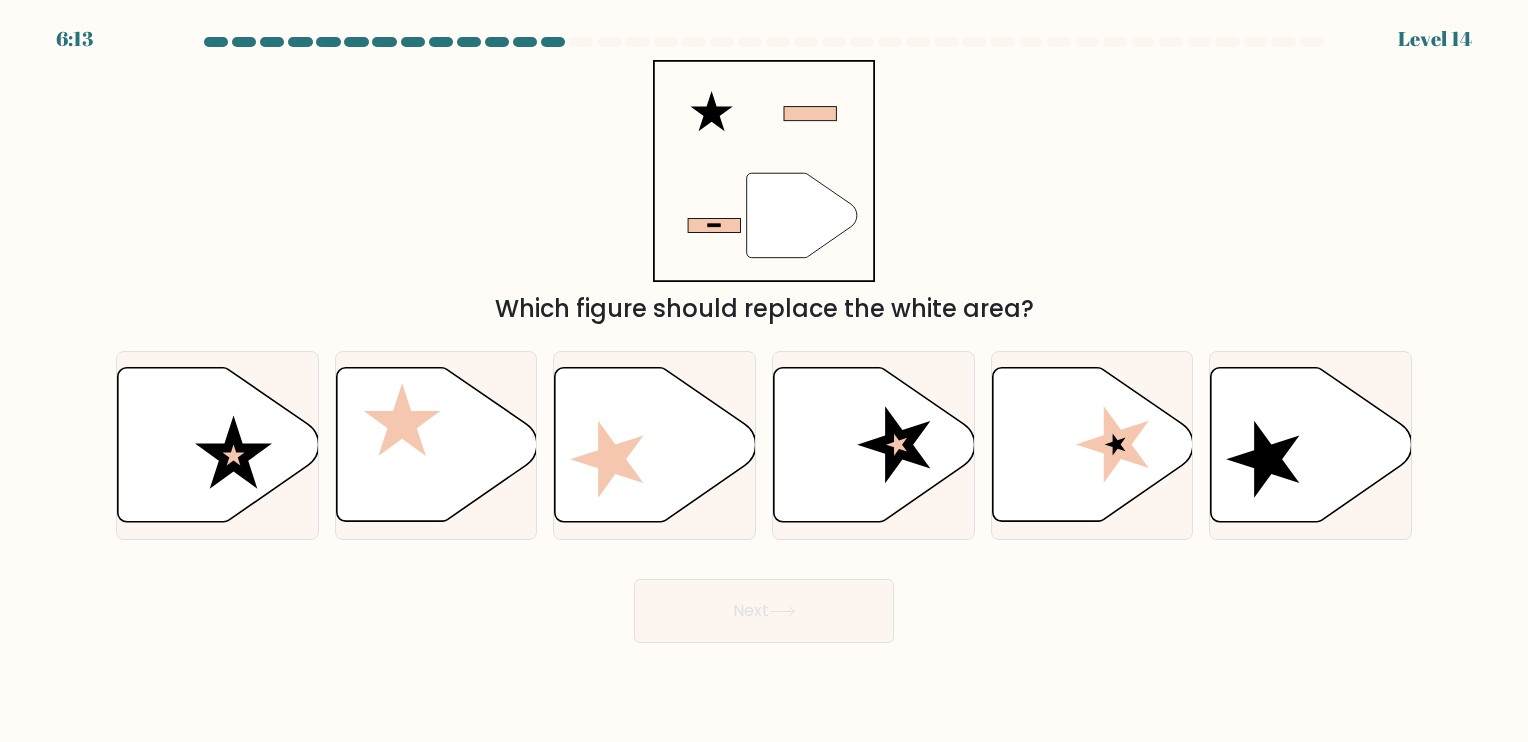 type 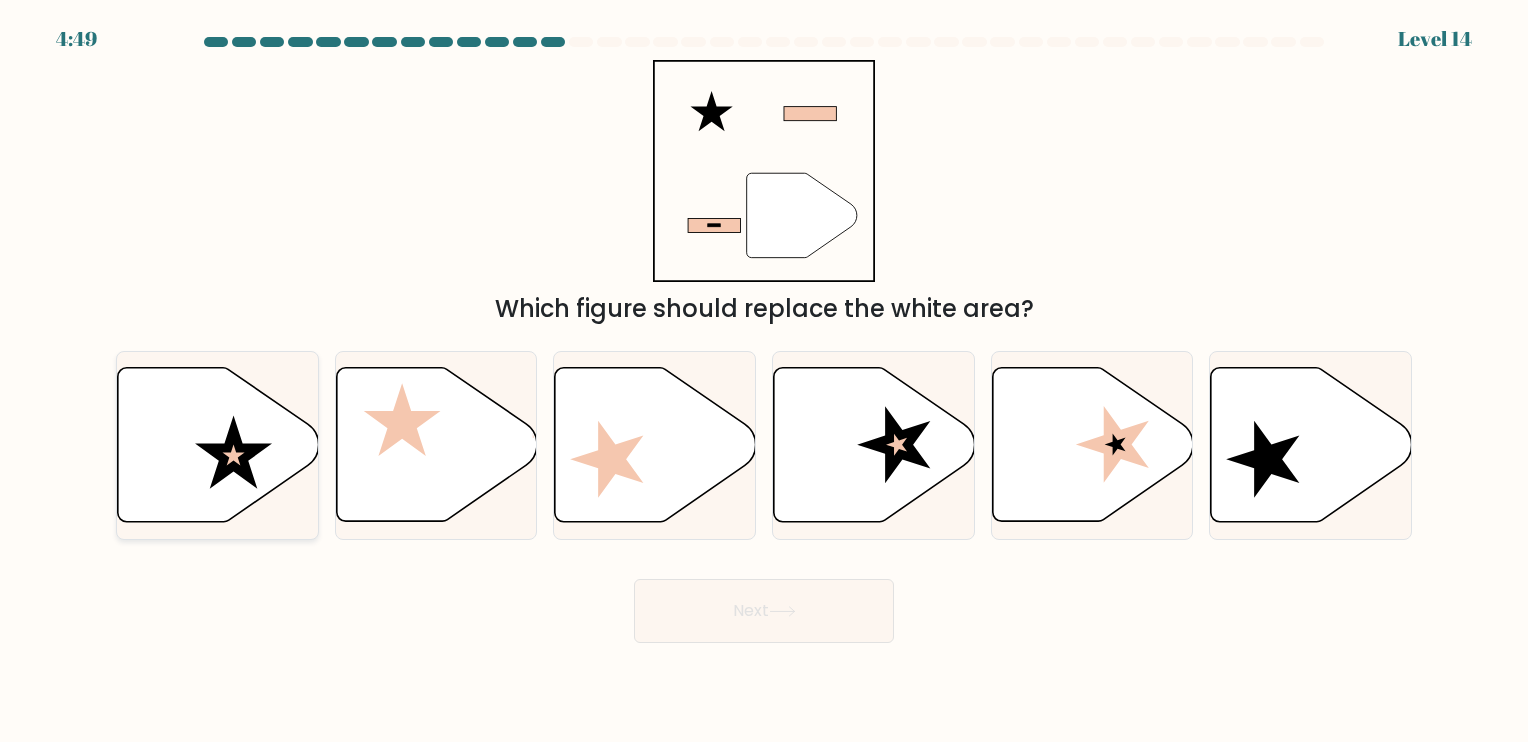 click 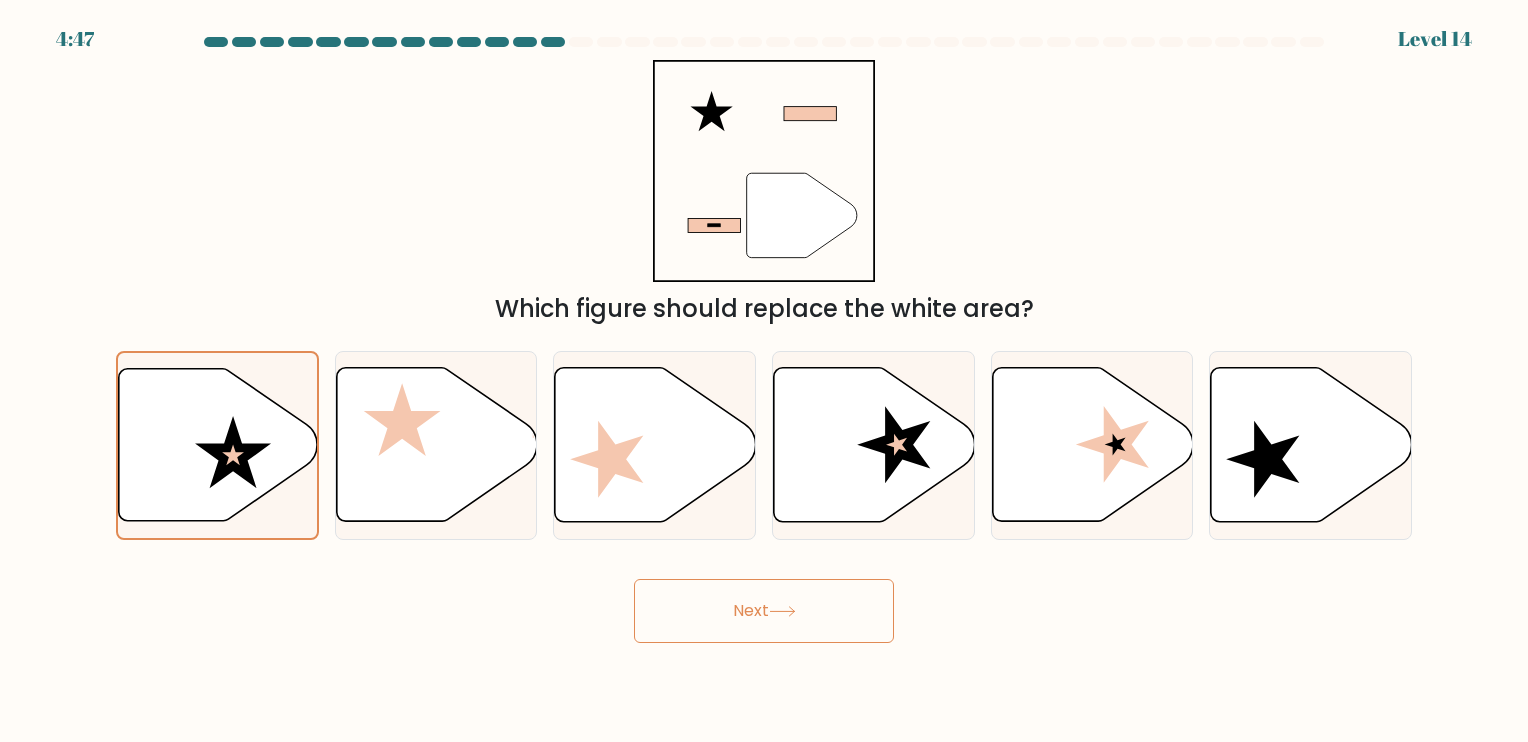 click on "Next" at bounding box center (764, 611) 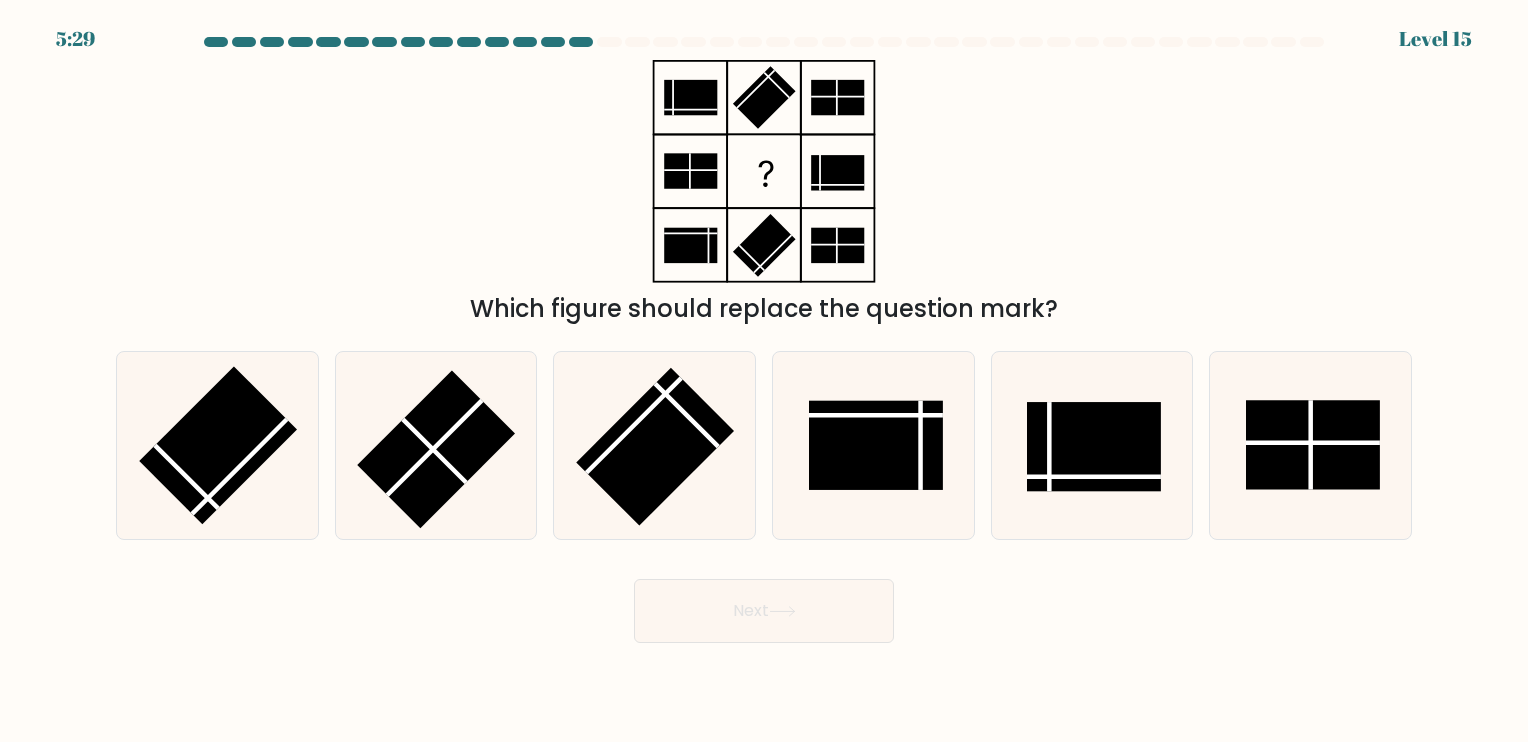 type 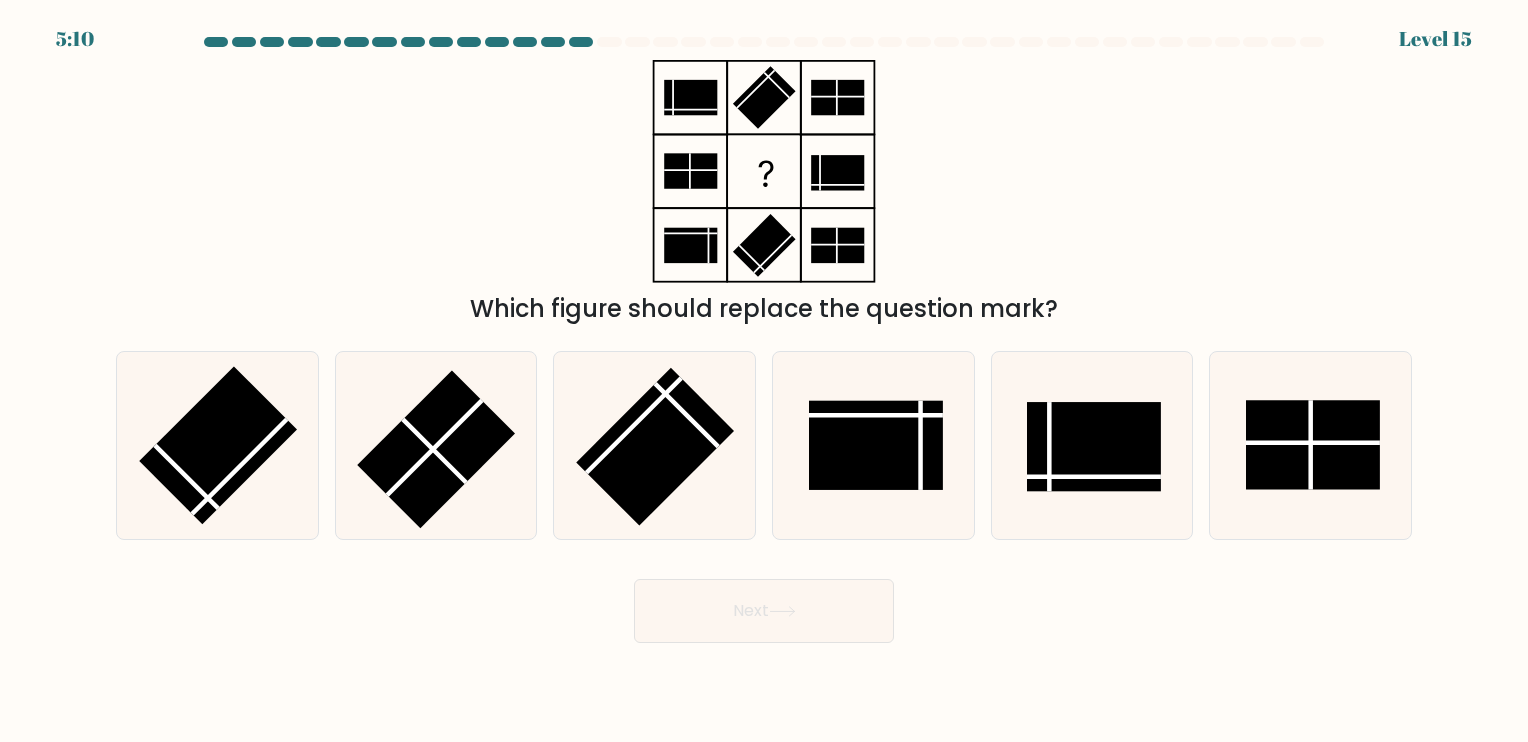 drag, startPoint x: 442, startPoint y: 433, endPoint x: 622, endPoint y: 615, distance: 255.97656 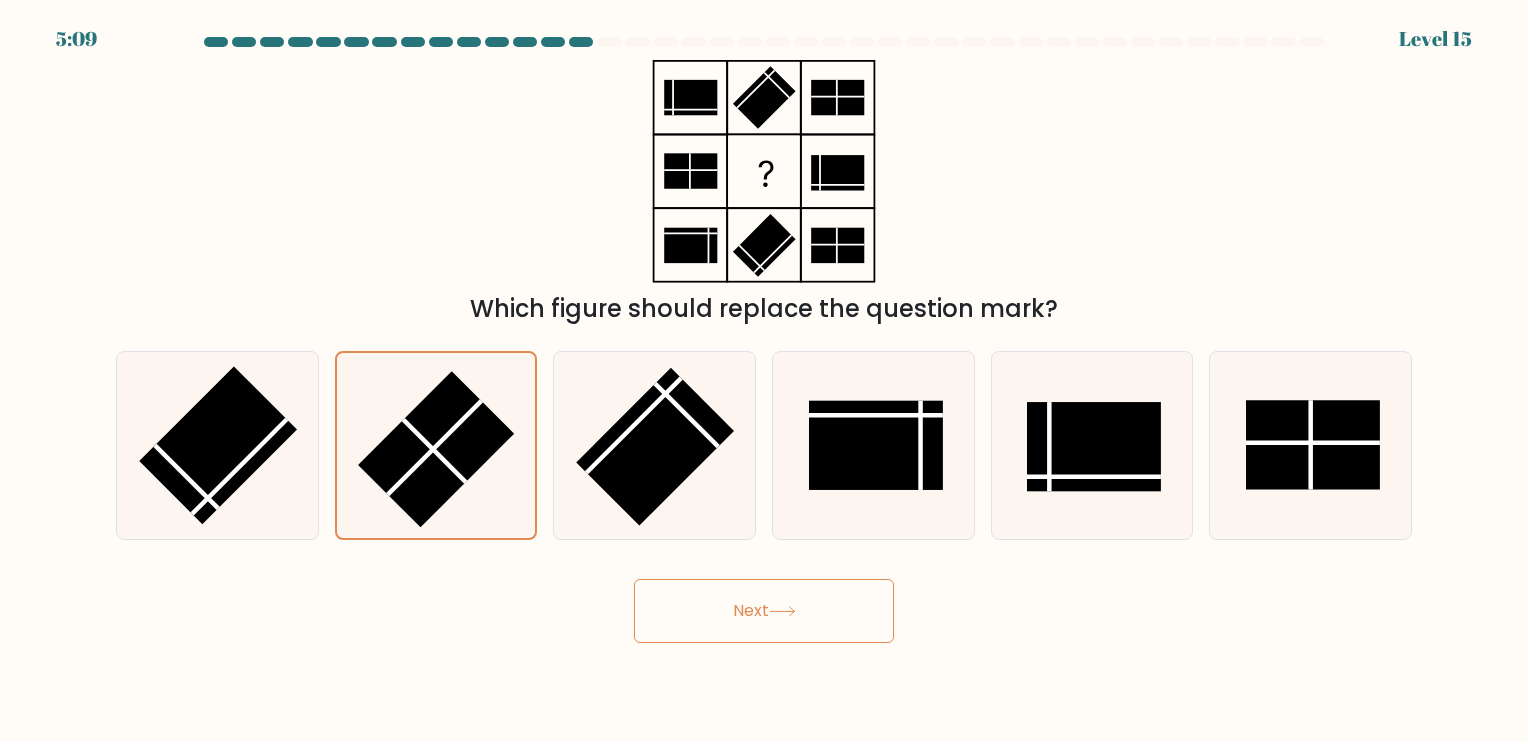 click on "Next" at bounding box center [764, 611] 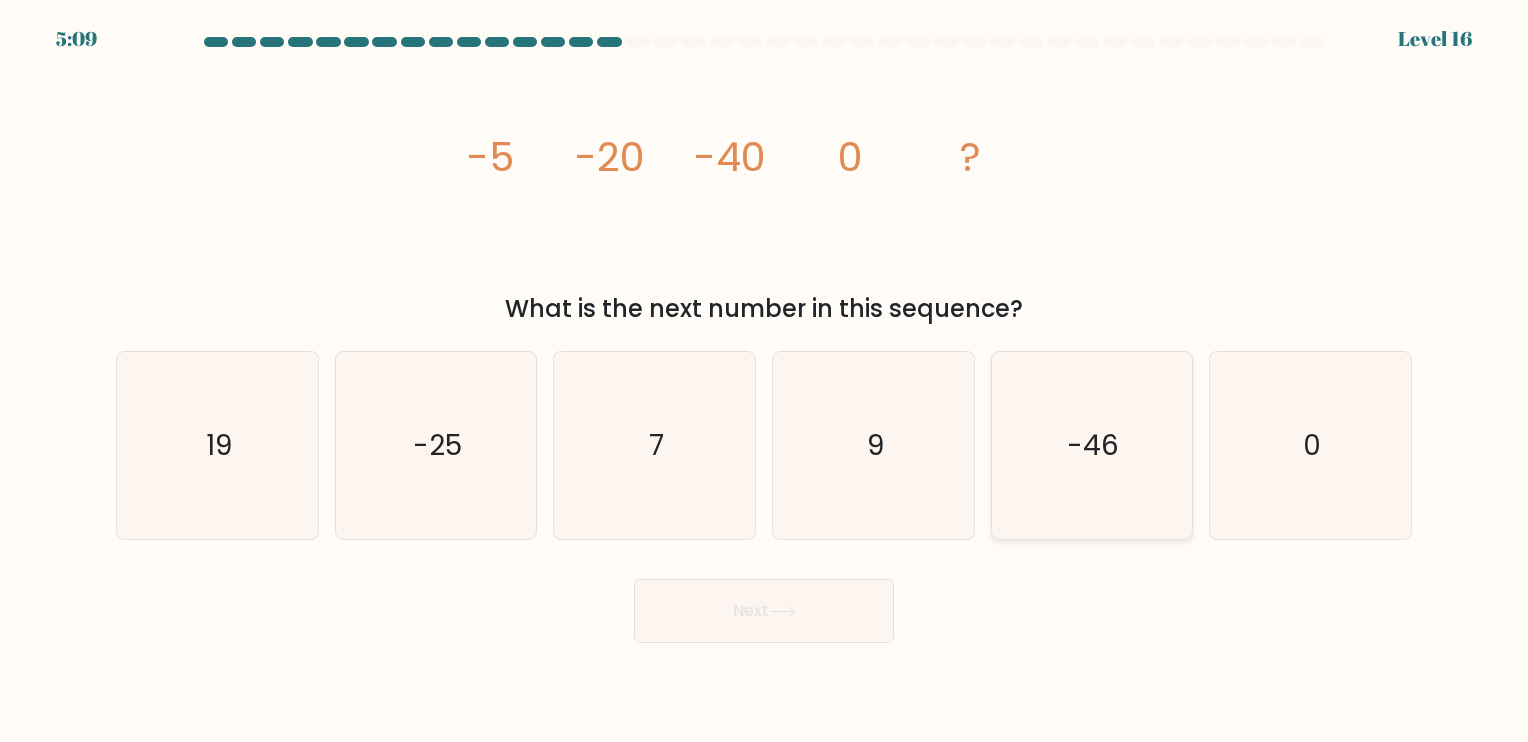 type 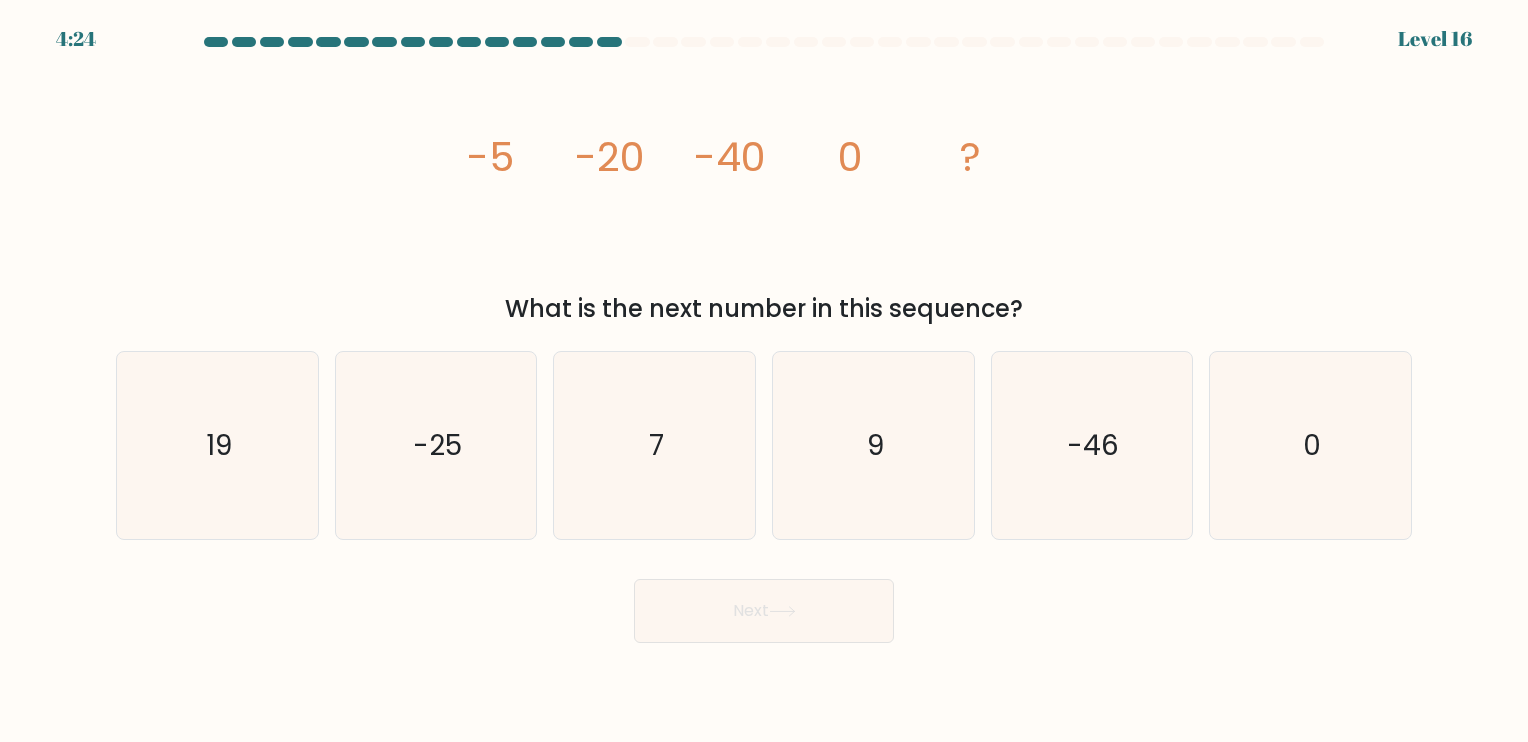 drag, startPoint x: 695, startPoint y: 250, endPoint x: 596, endPoint y: 234, distance: 100.28459 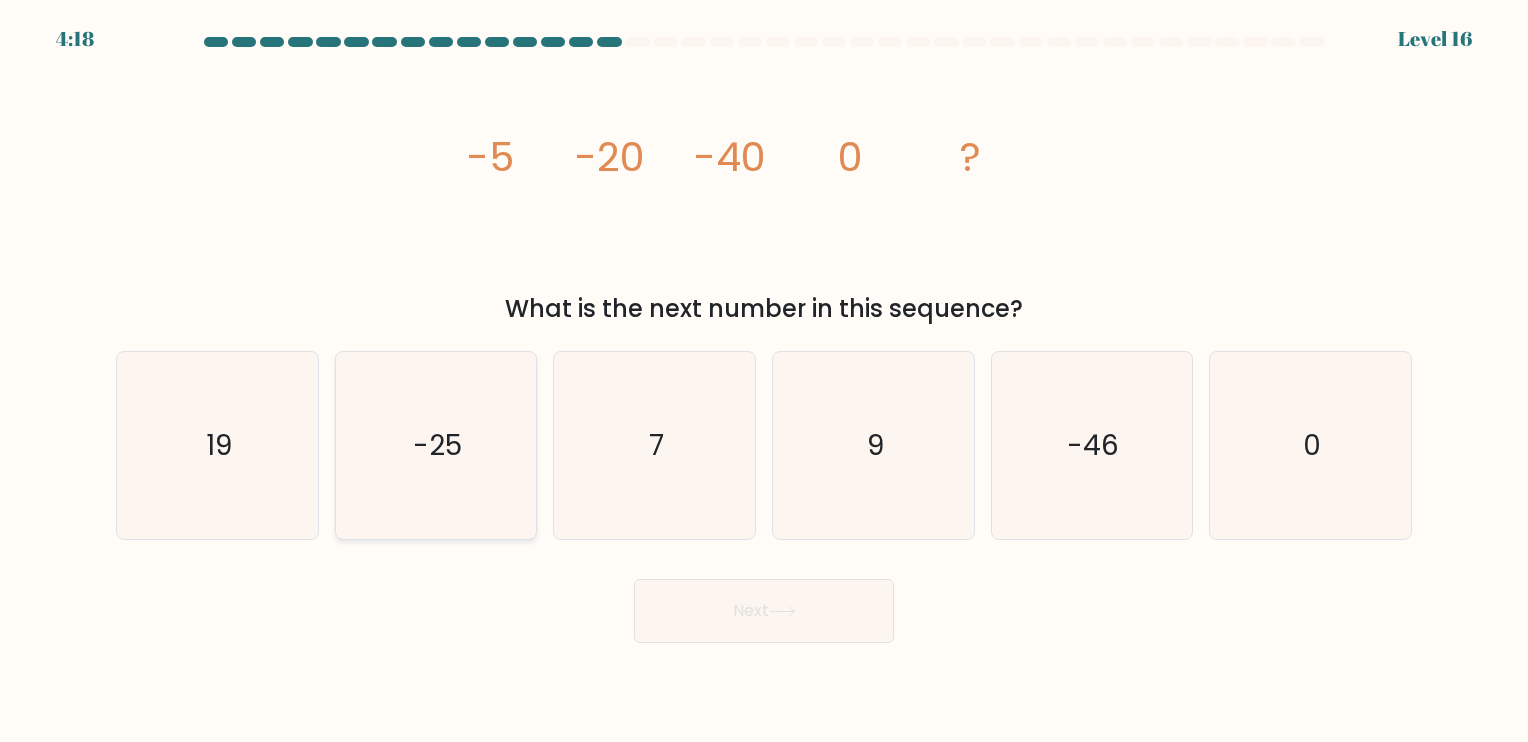 click on "-25" 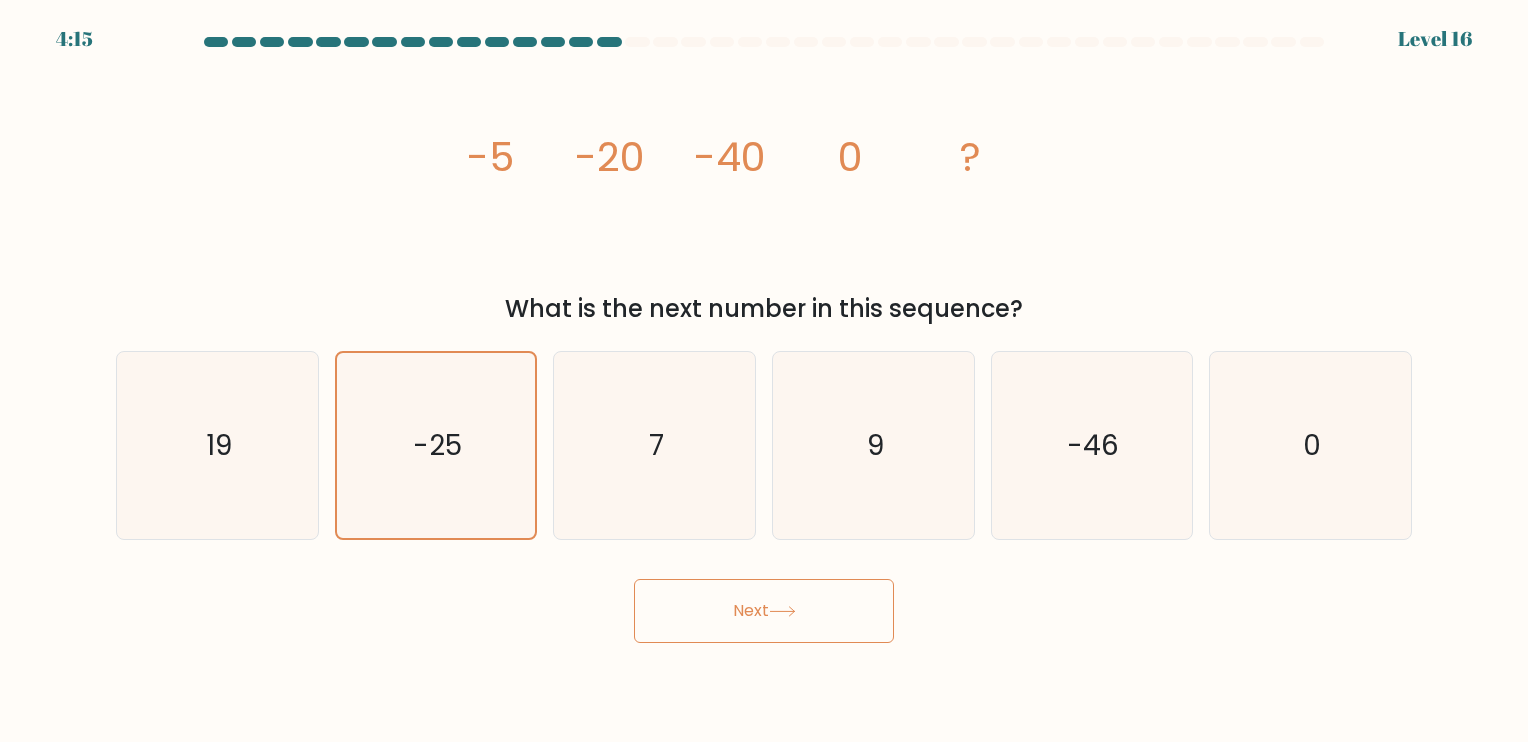 click on "Next" at bounding box center [764, 611] 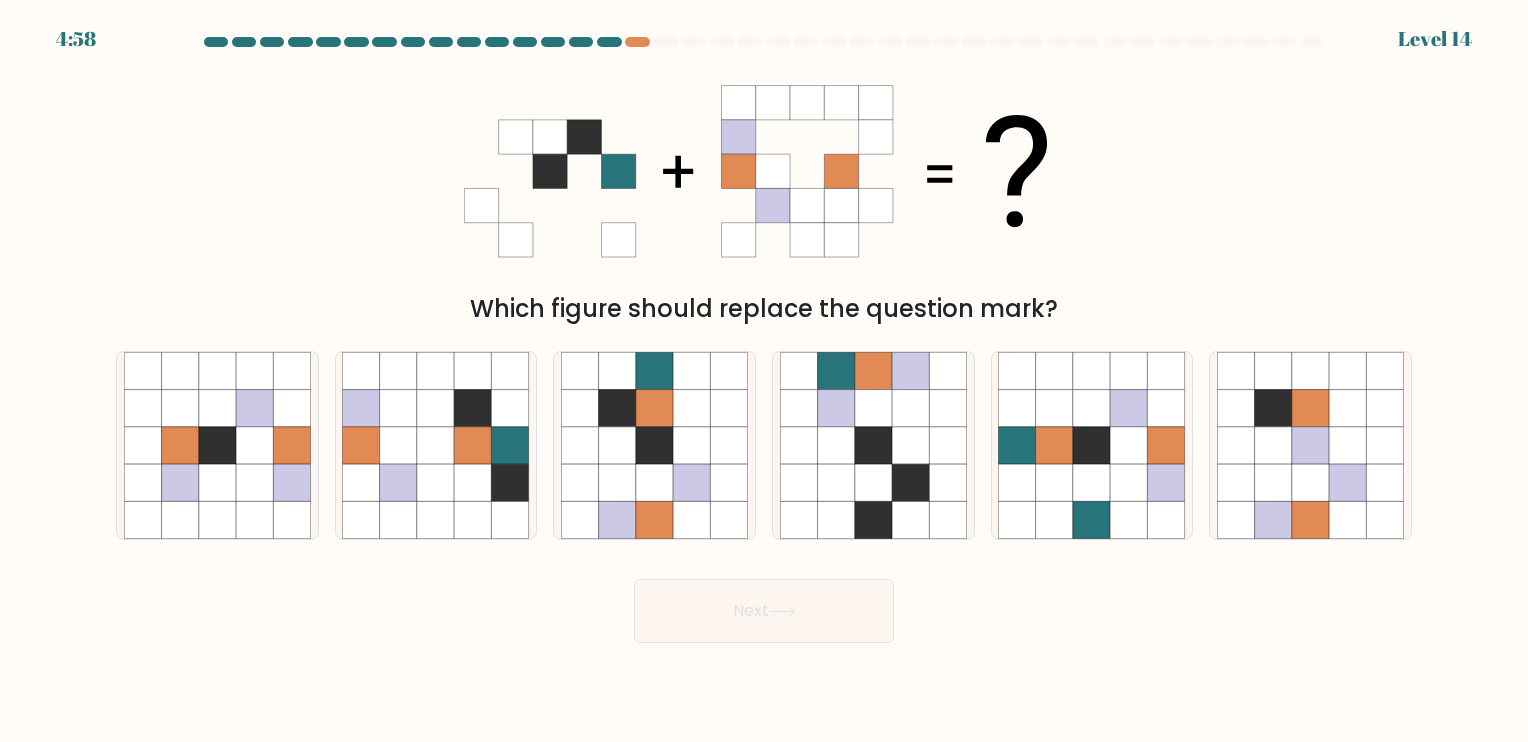 type 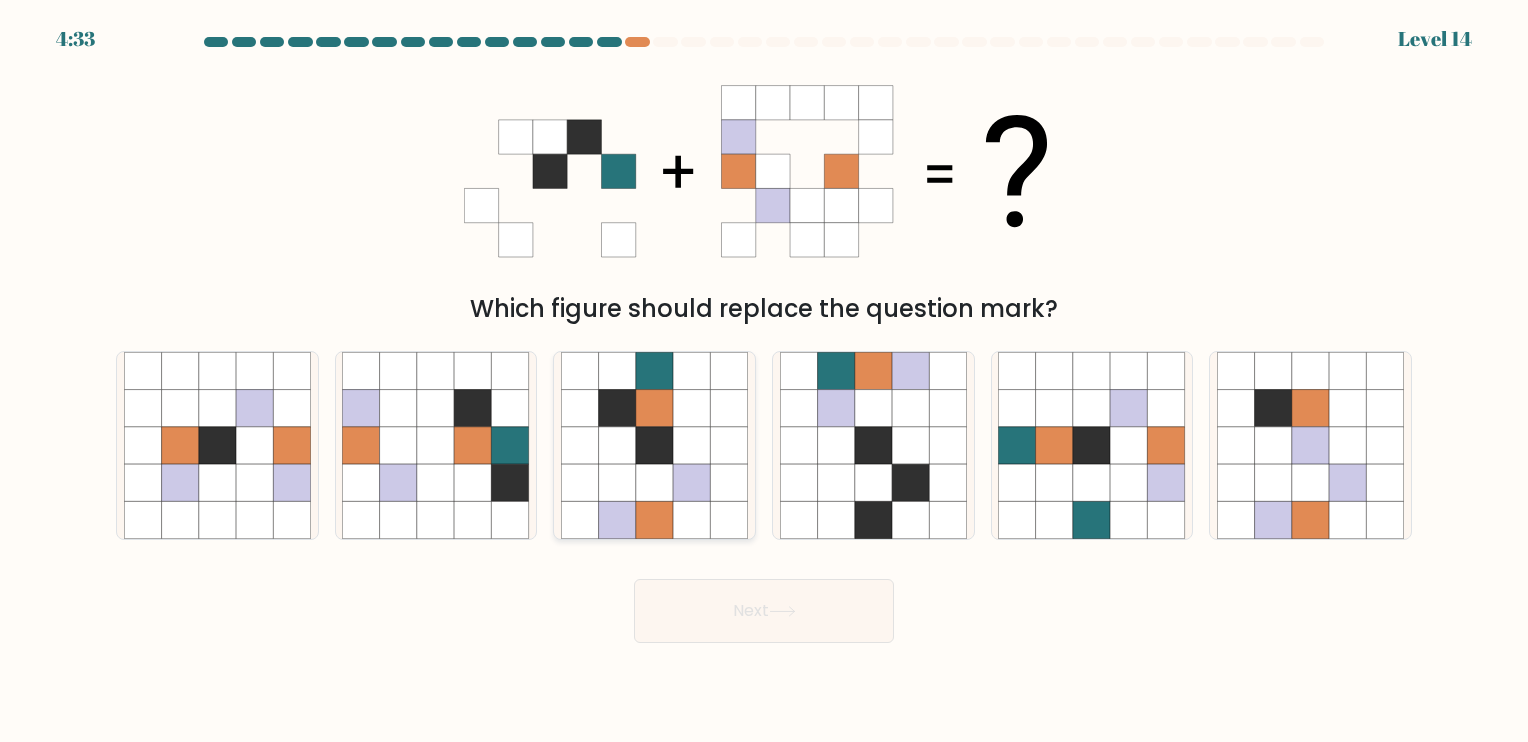 click 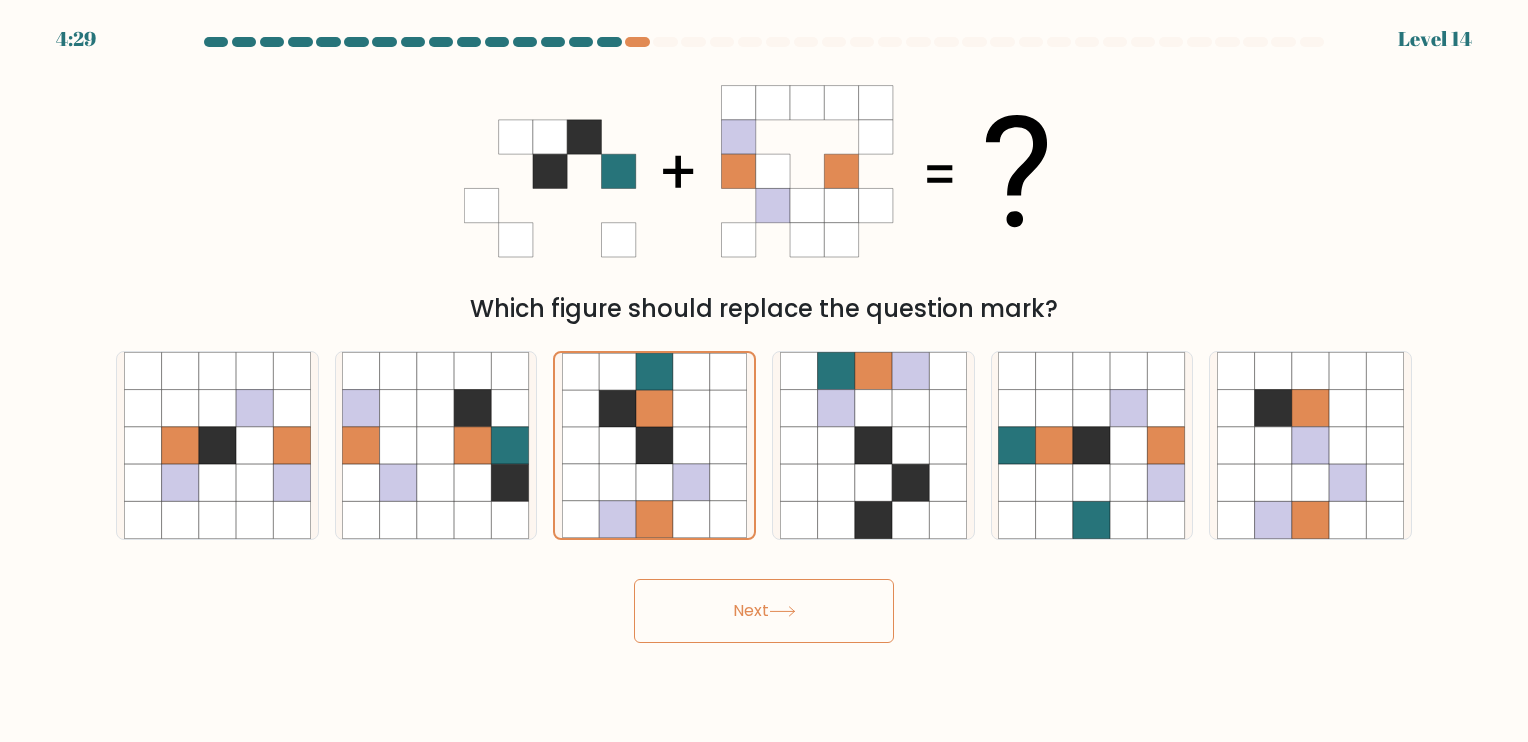 click on "Next" at bounding box center (764, 611) 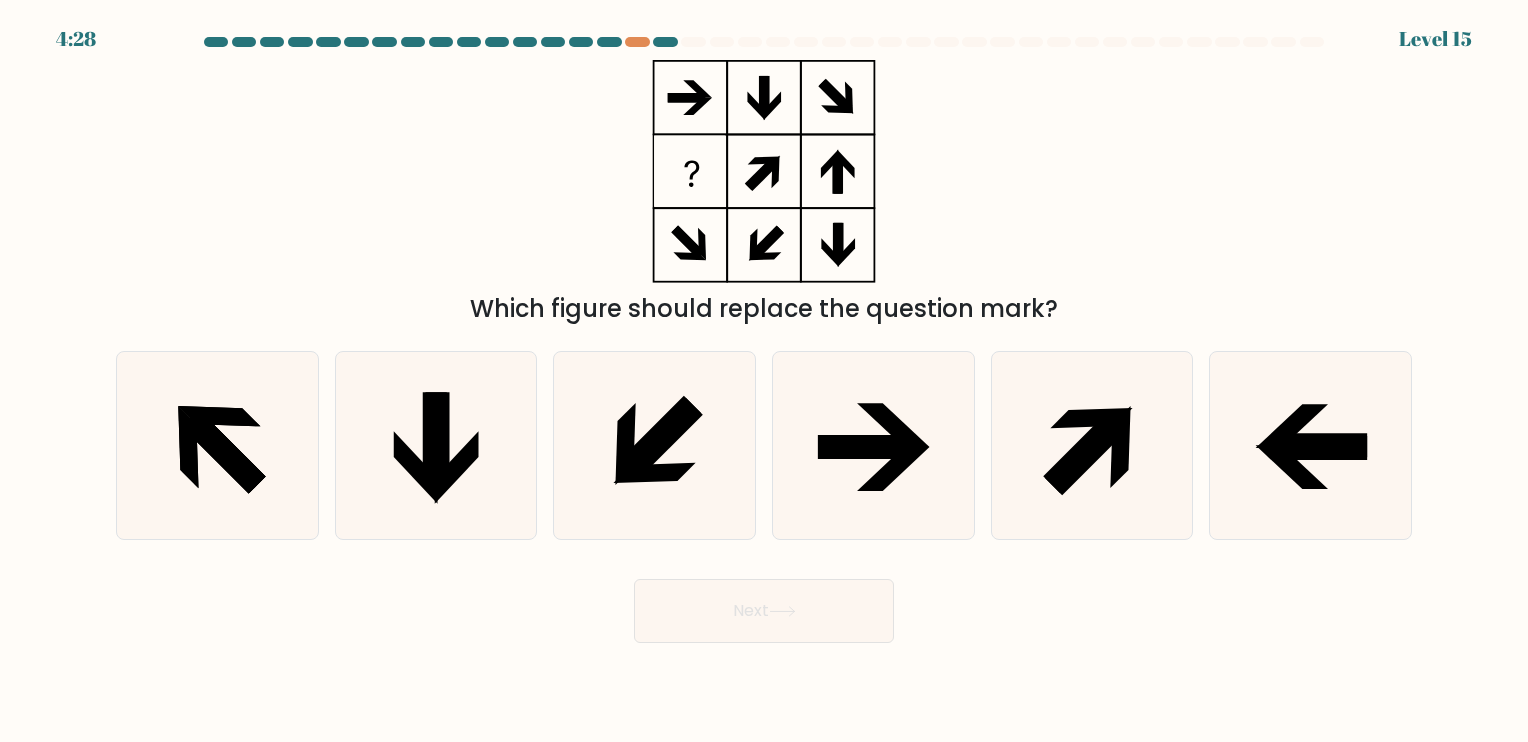 type 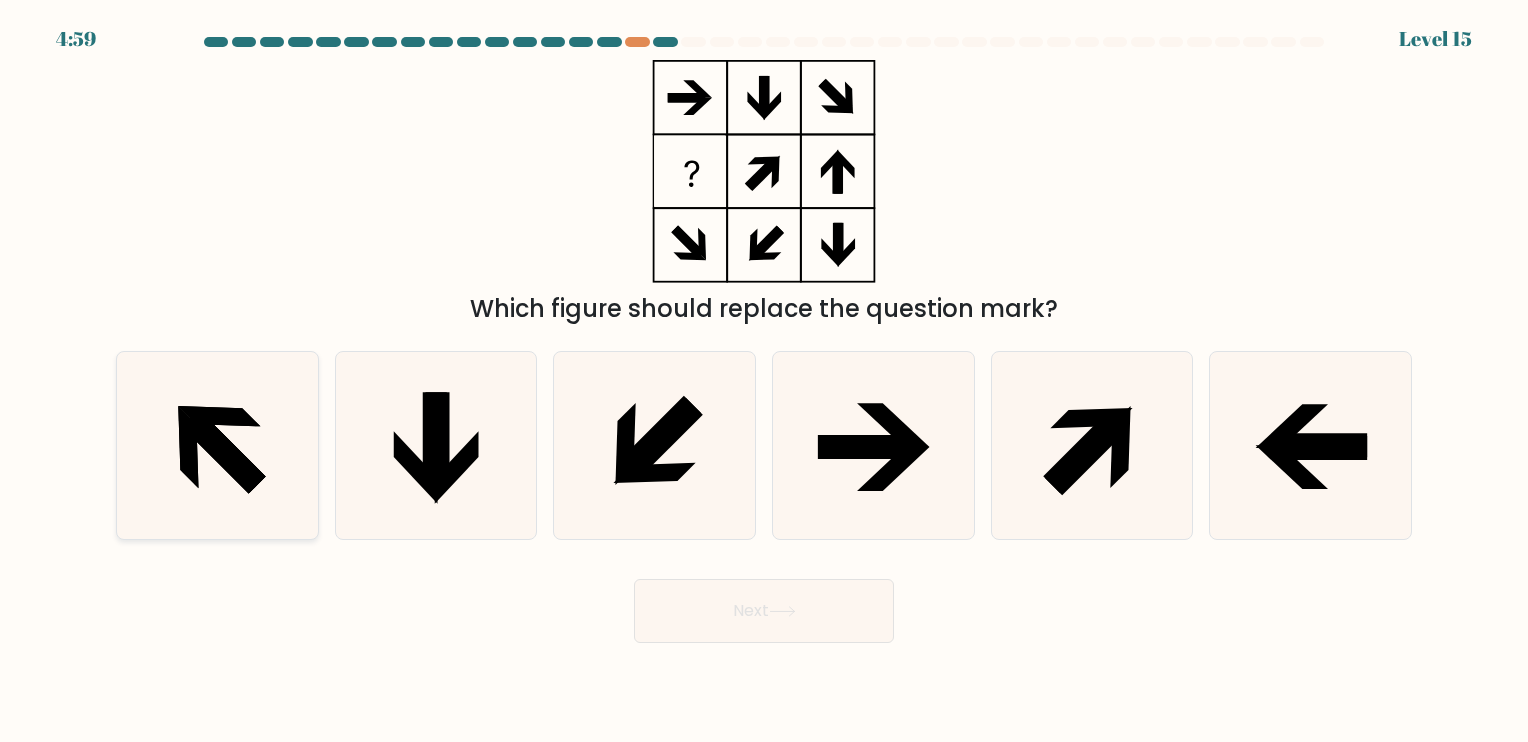 click 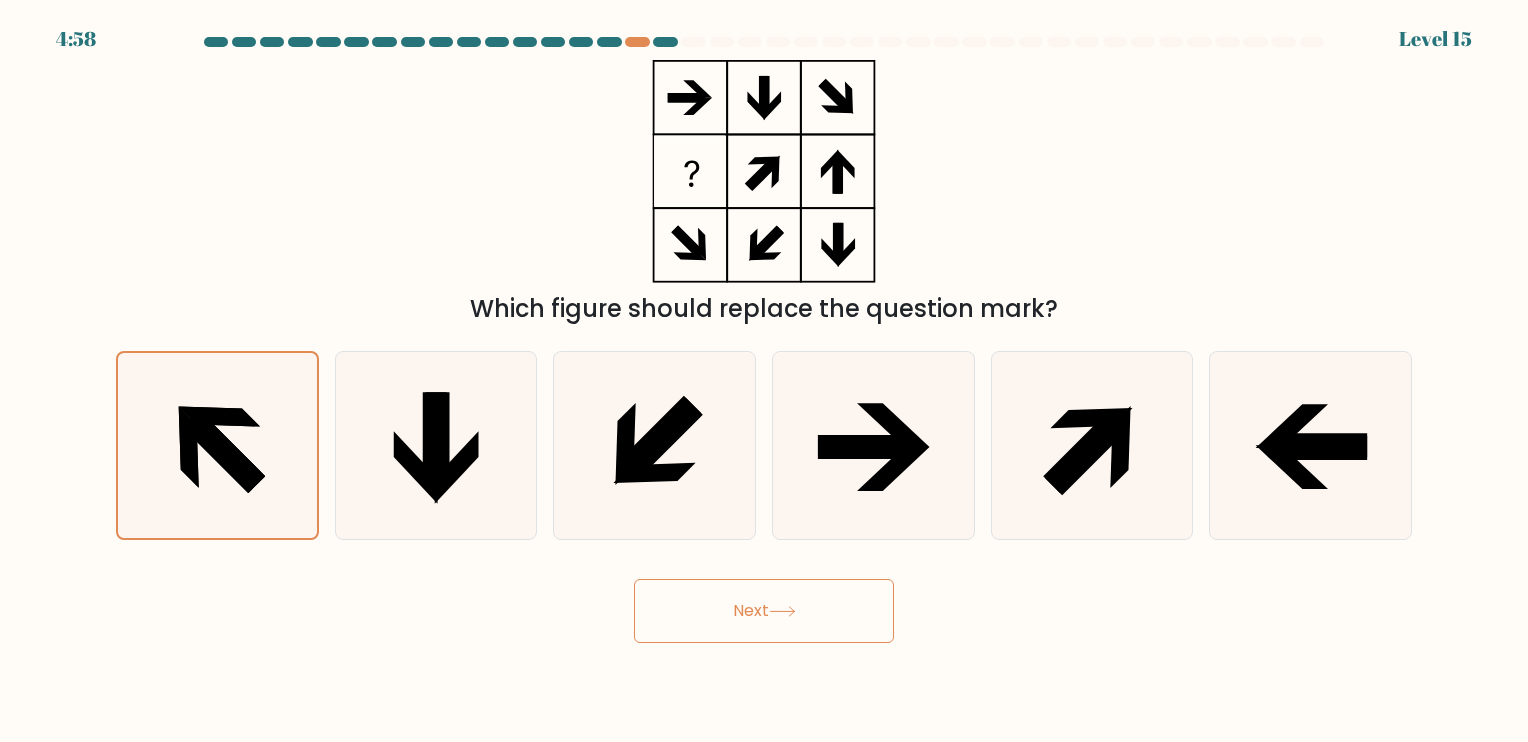 click on "Next" at bounding box center (764, 611) 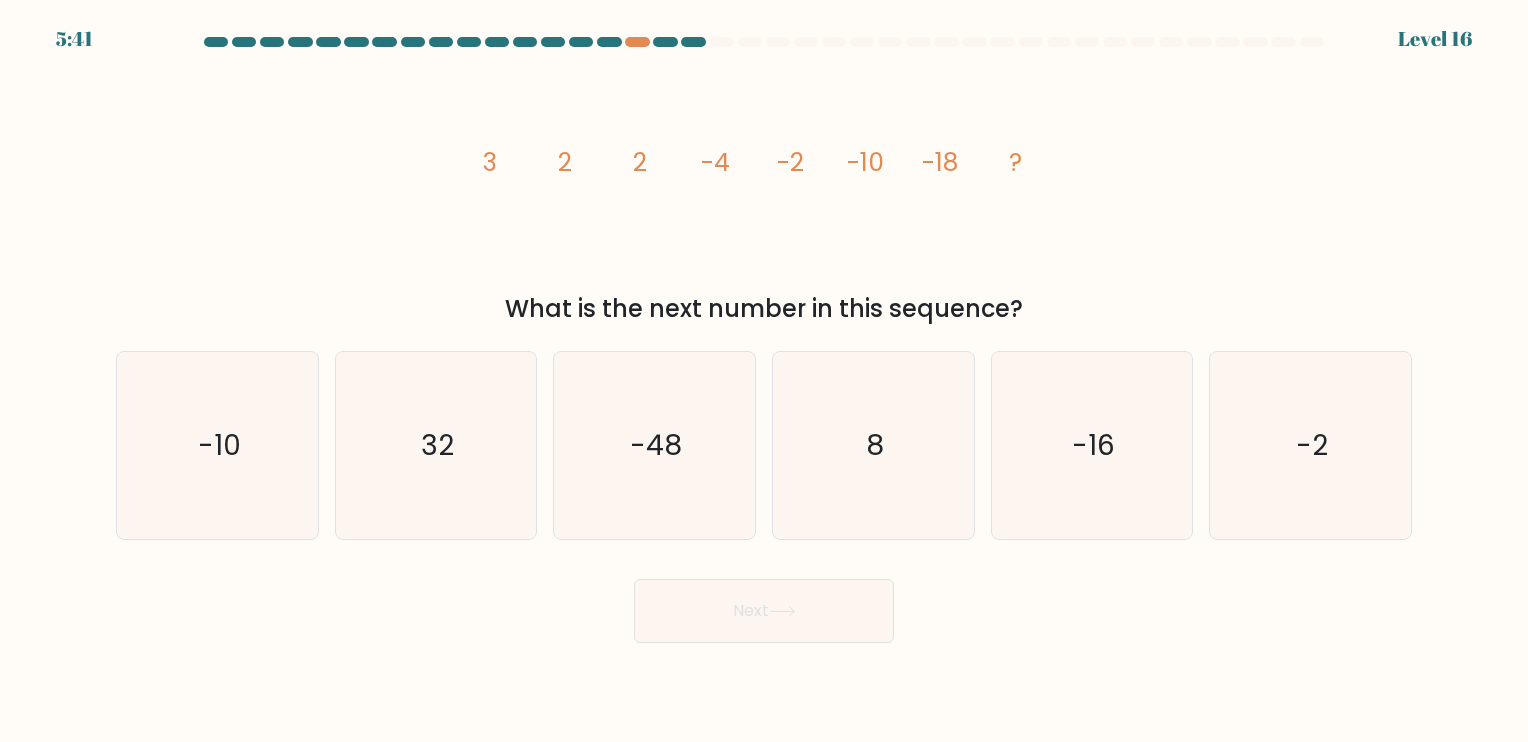 type 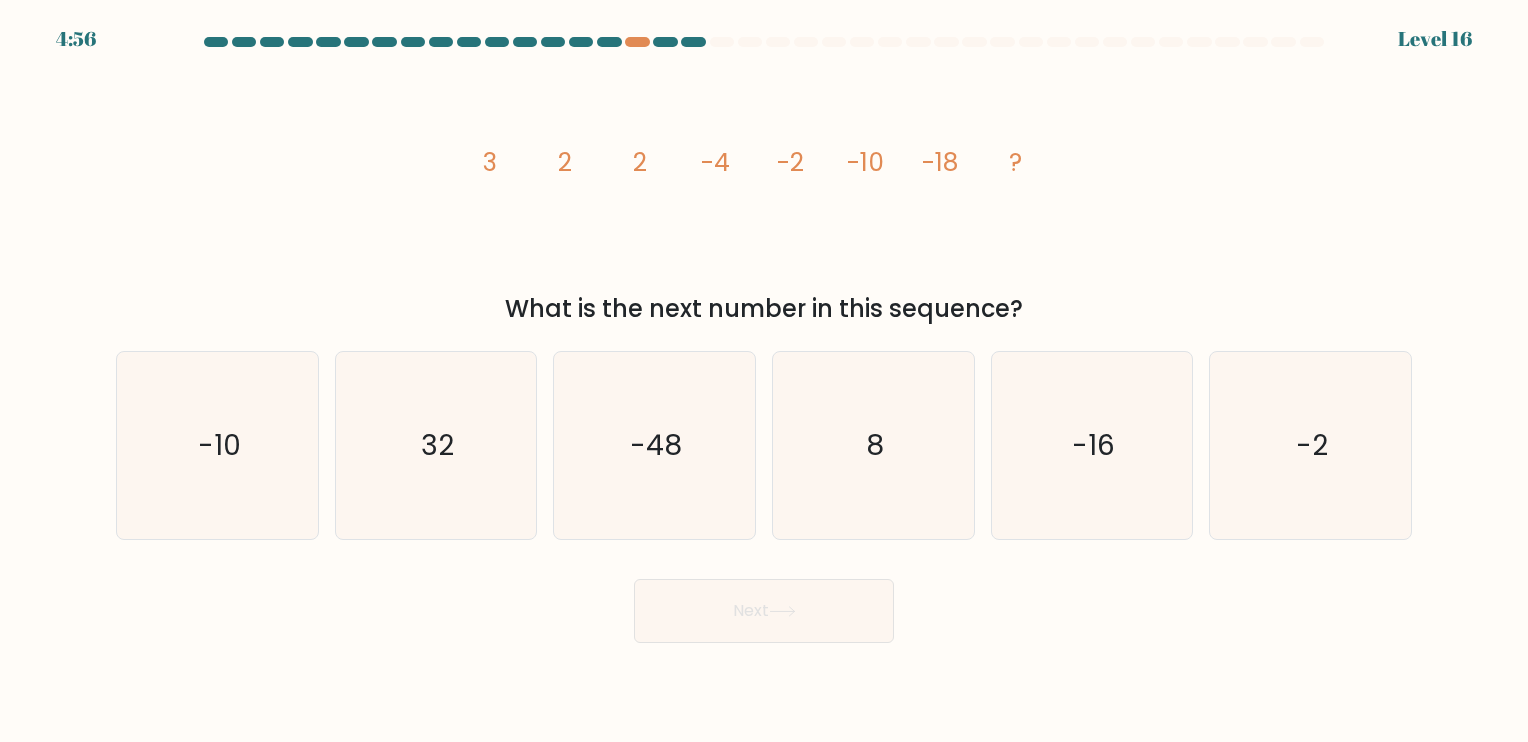 drag, startPoint x: 1368, startPoint y: 194, endPoint x: 1137, endPoint y: 238, distance: 235.15314 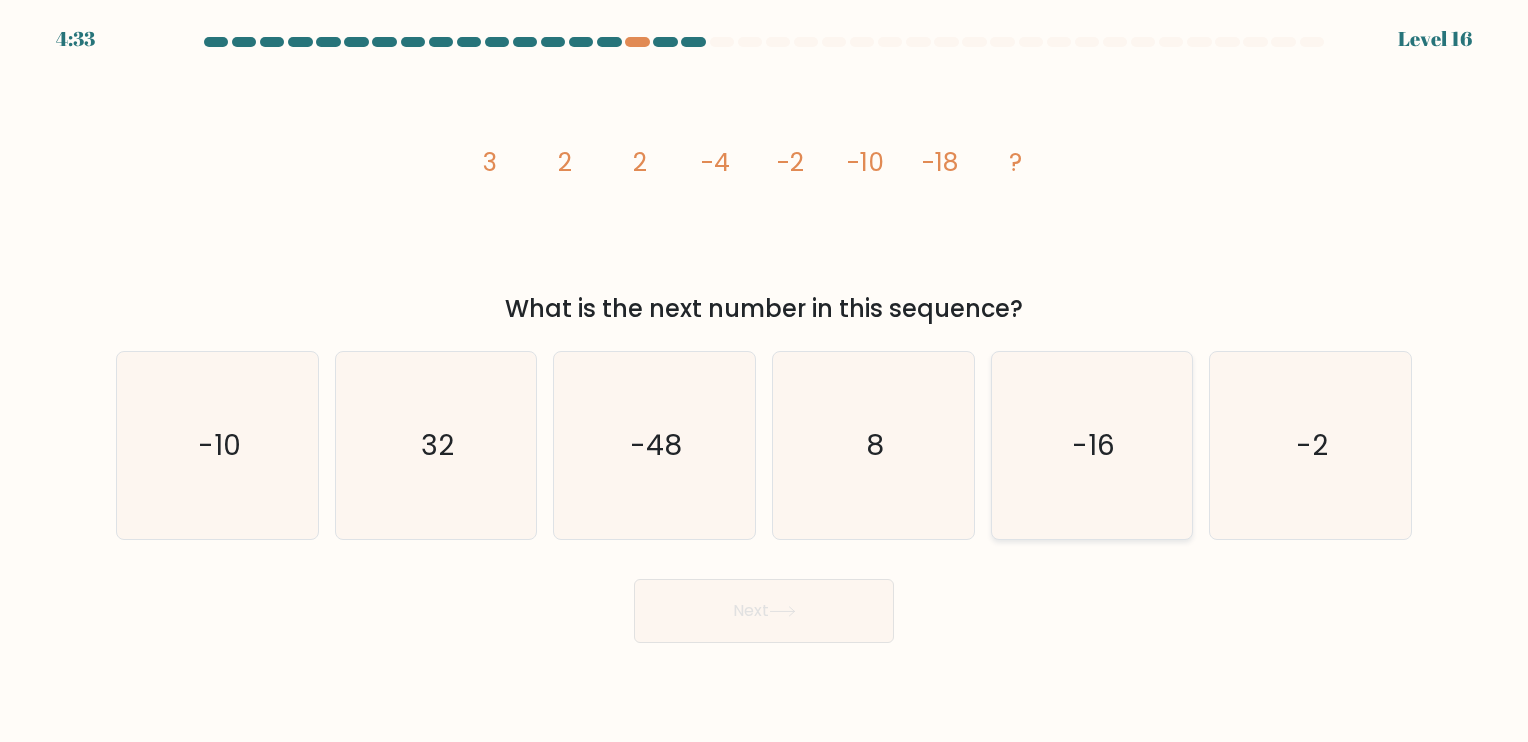 click on "-16" 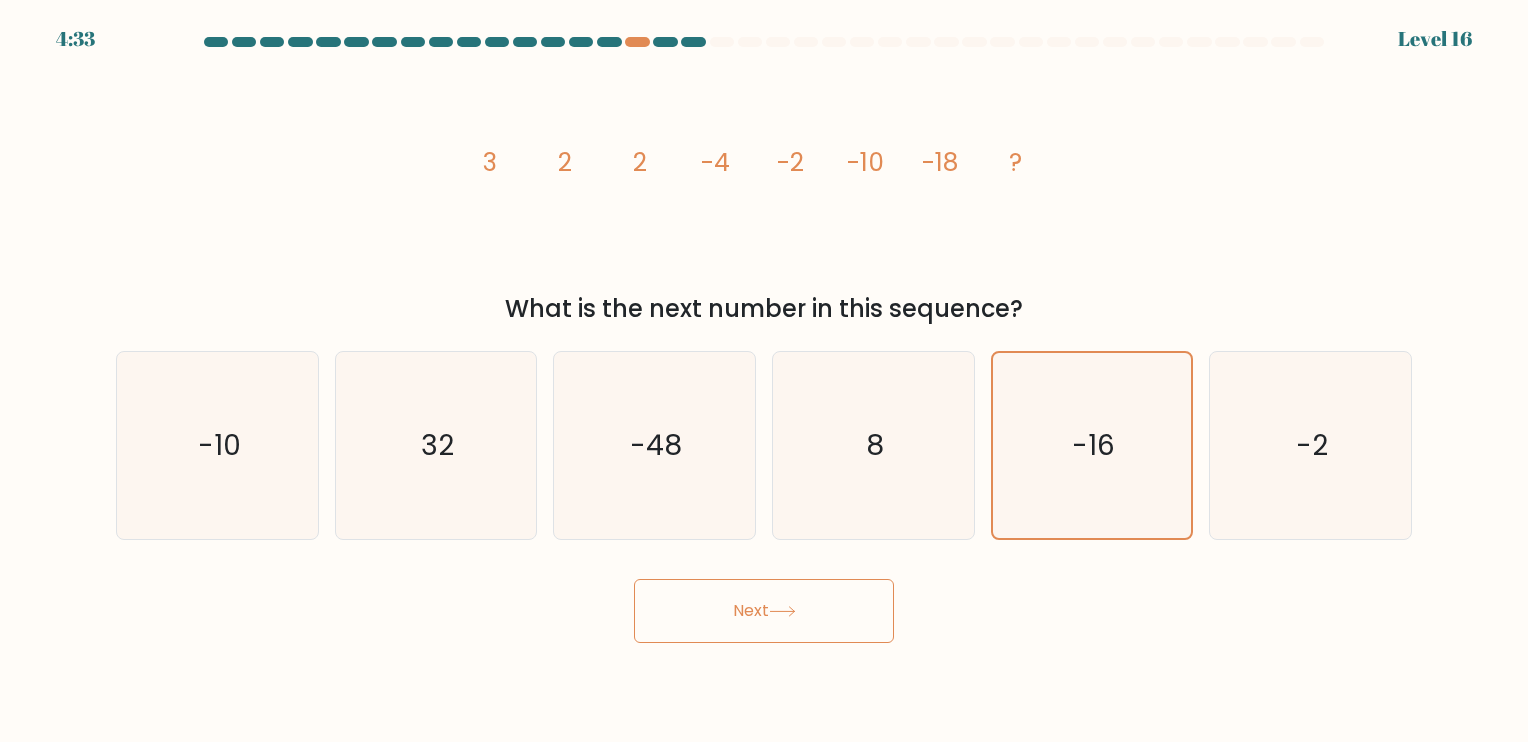 click on "Next" at bounding box center [764, 611] 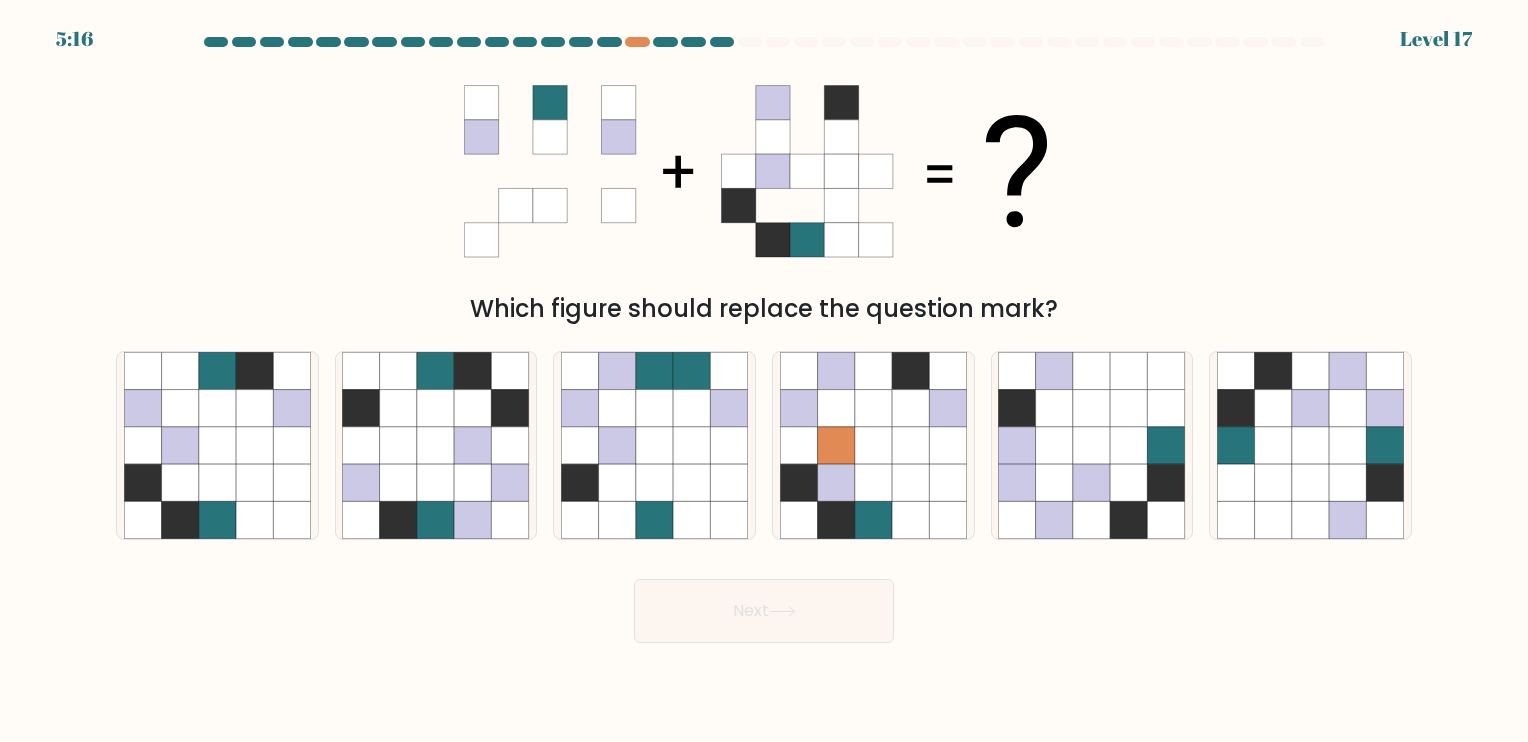 type 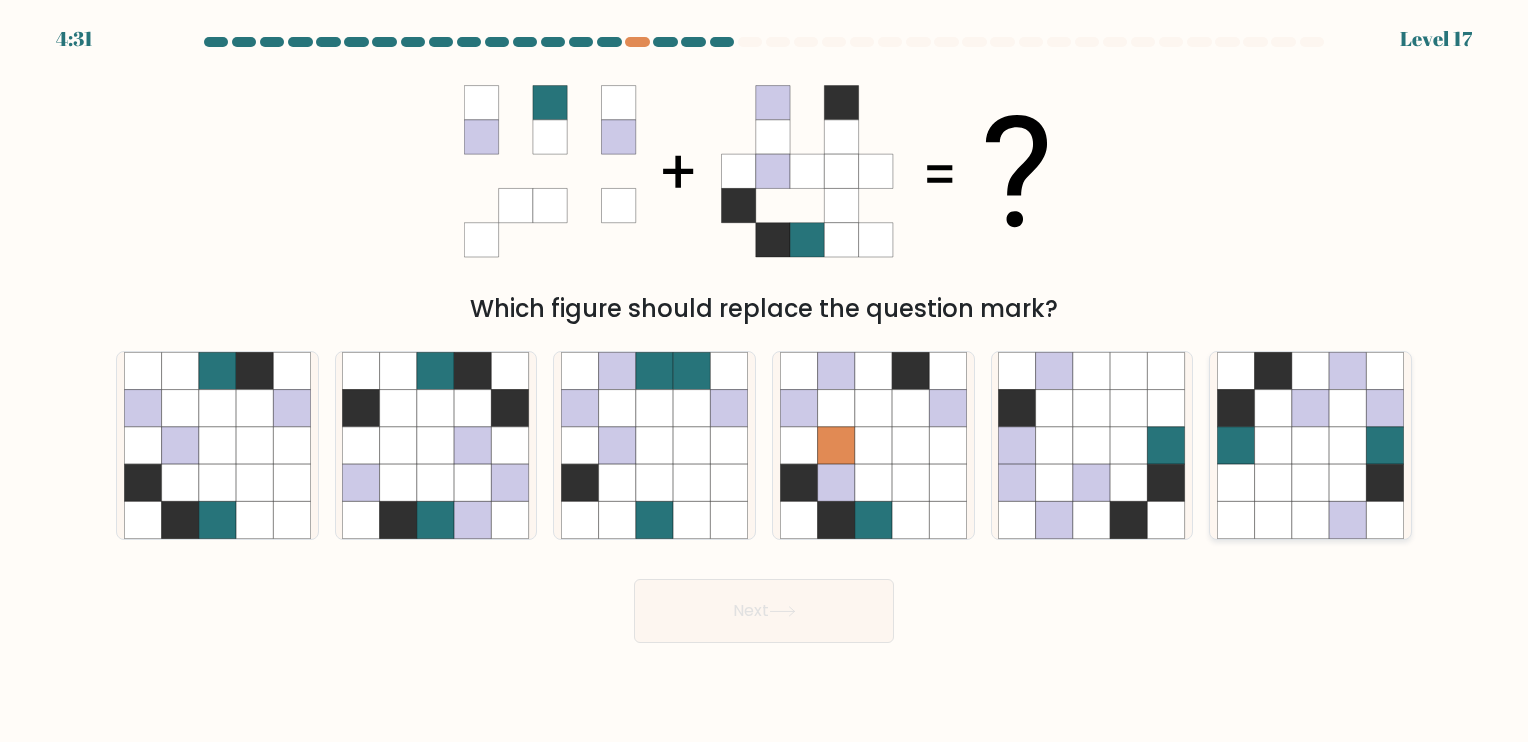 click 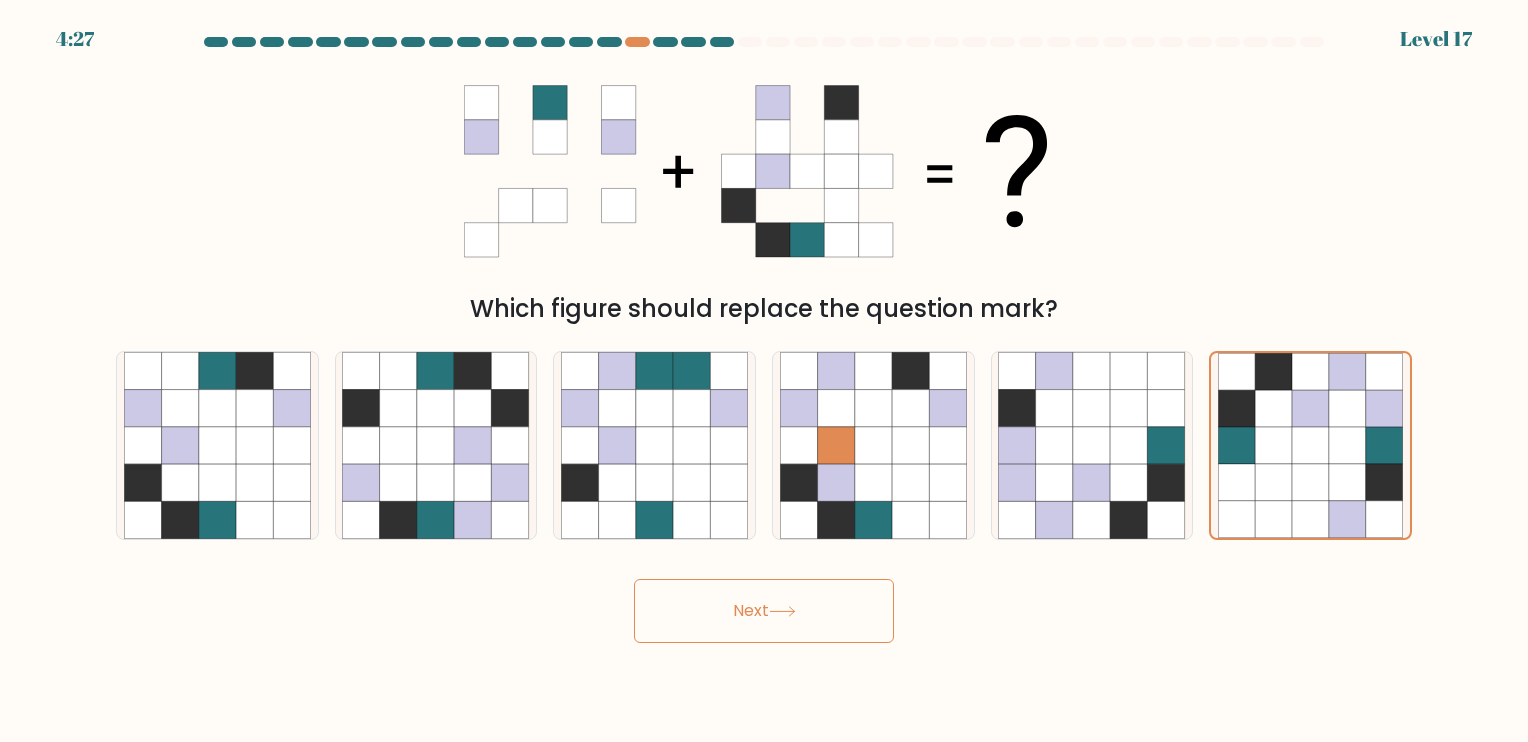 click on "Next" at bounding box center [764, 611] 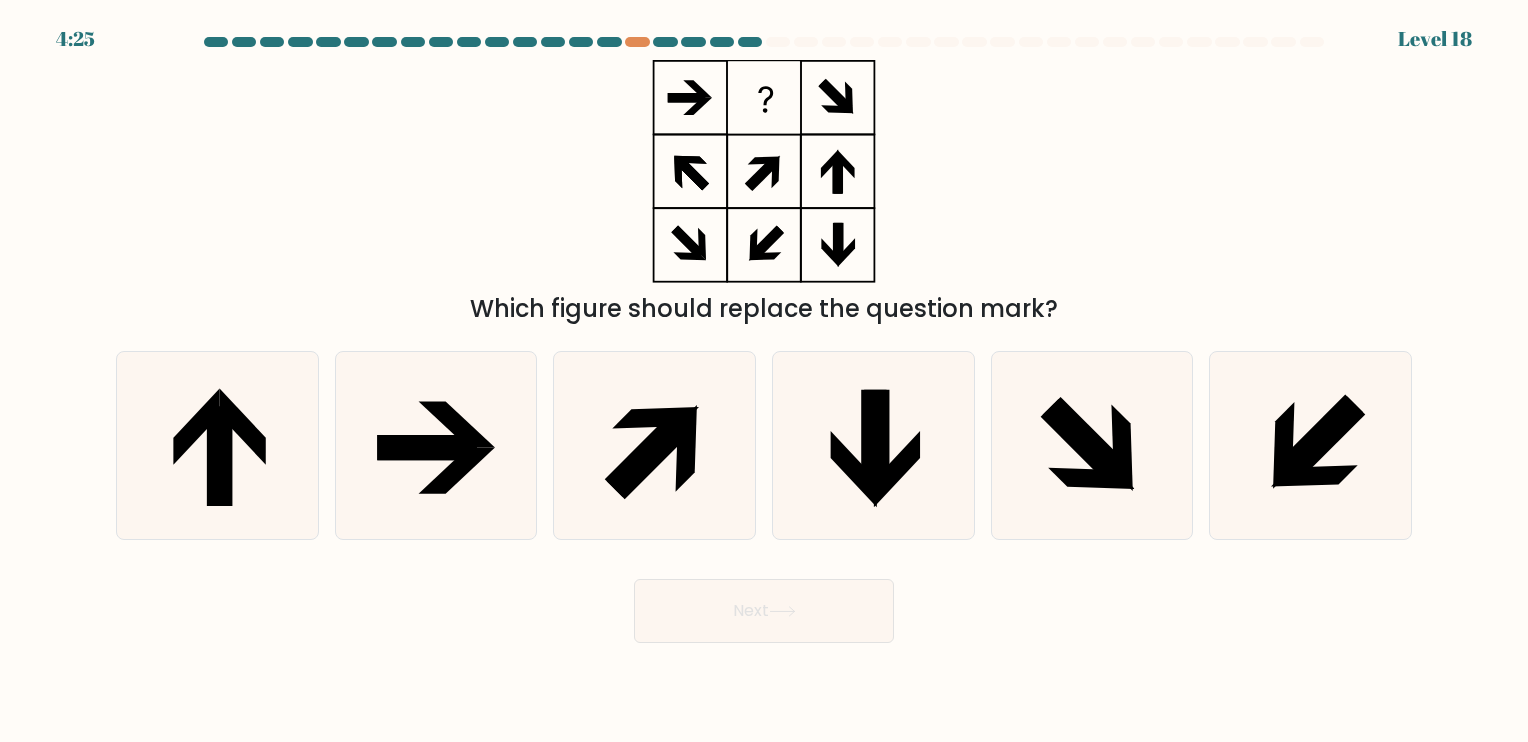 type 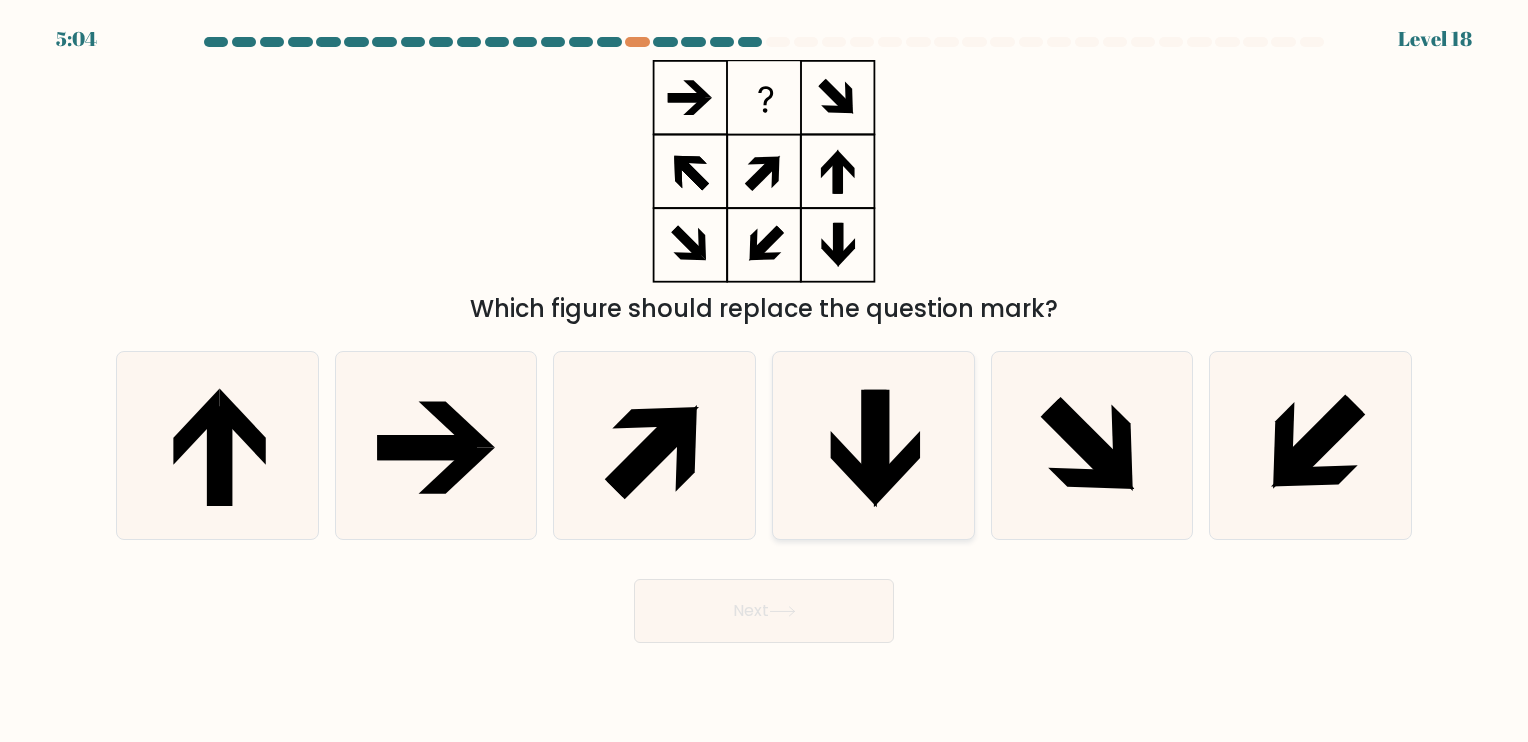 click 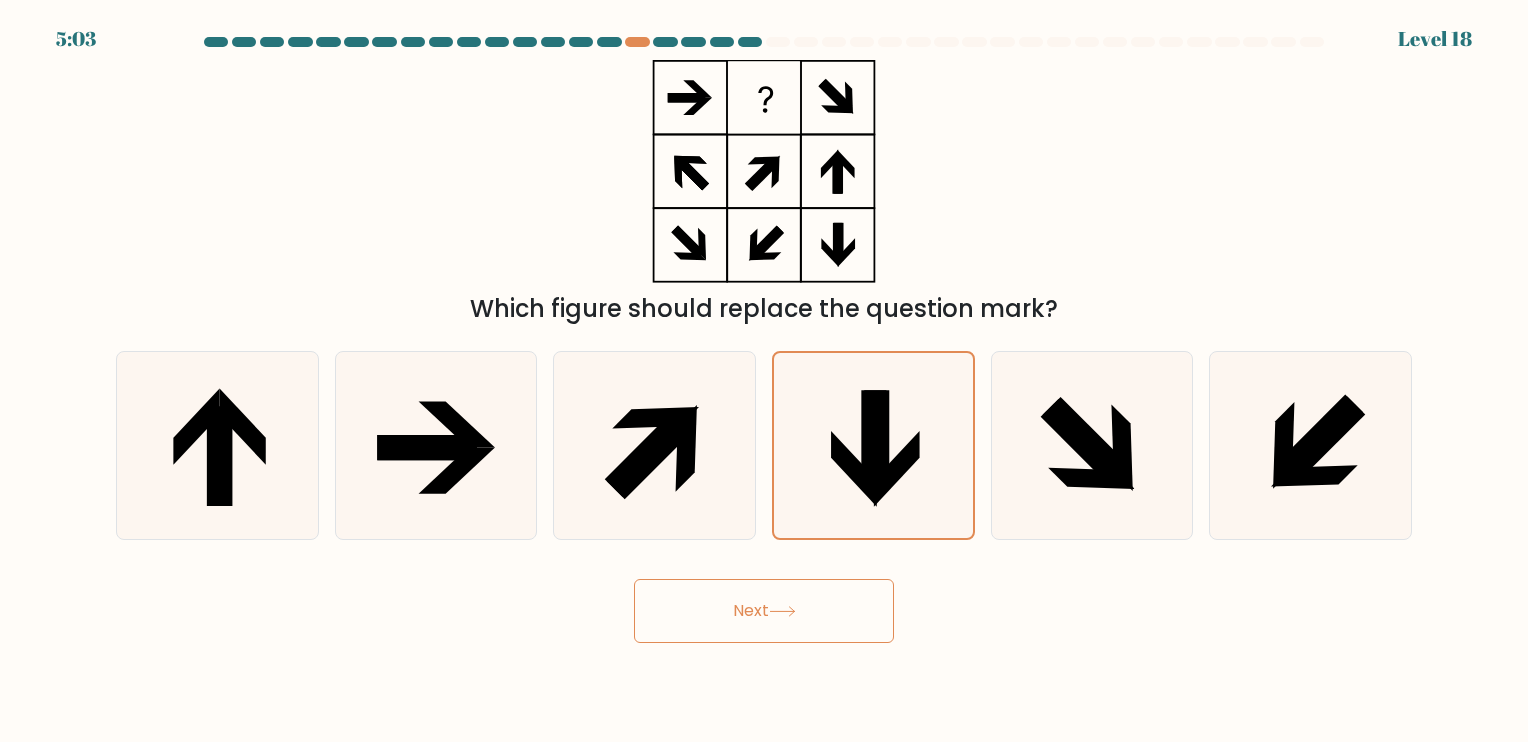 click on "Next" at bounding box center [764, 611] 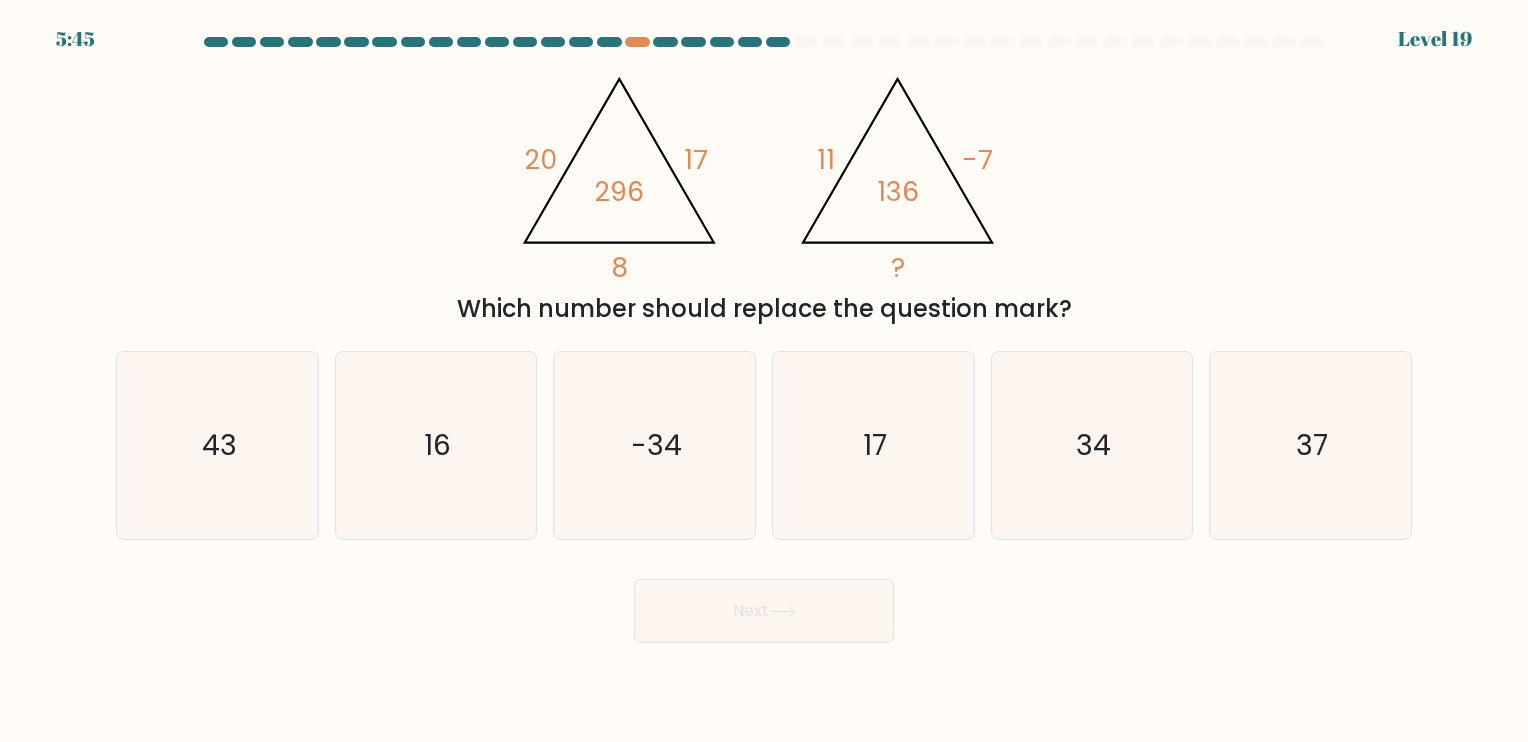 type 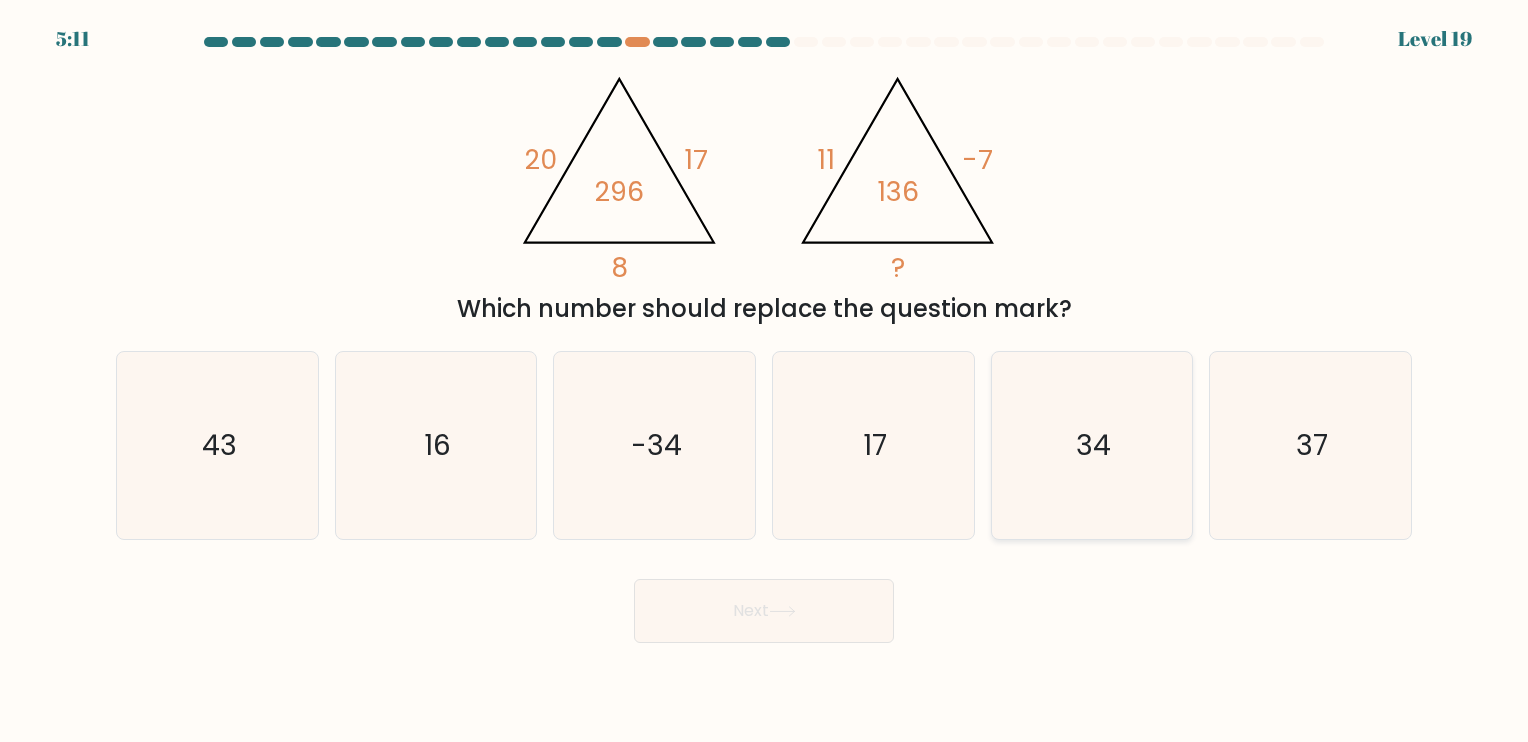 click on "34" 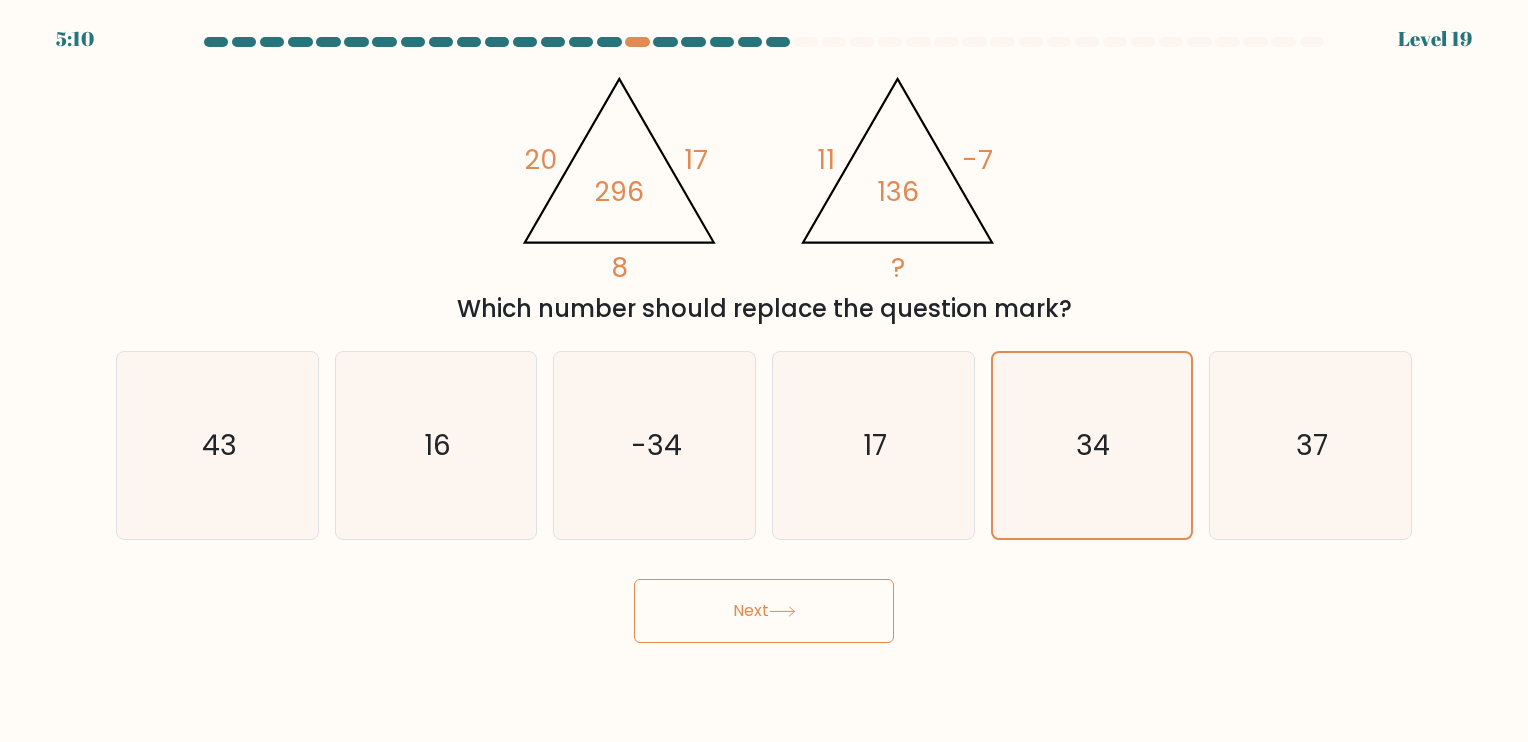 click on "Next" at bounding box center [764, 611] 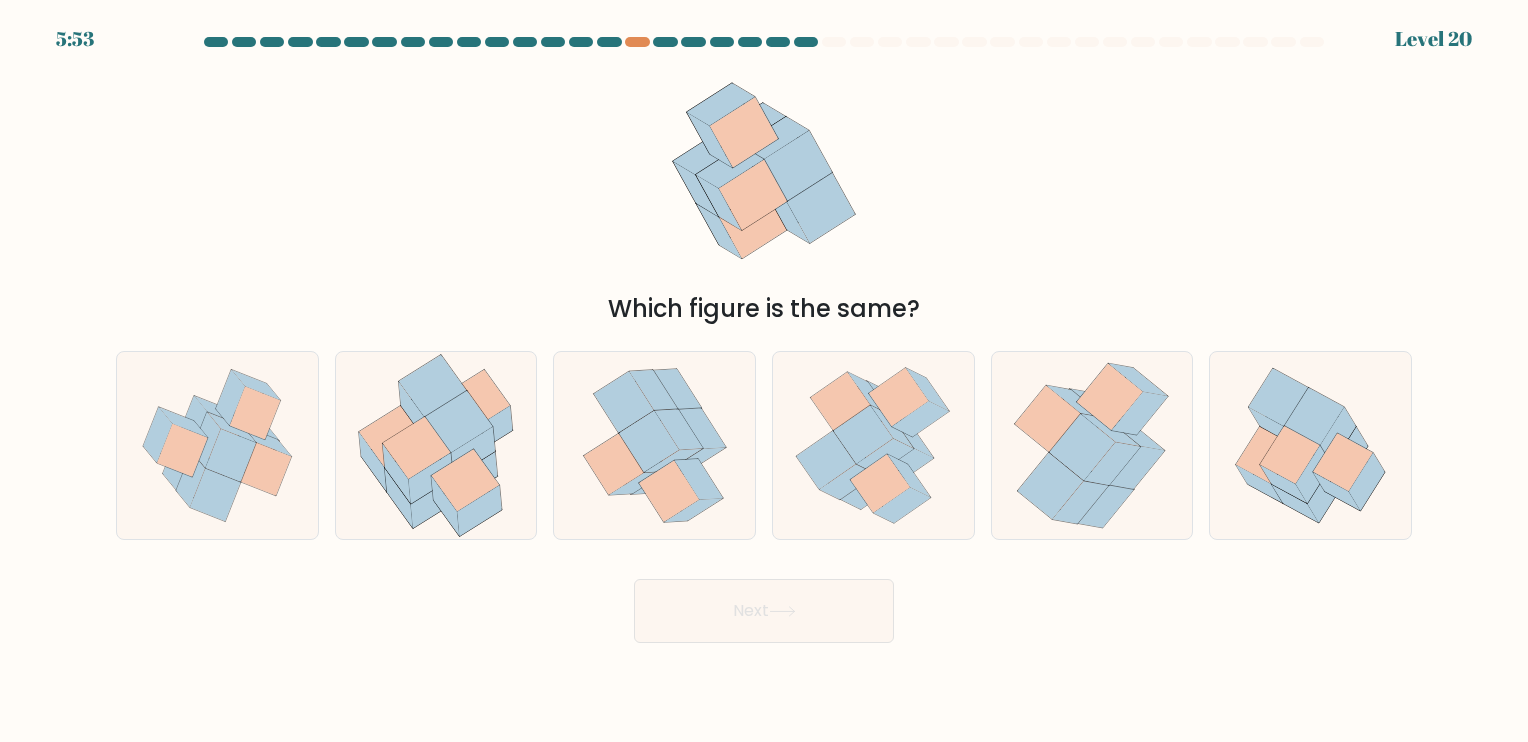 type 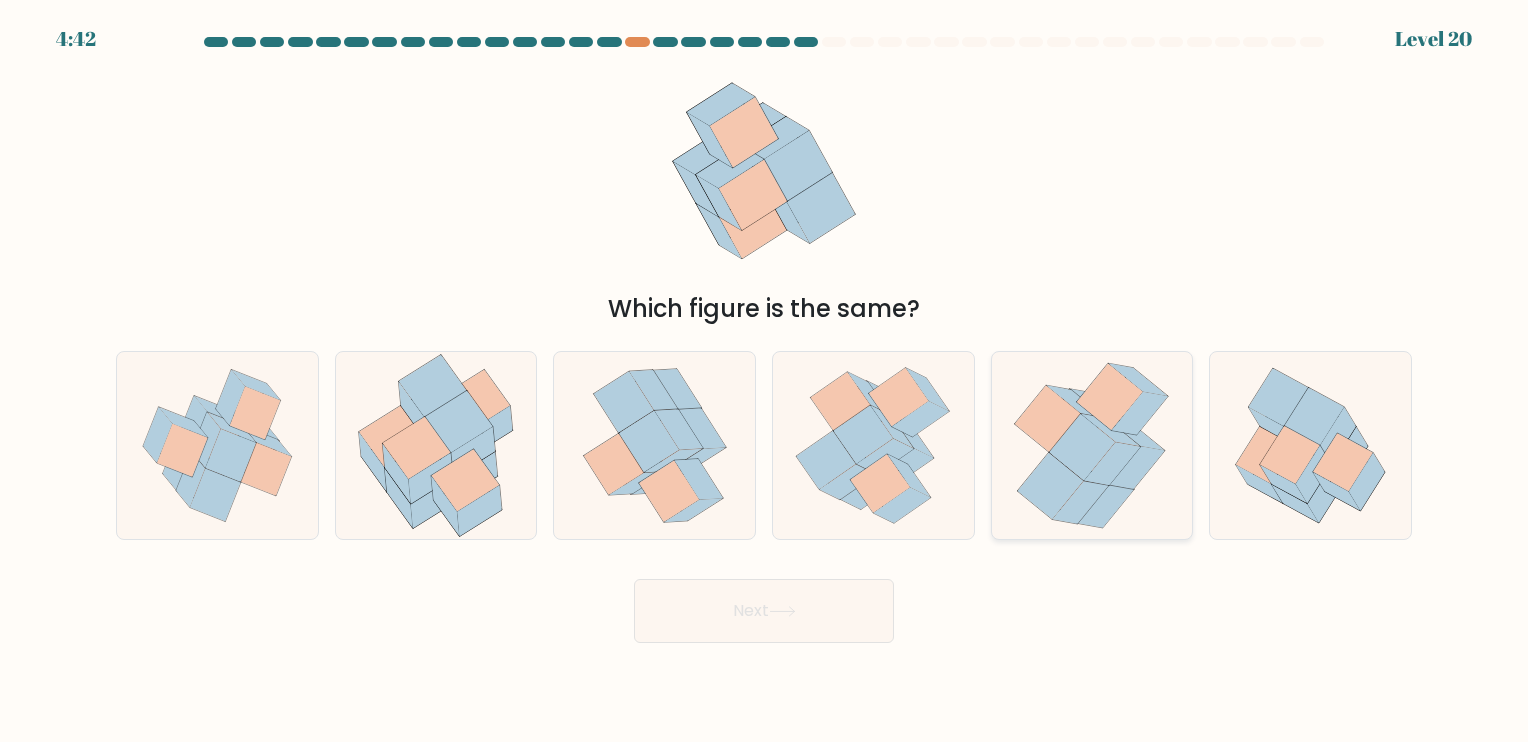click 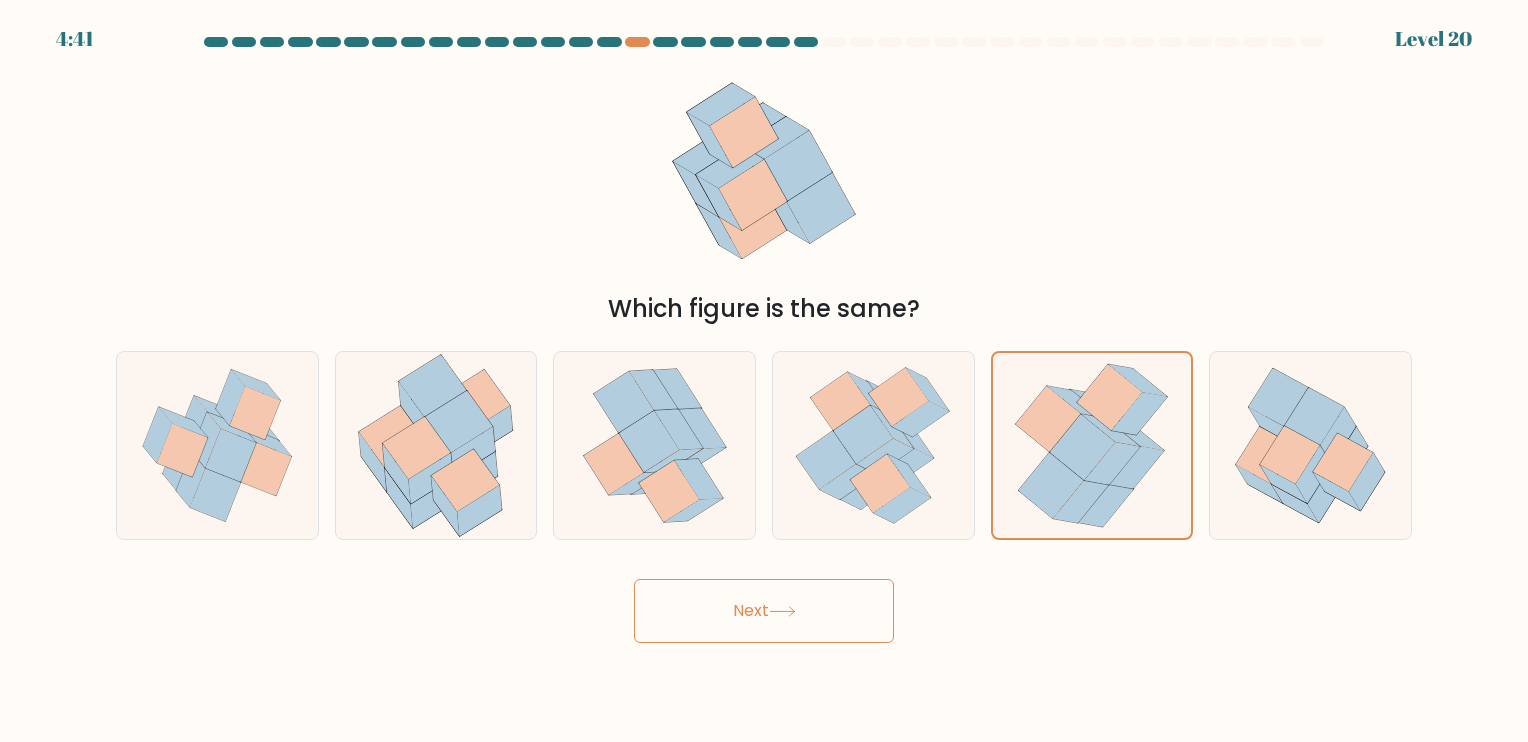 click on "Next" at bounding box center (764, 611) 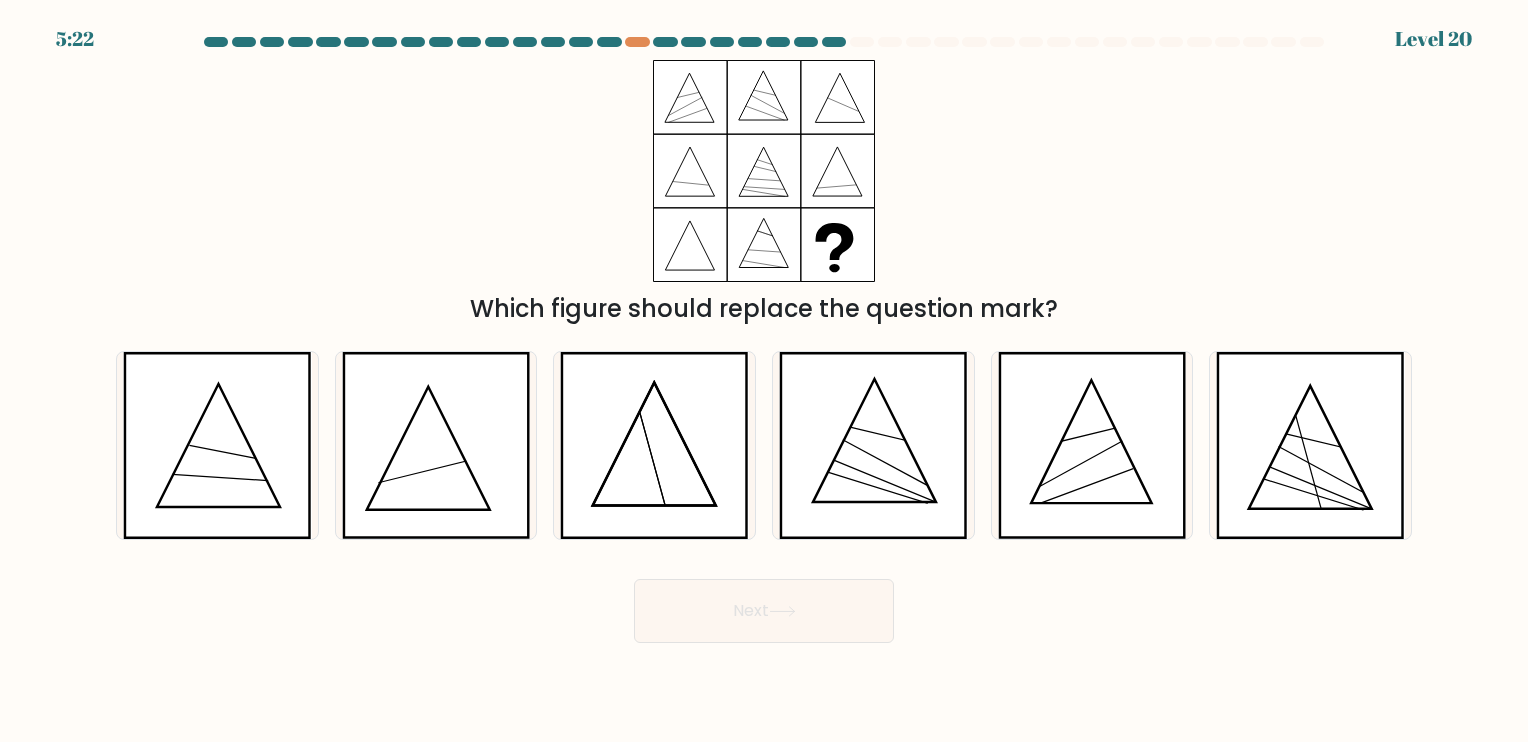 type 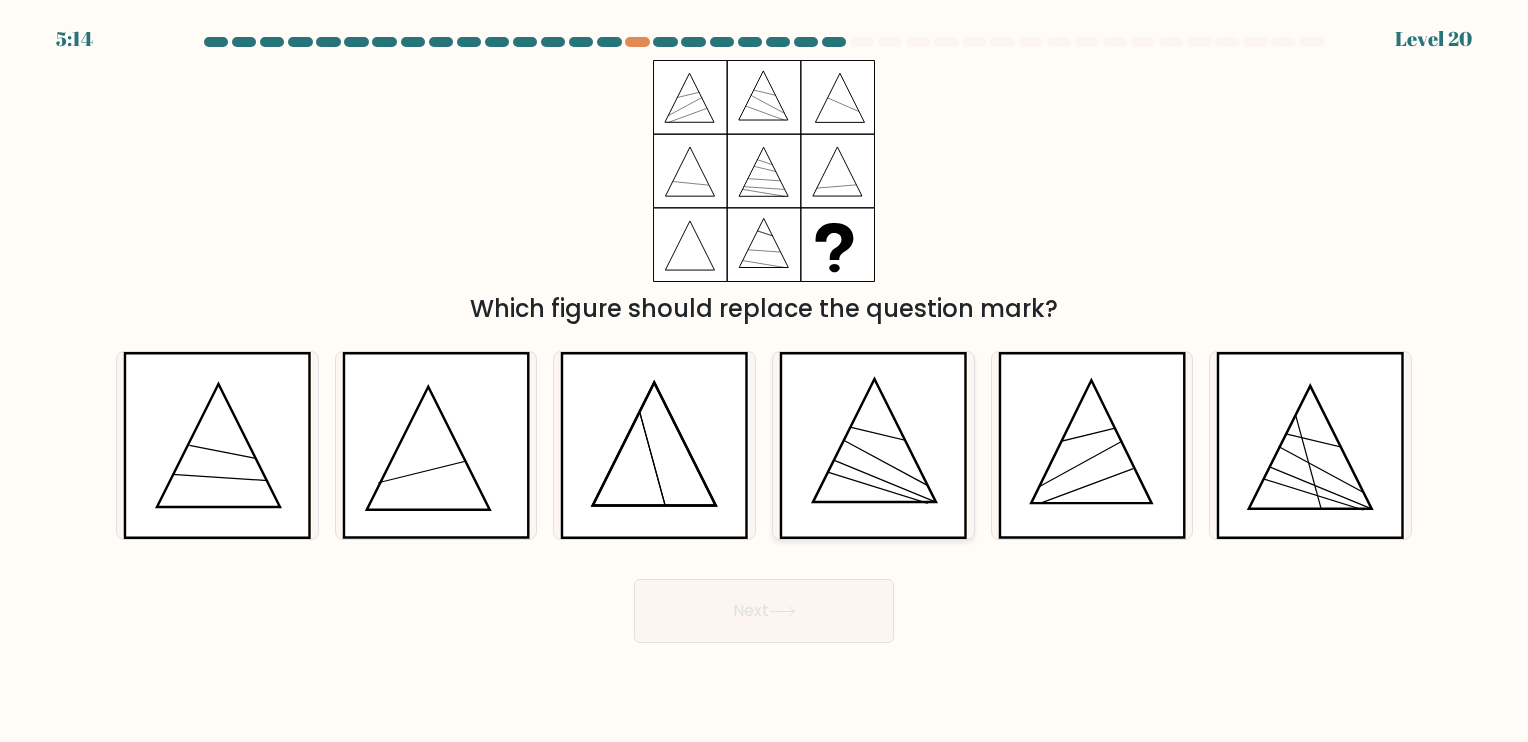 click 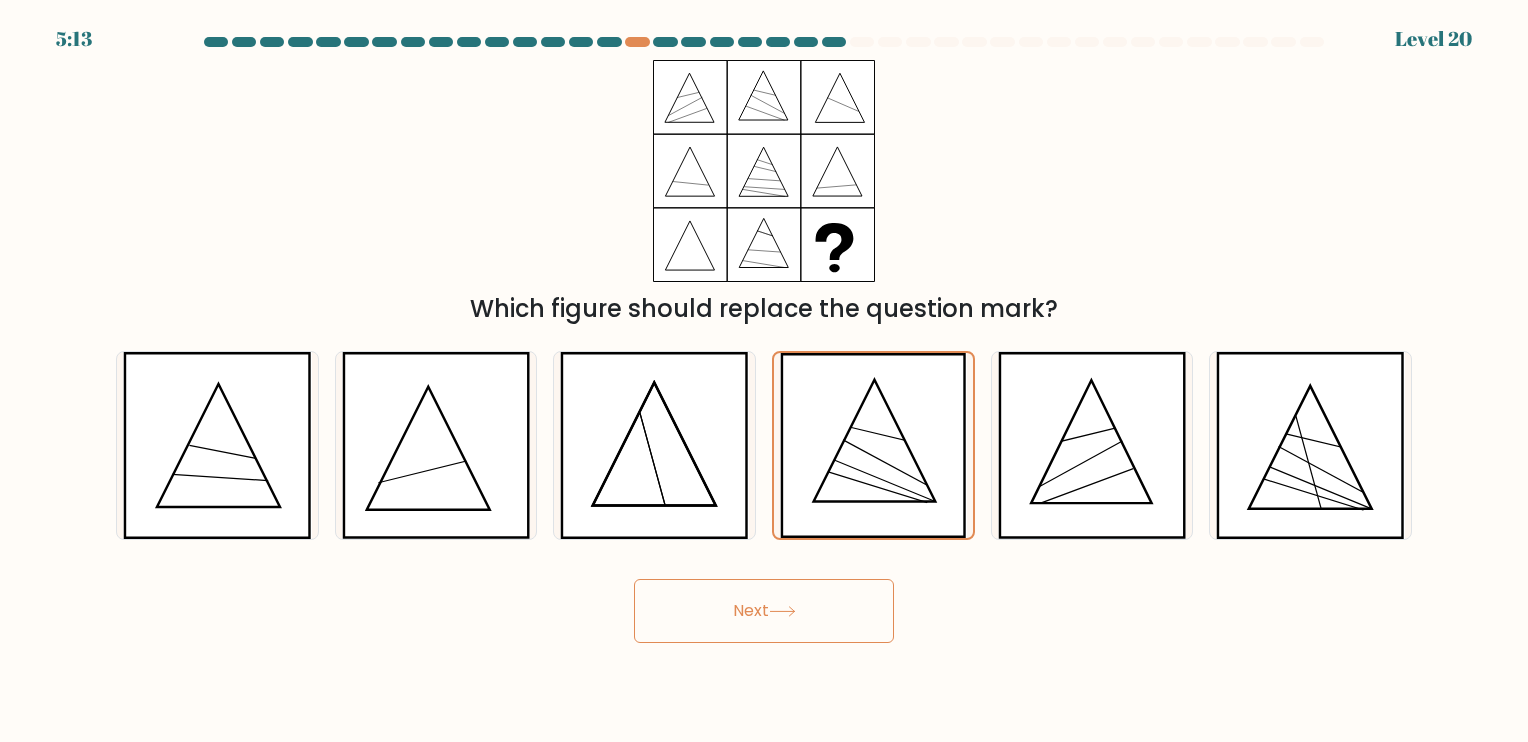 click on "Next" at bounding box center [764, 611] 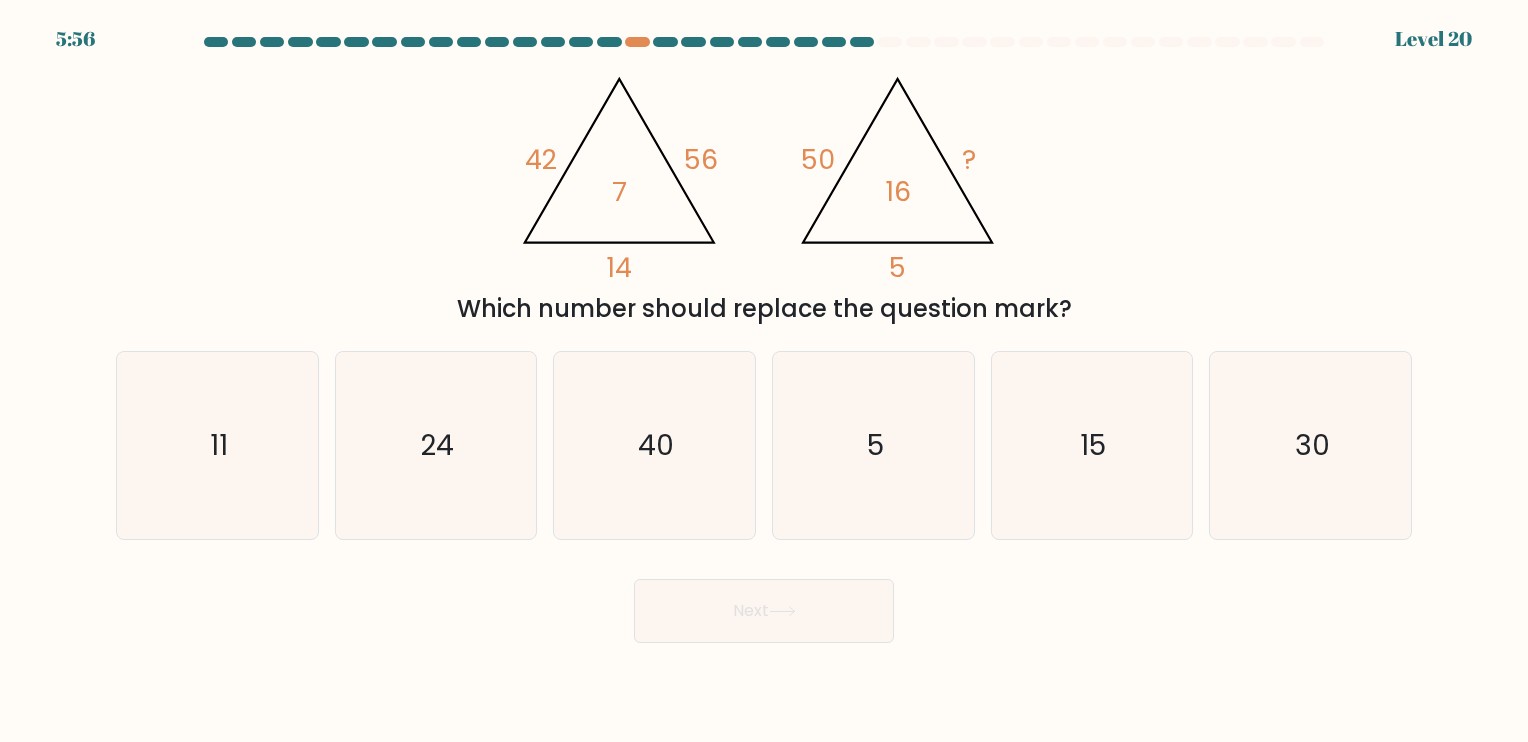 type 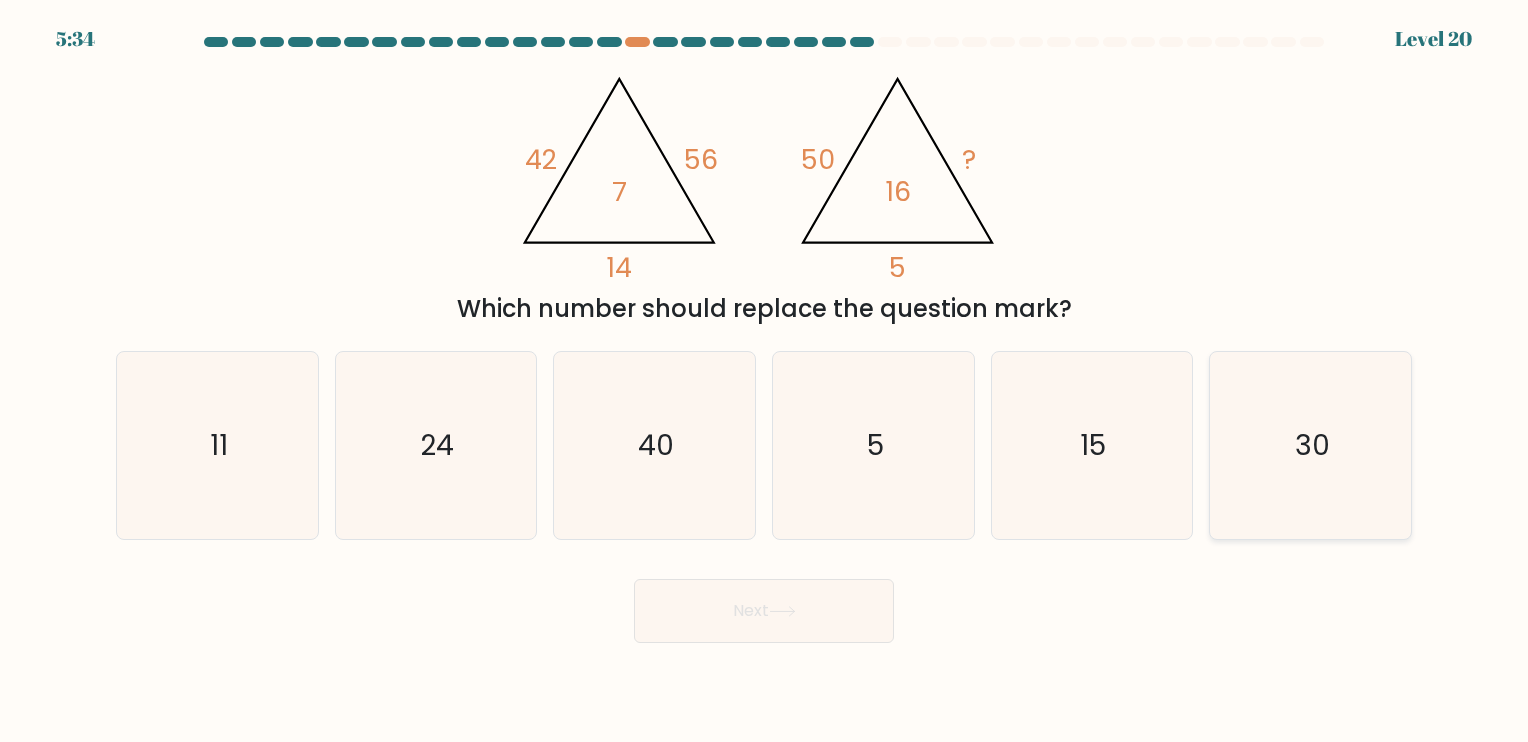 click on "30" 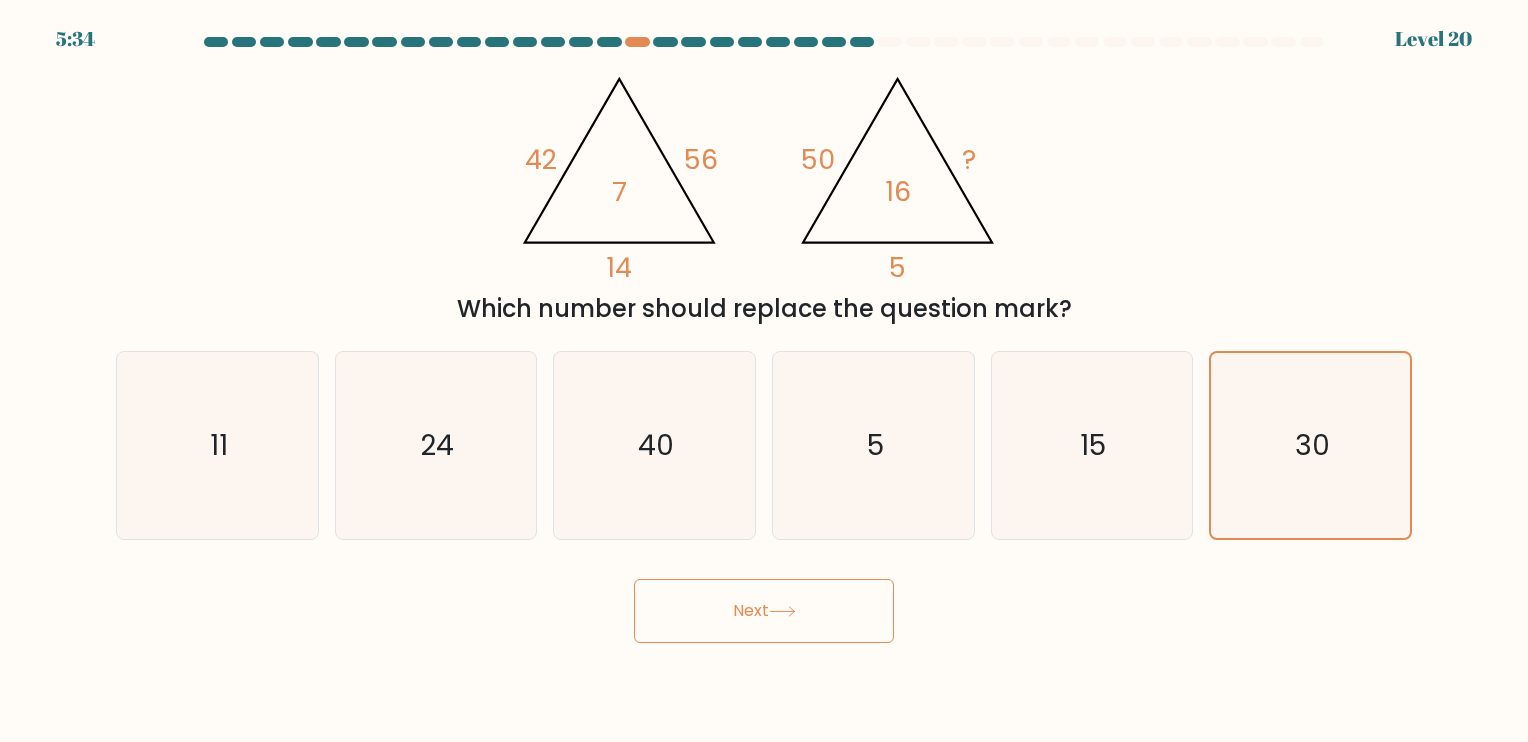 click on "Next" at bounding box center [764, 611] 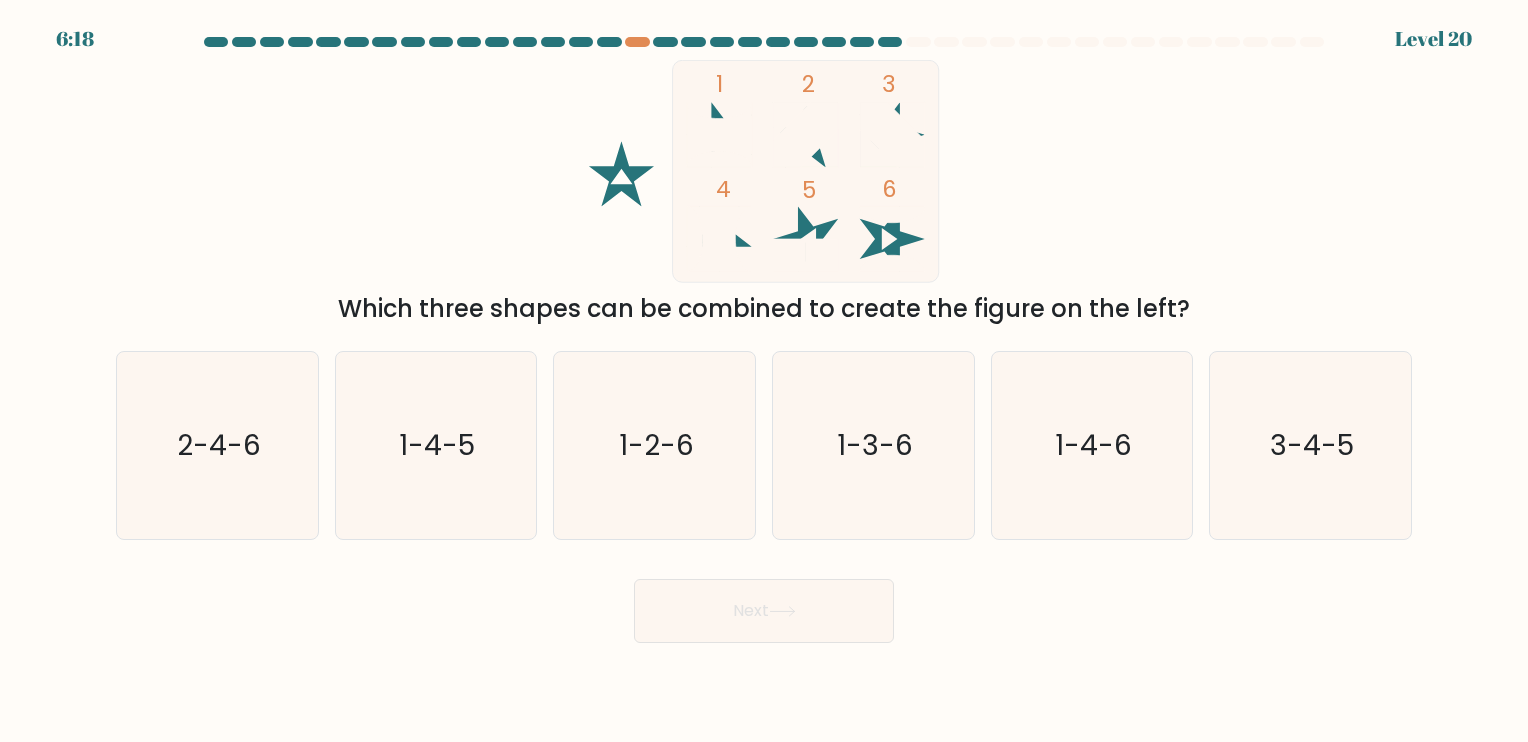 type 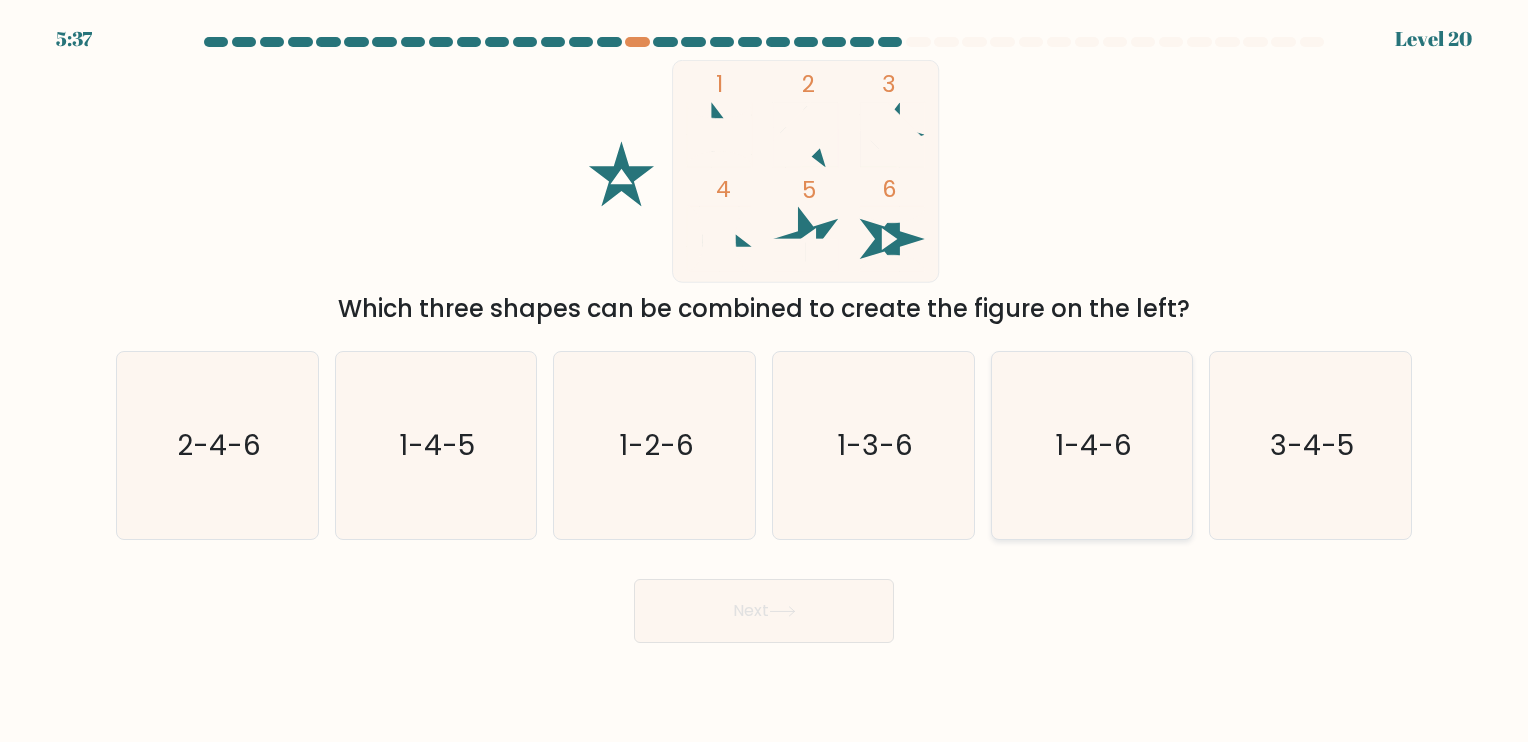 click on "1-4-6" 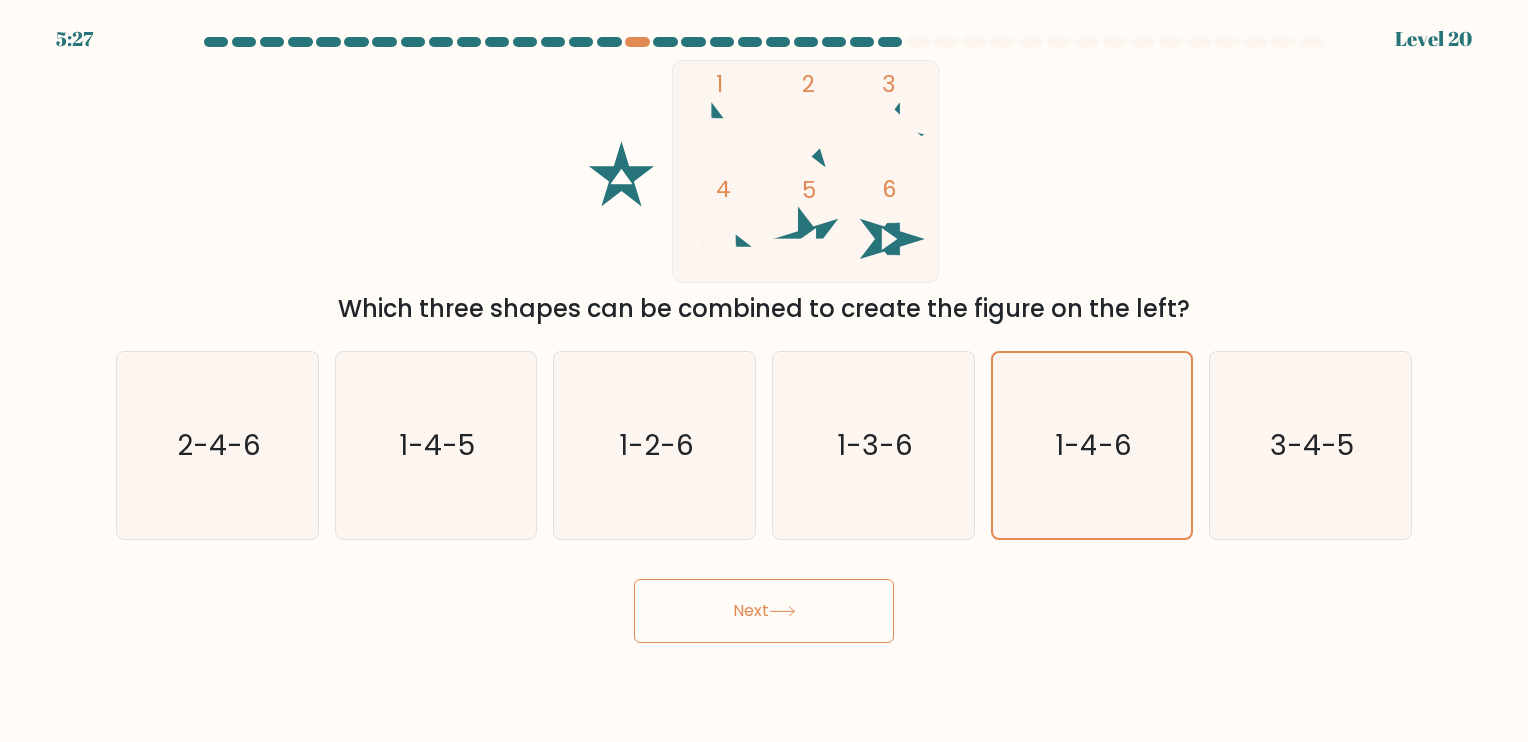 click on "Next" at bounding box center (764, 611) 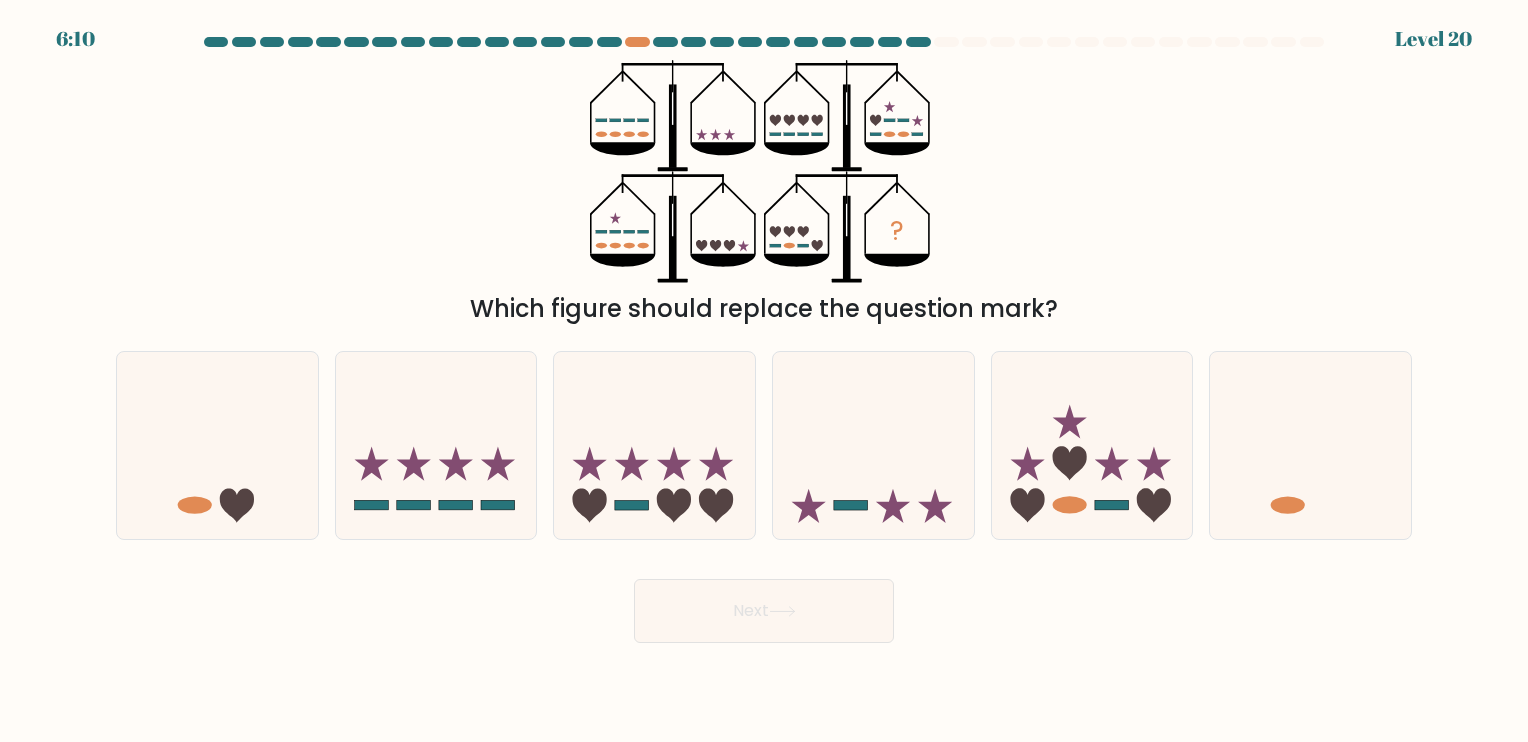 type 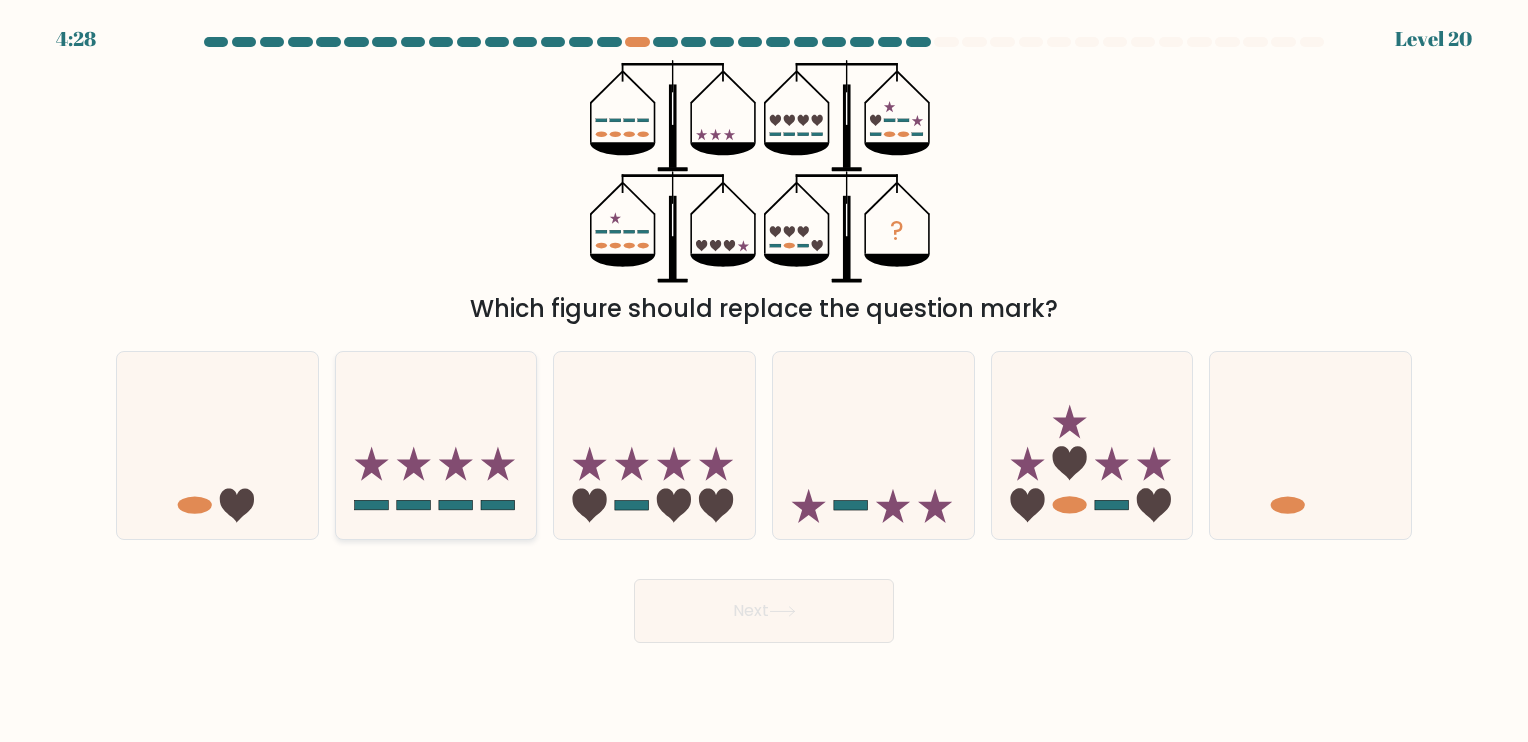 click 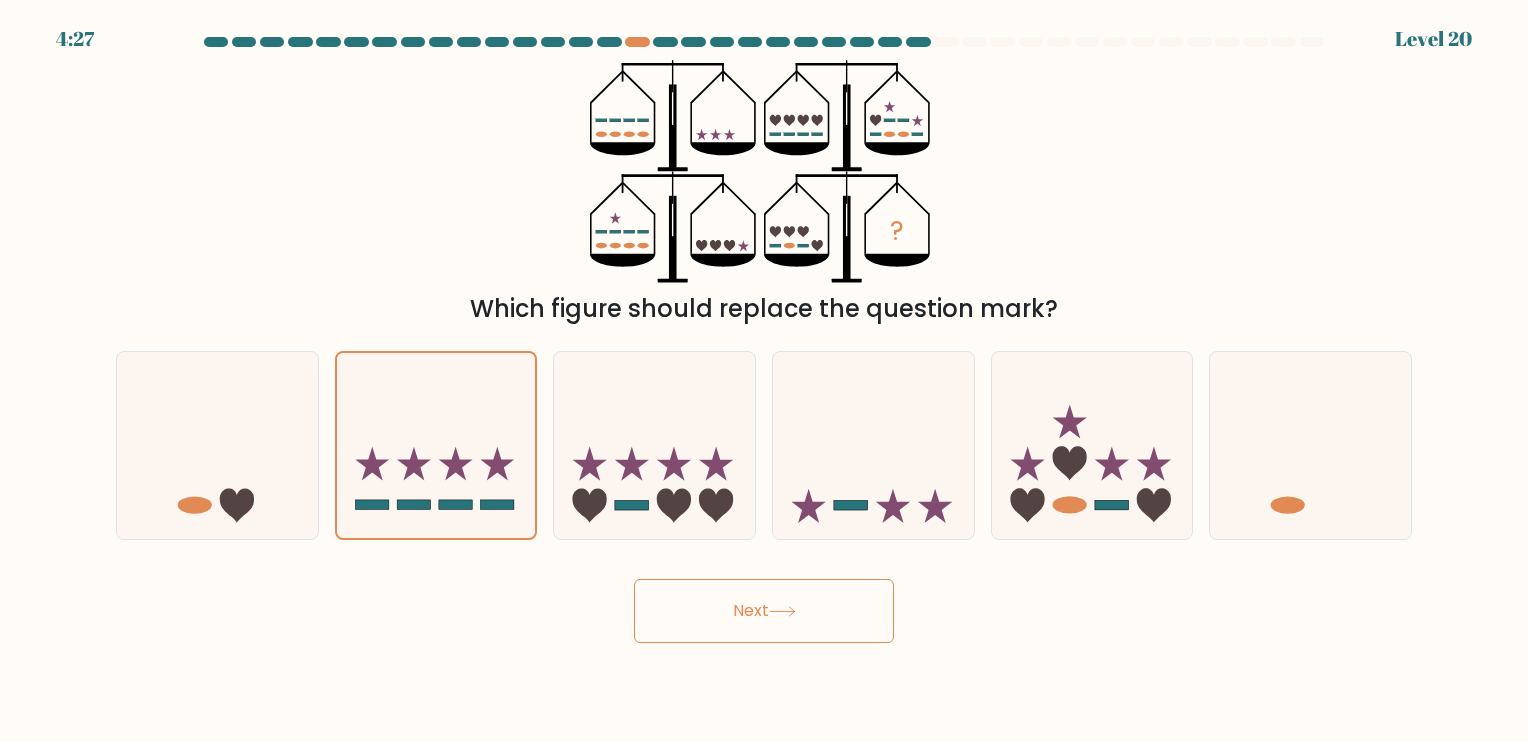 click on "Next" at bounding box center (764, 611) 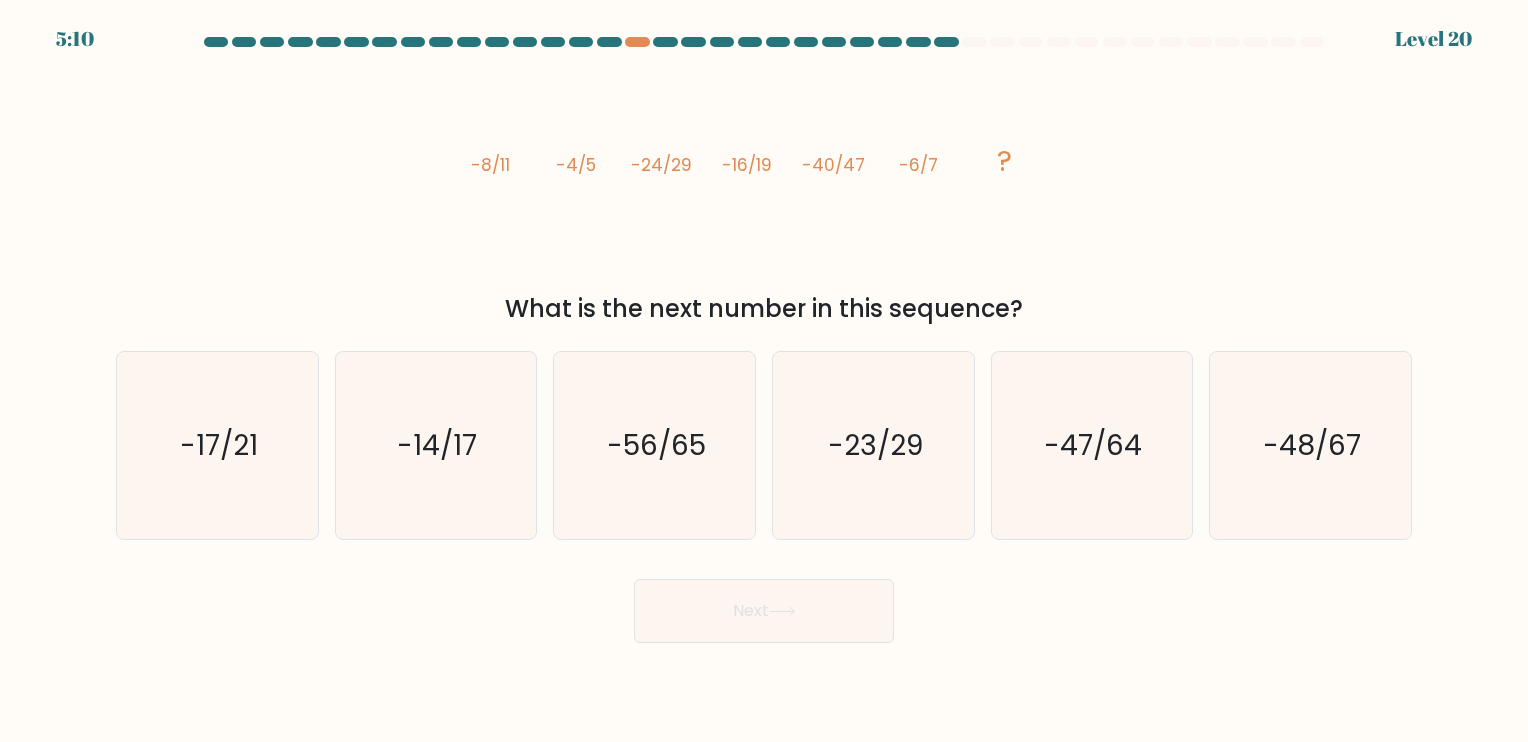 type 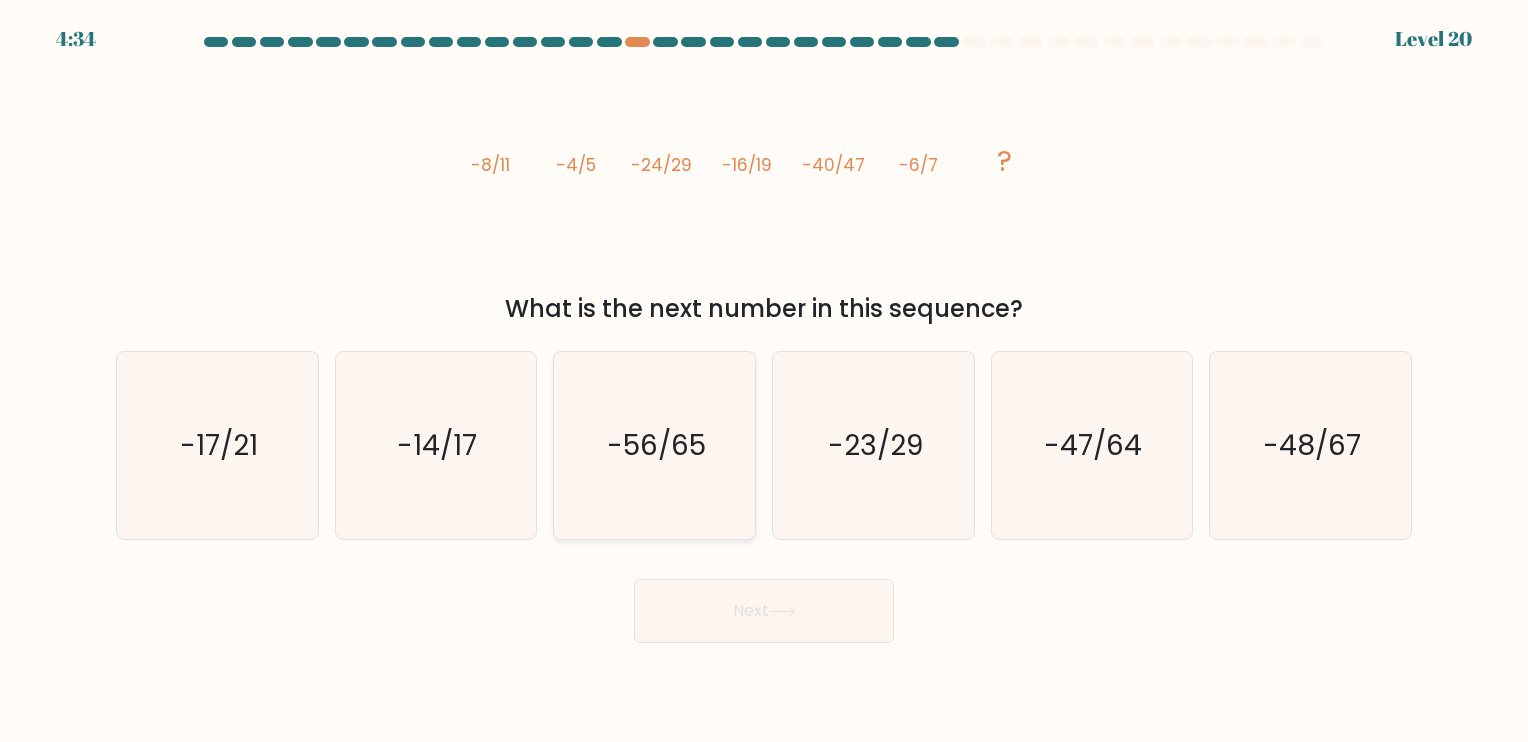 click on "-56/65" 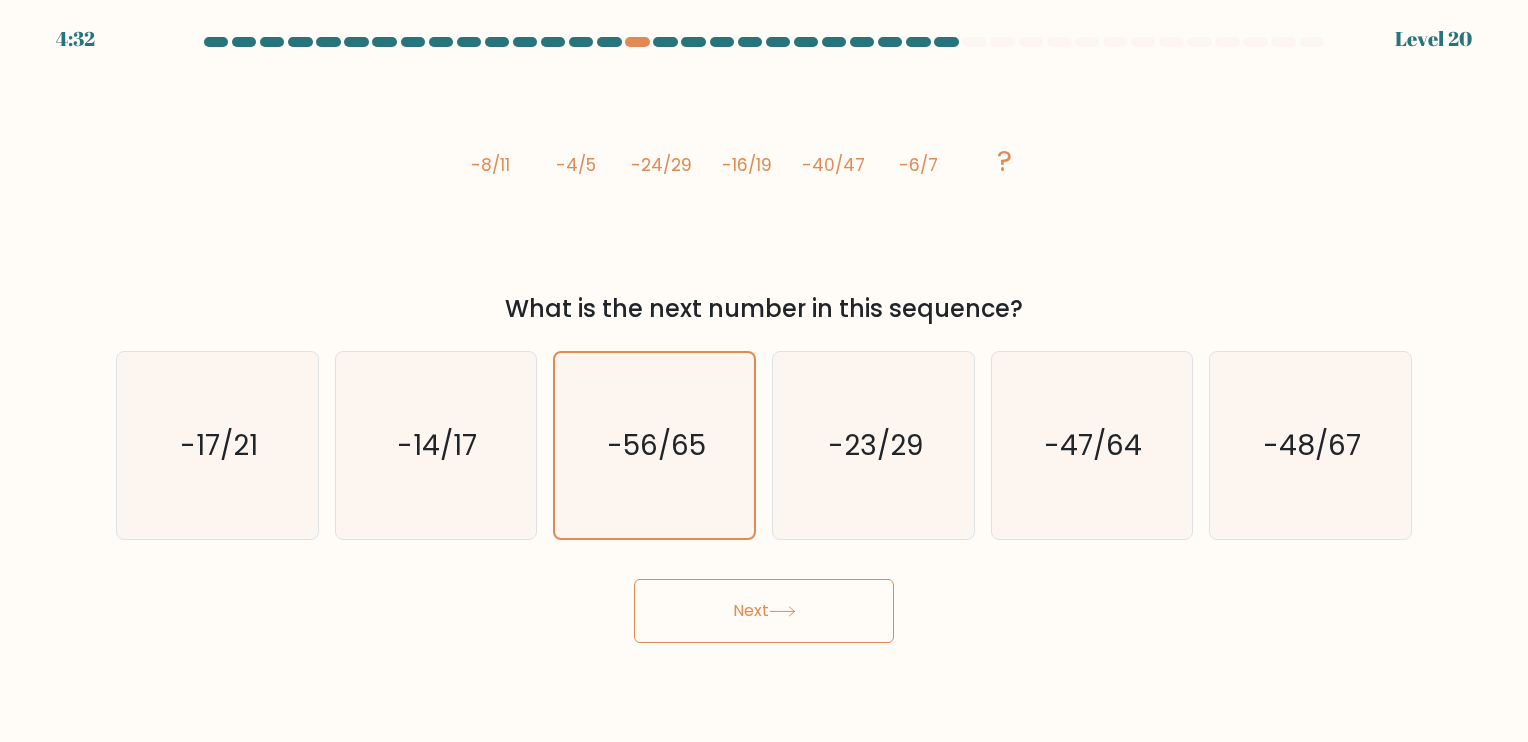 click on "Next" at bounding box center [764, 611] 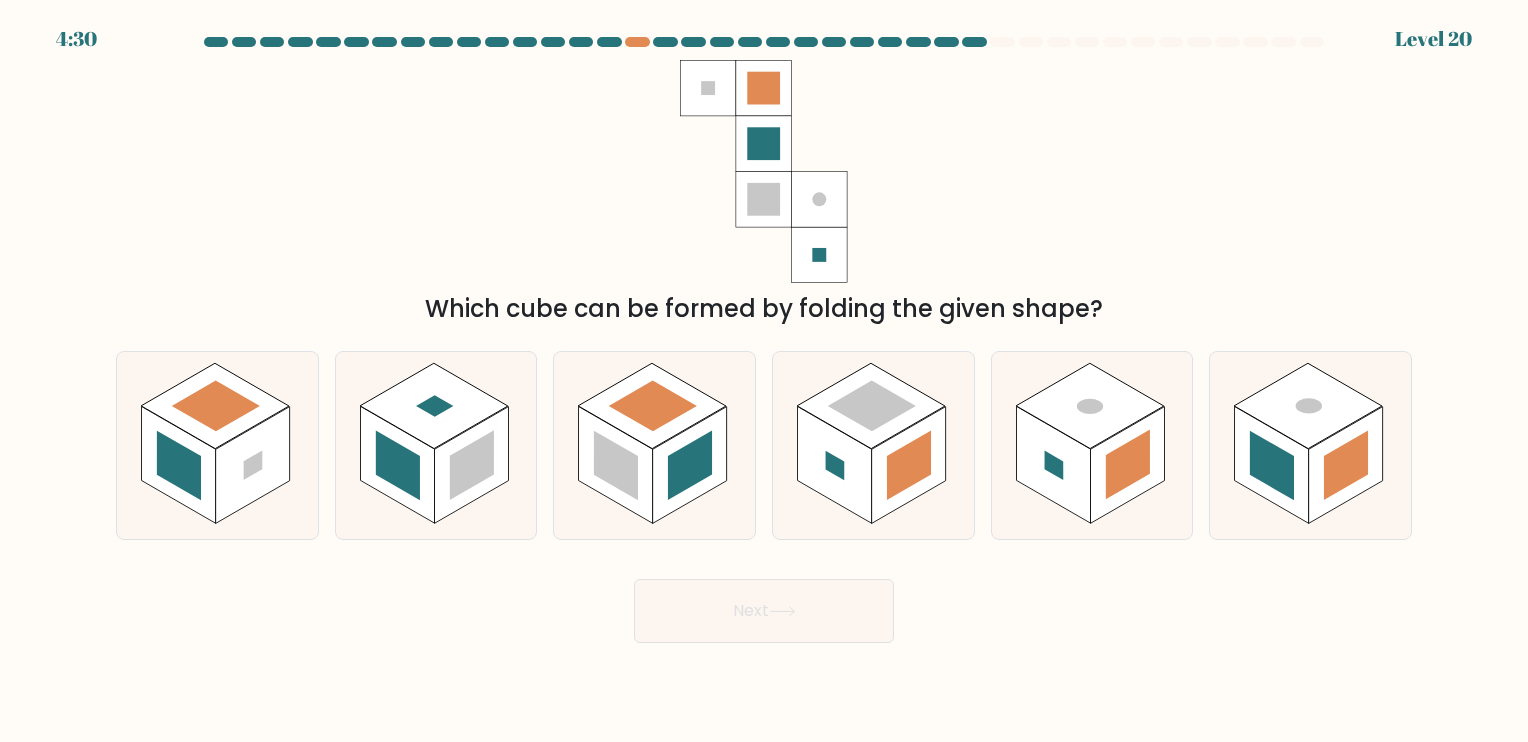 type 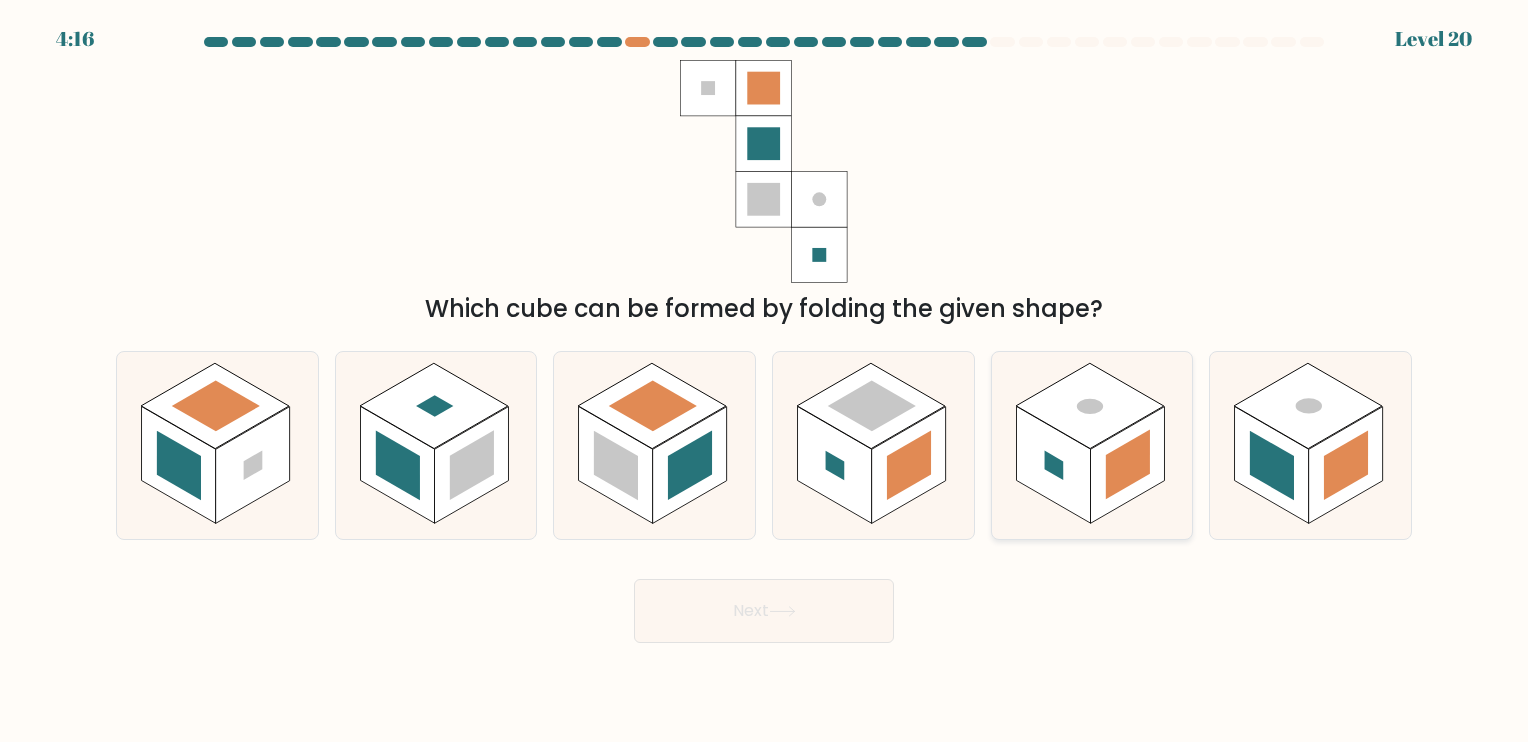 click 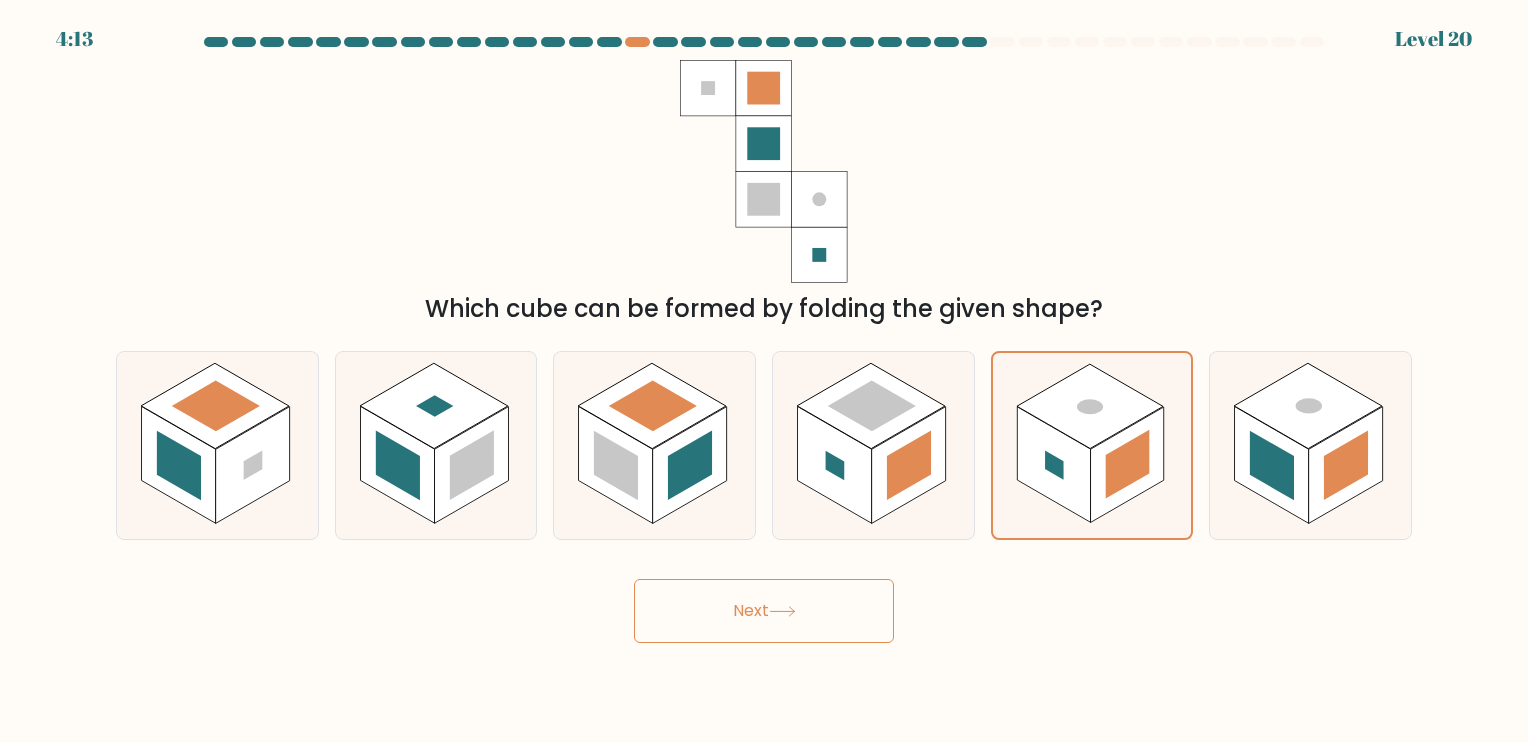 click on "Next" at bounding box center [764, 611] 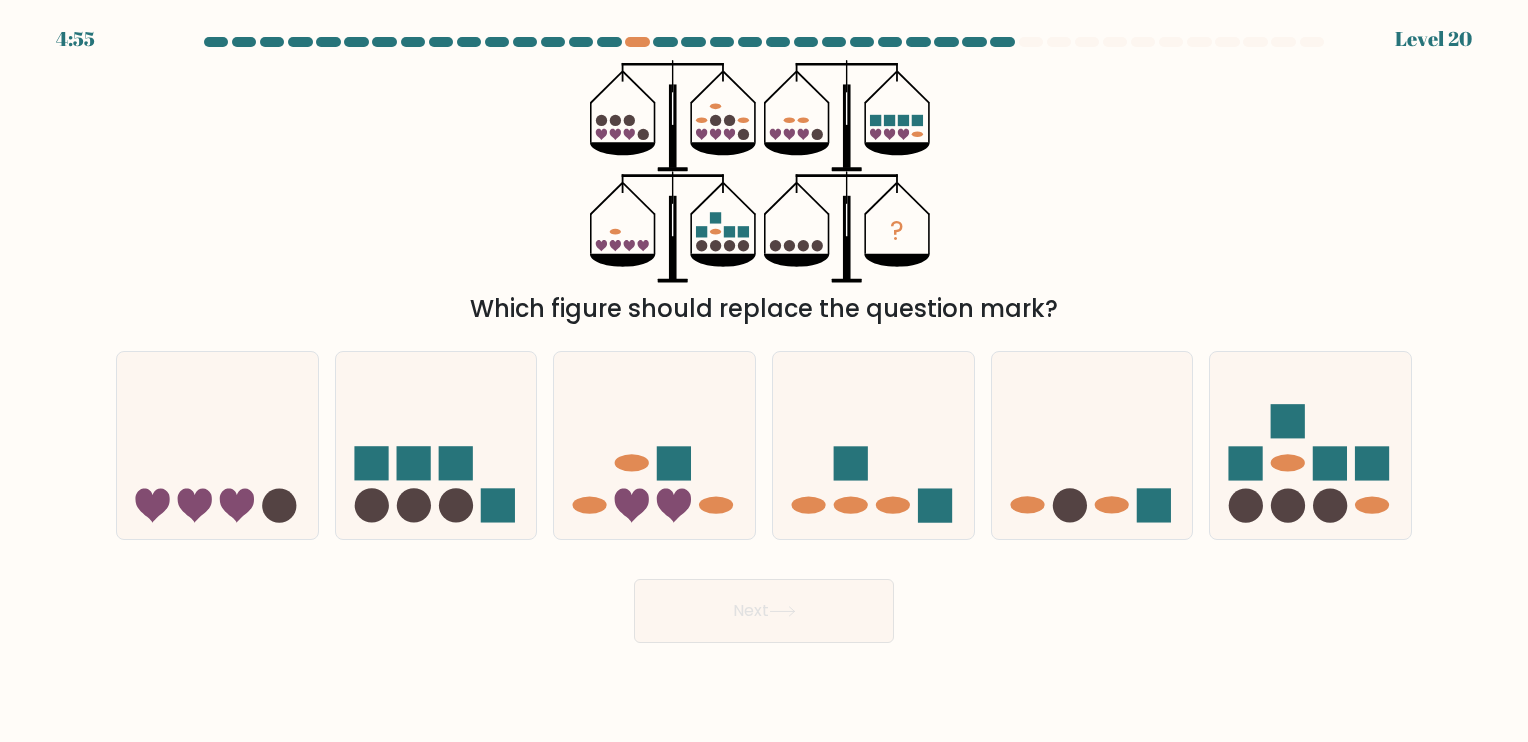 type 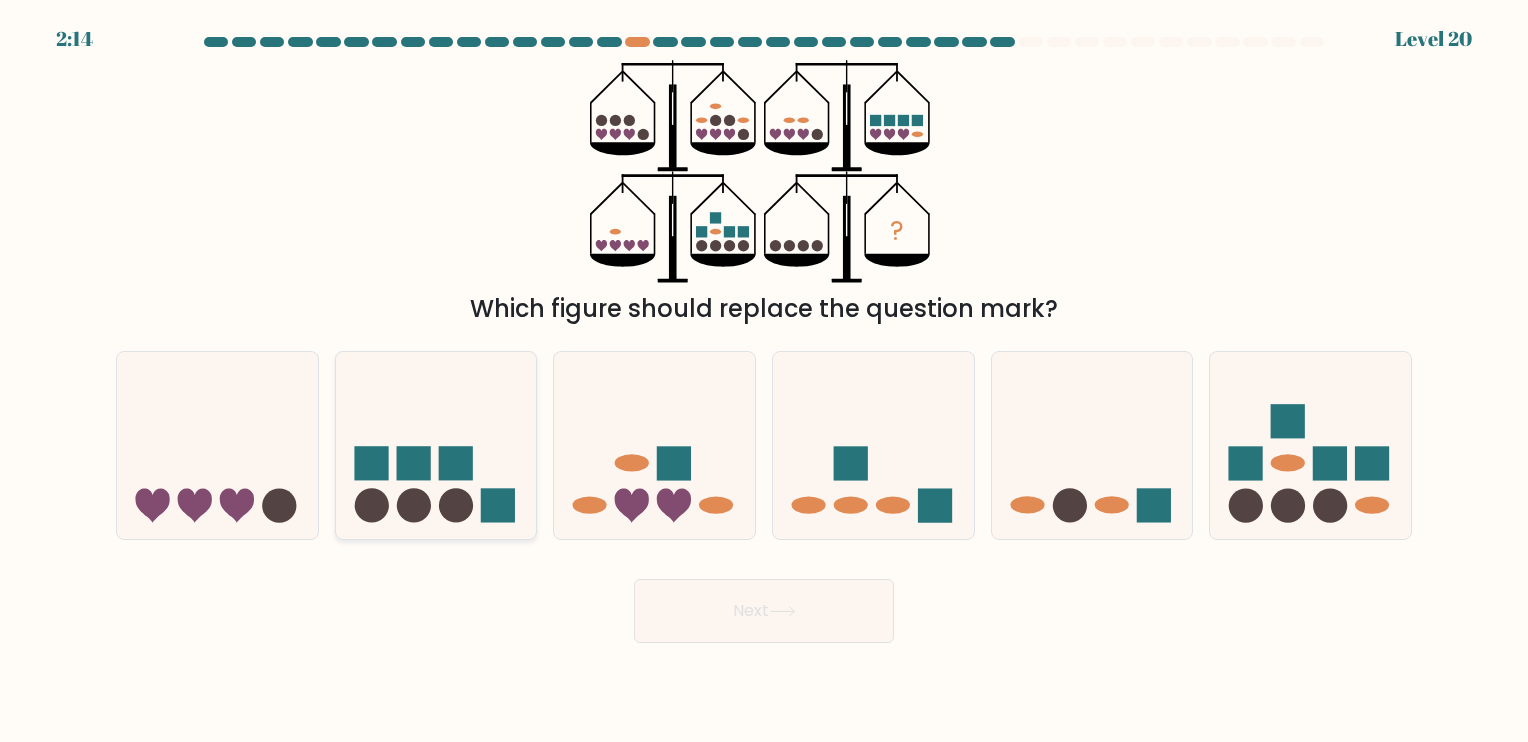 click 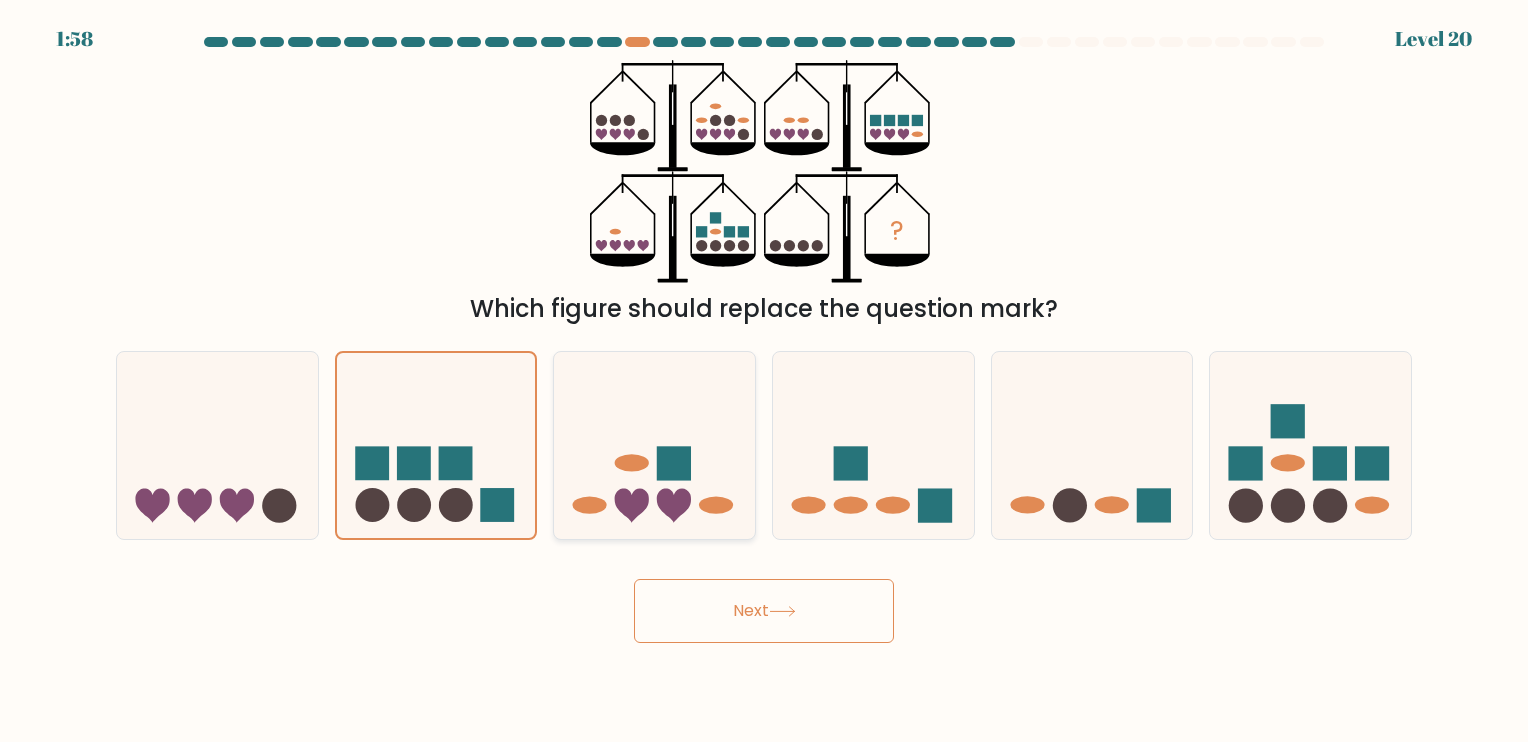 click 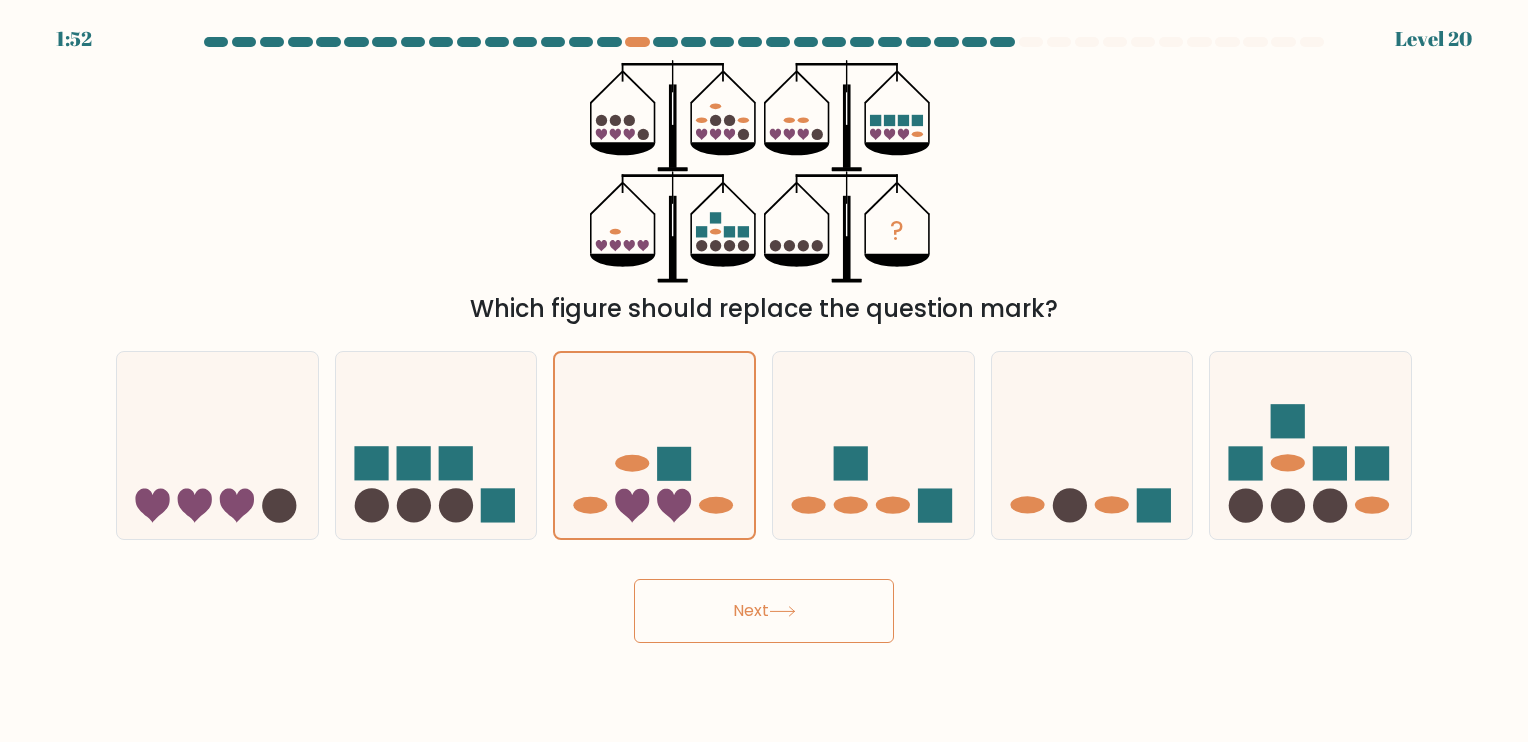 click on "Next" at bounding box center [764, 611] 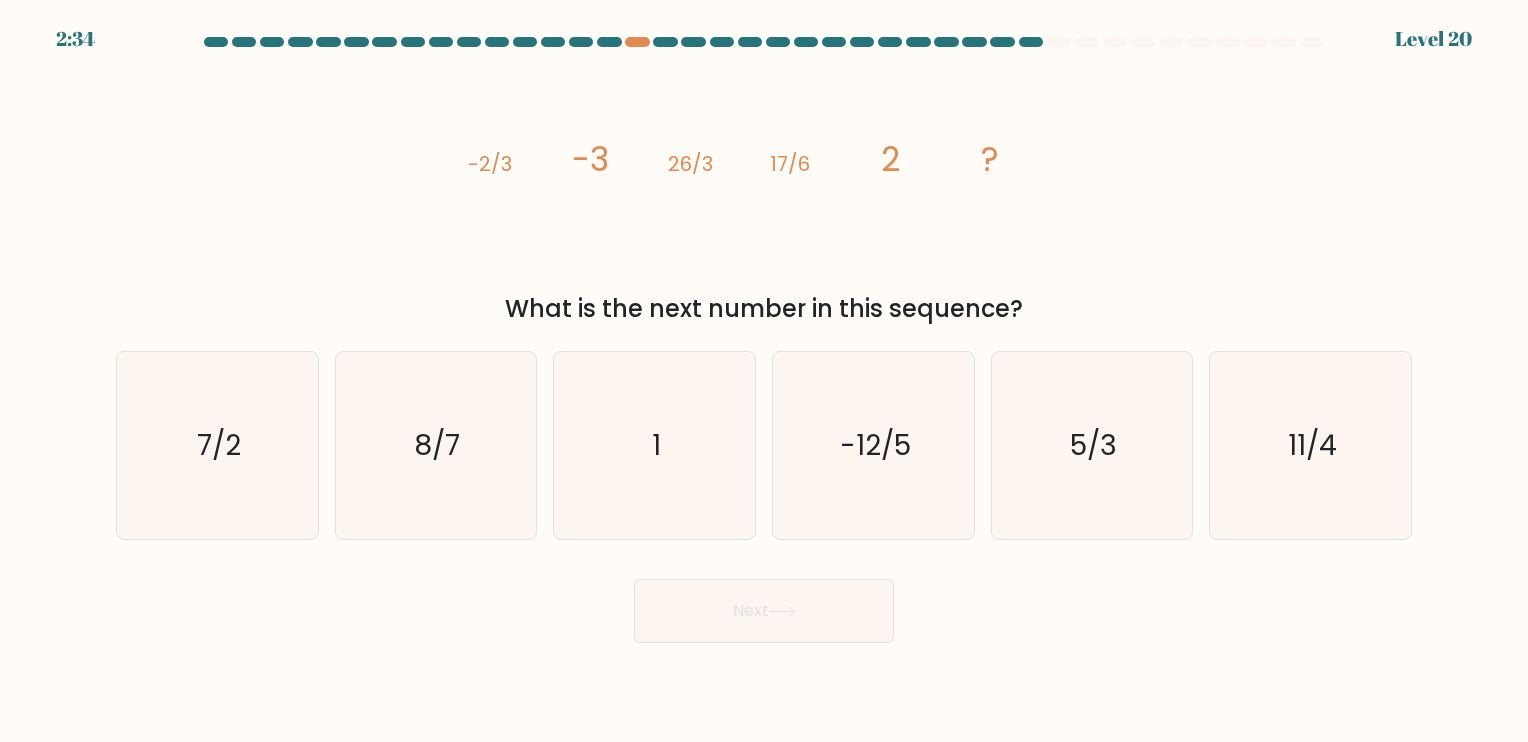 type 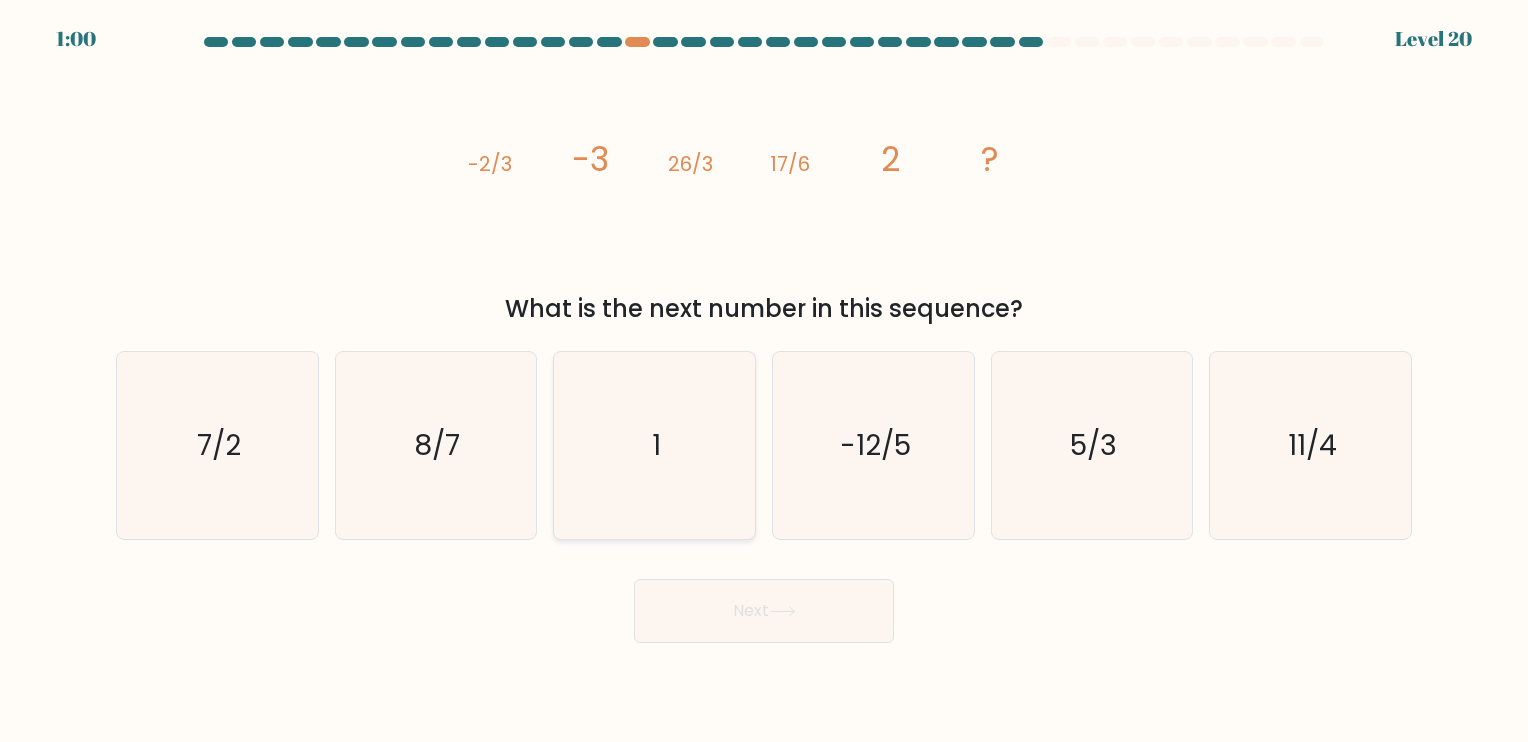 click on "1" 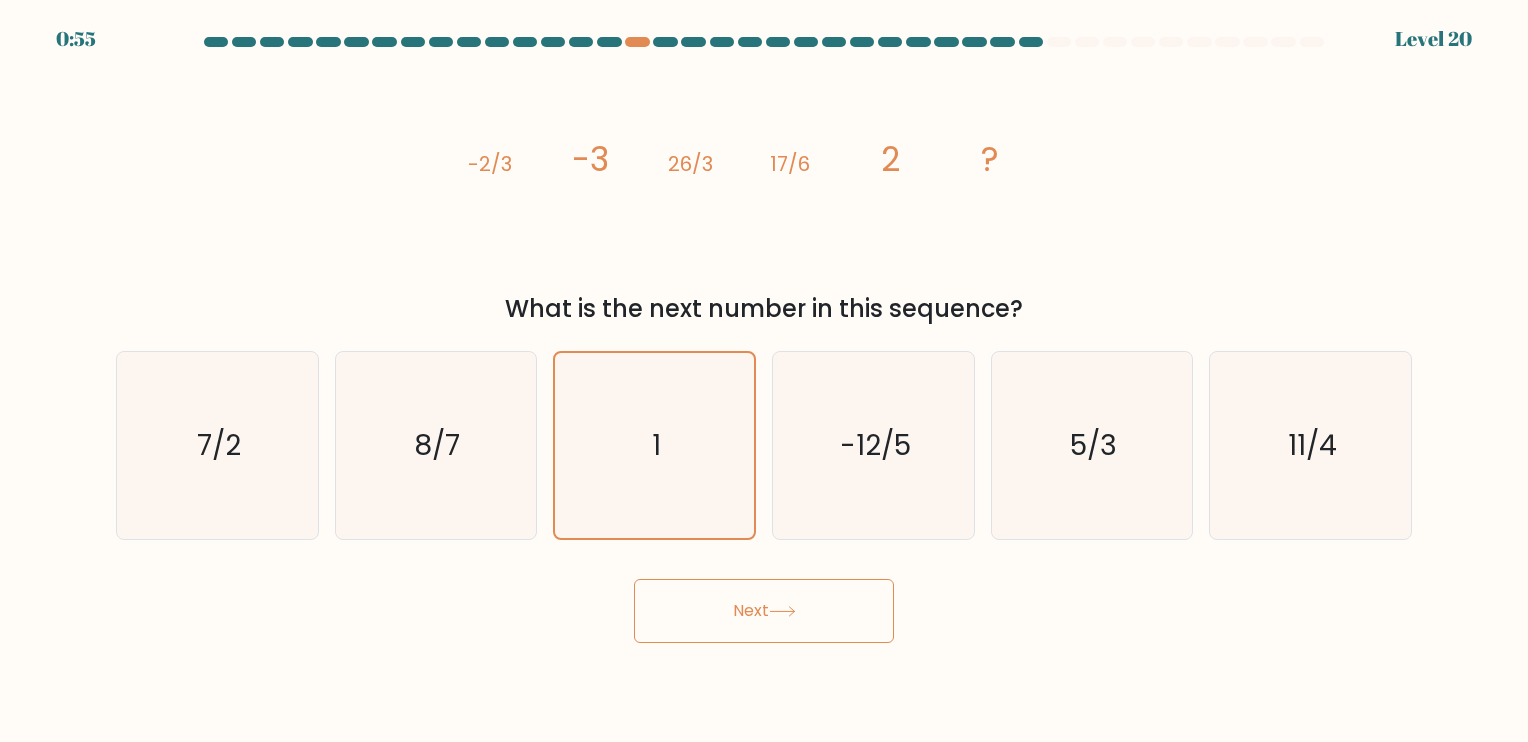 click on "Next" at bounding box center (764, 611) 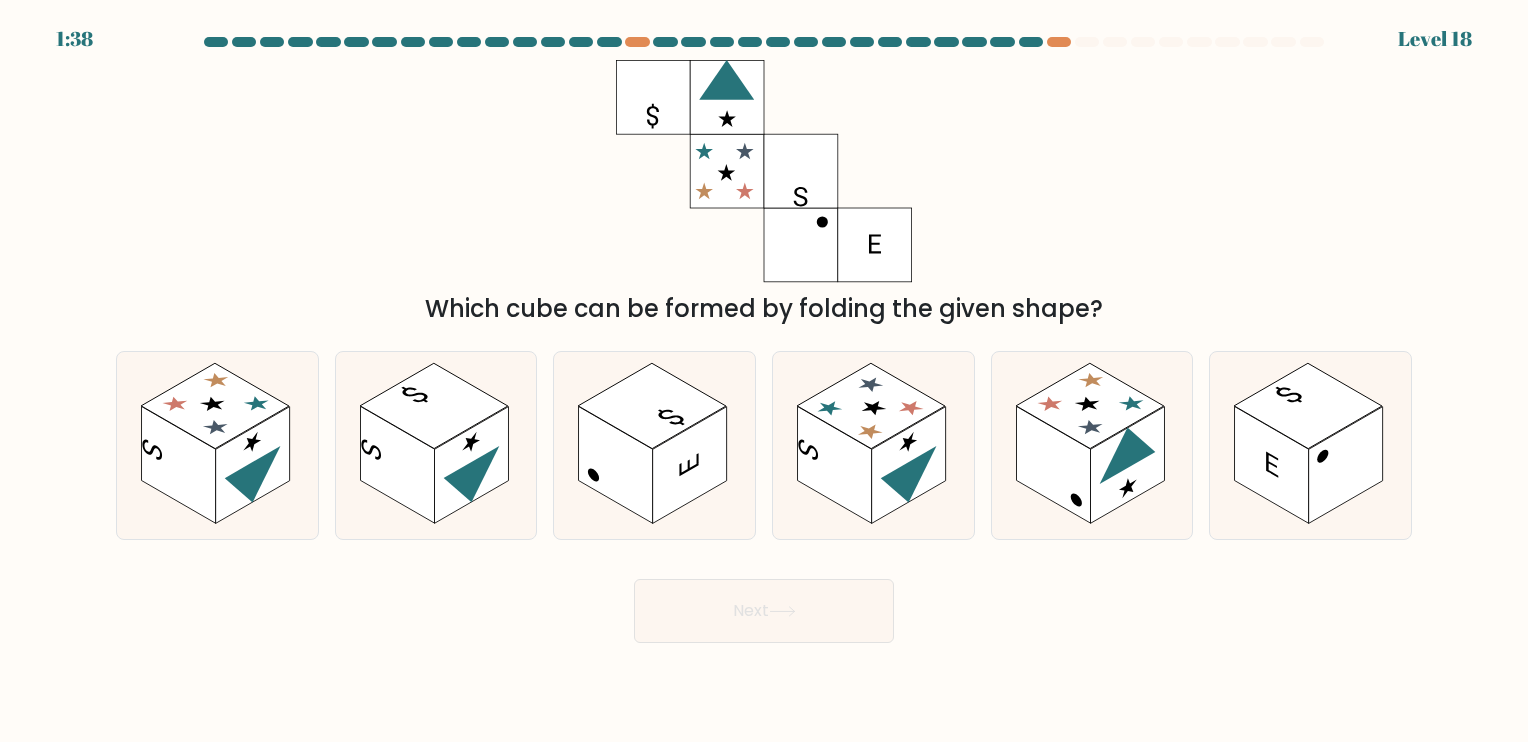 type 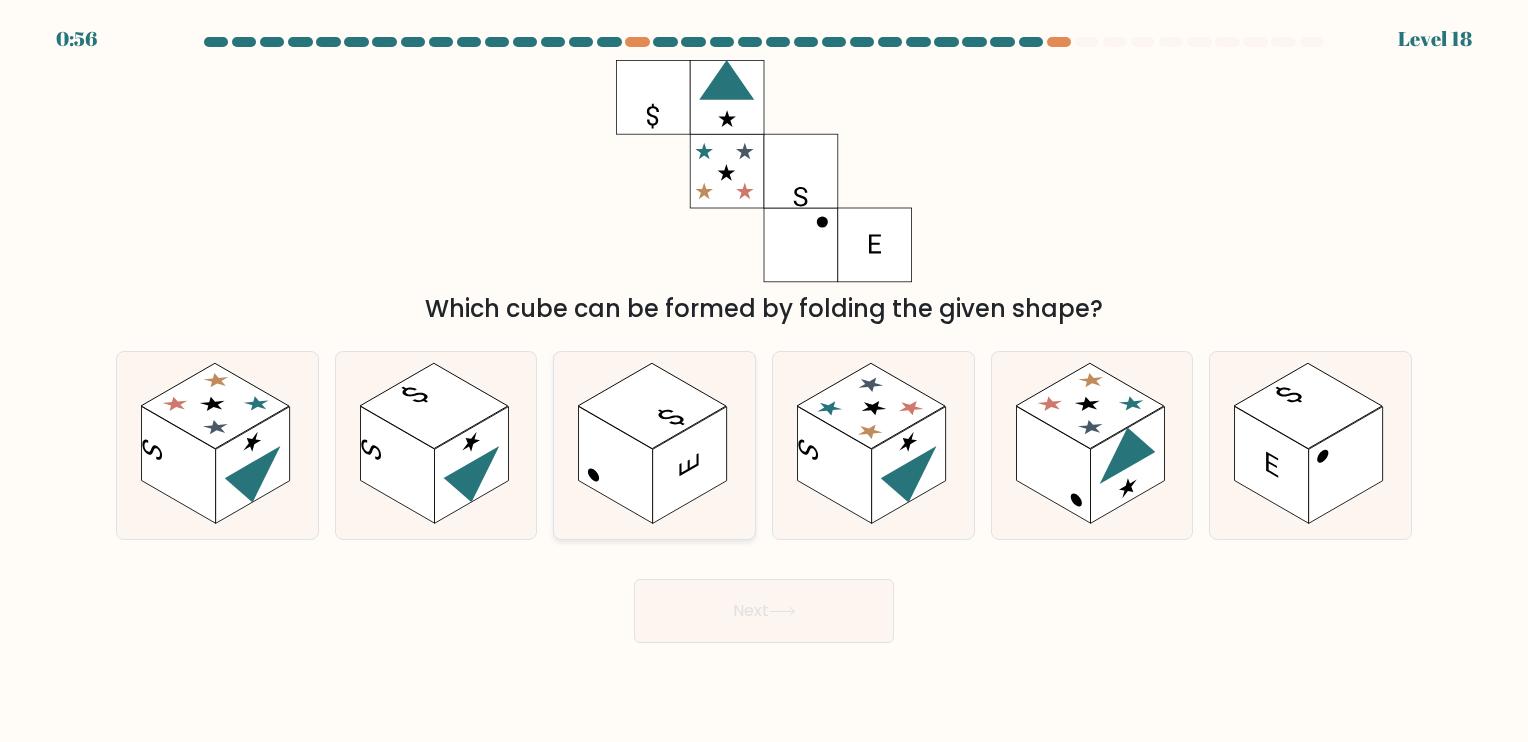 click 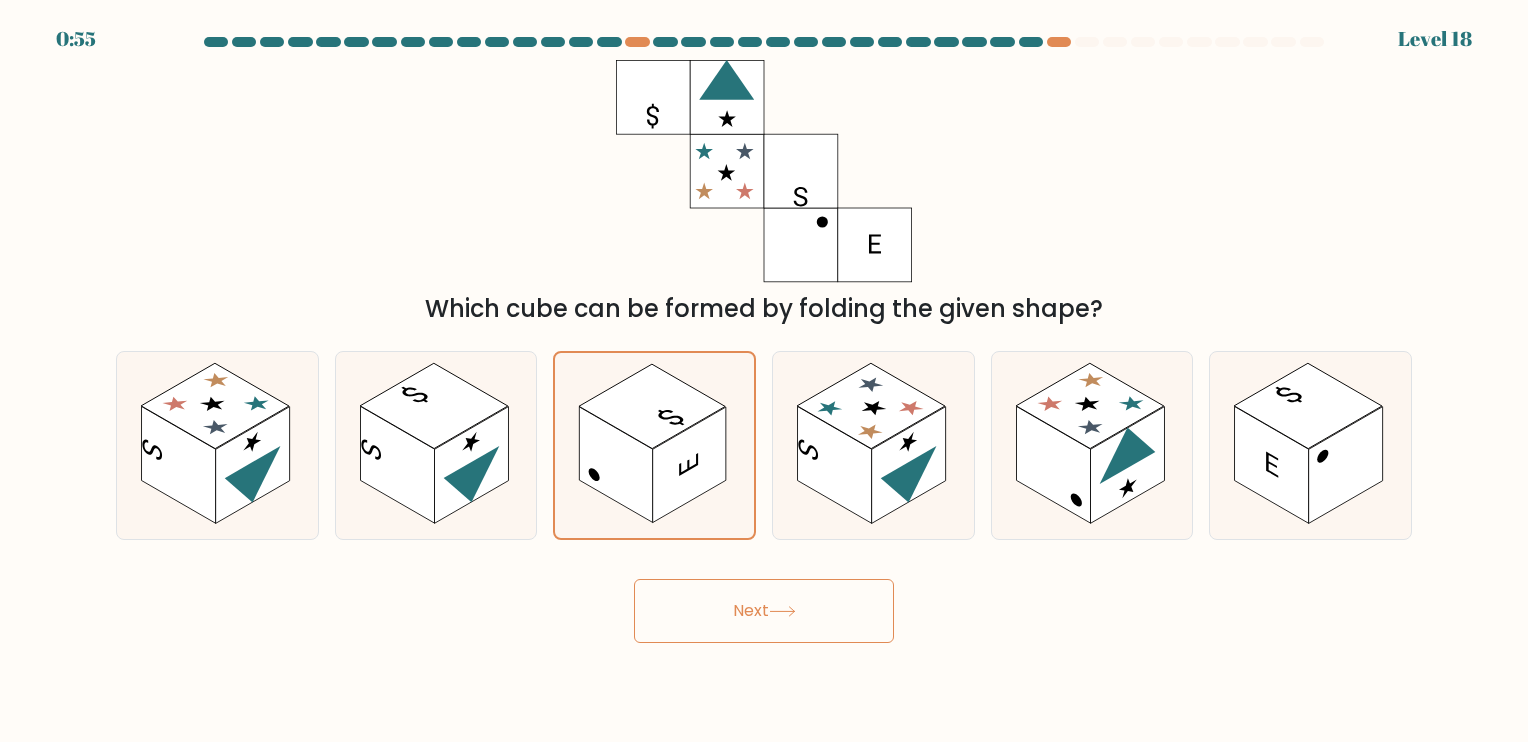 click on "Next" at bounding box center [764, 611] 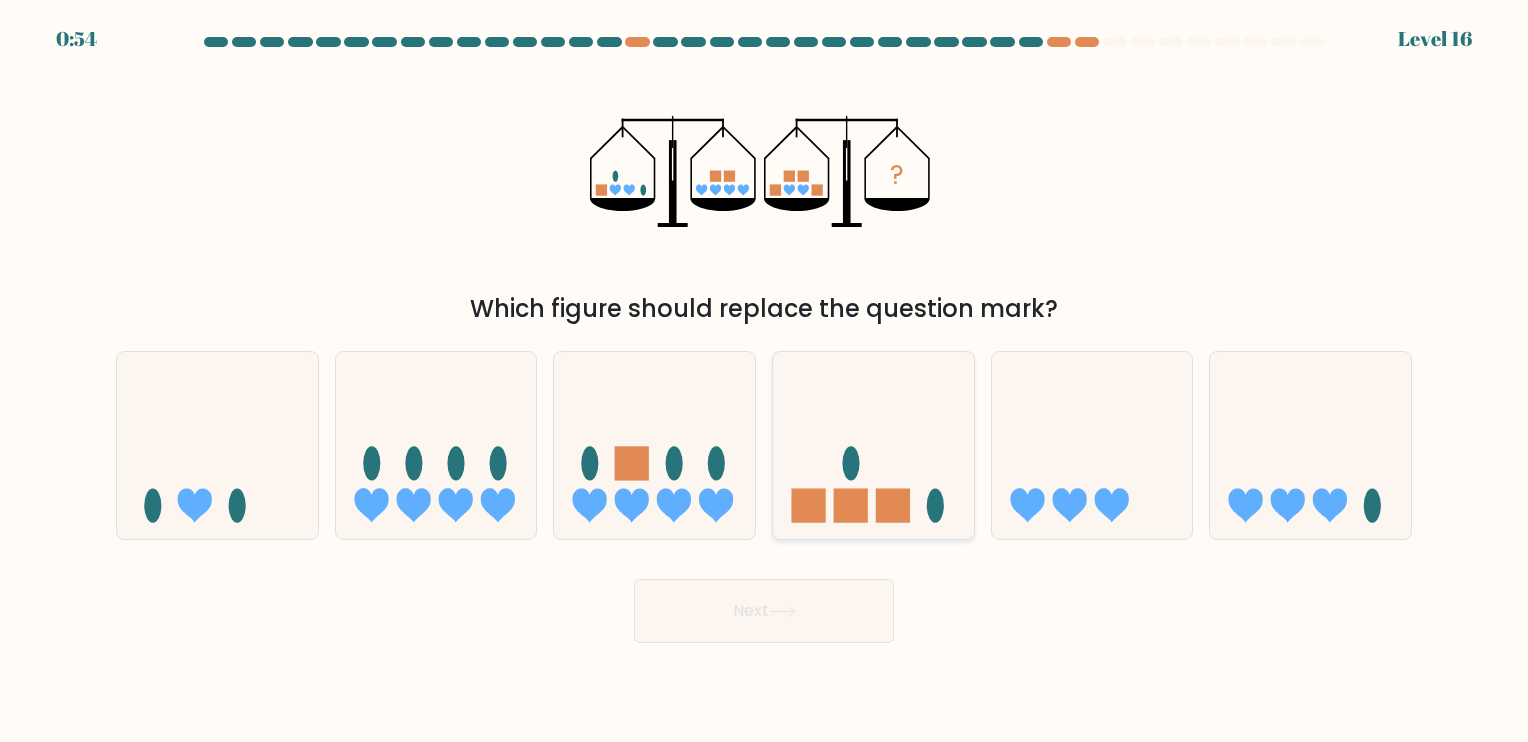 type 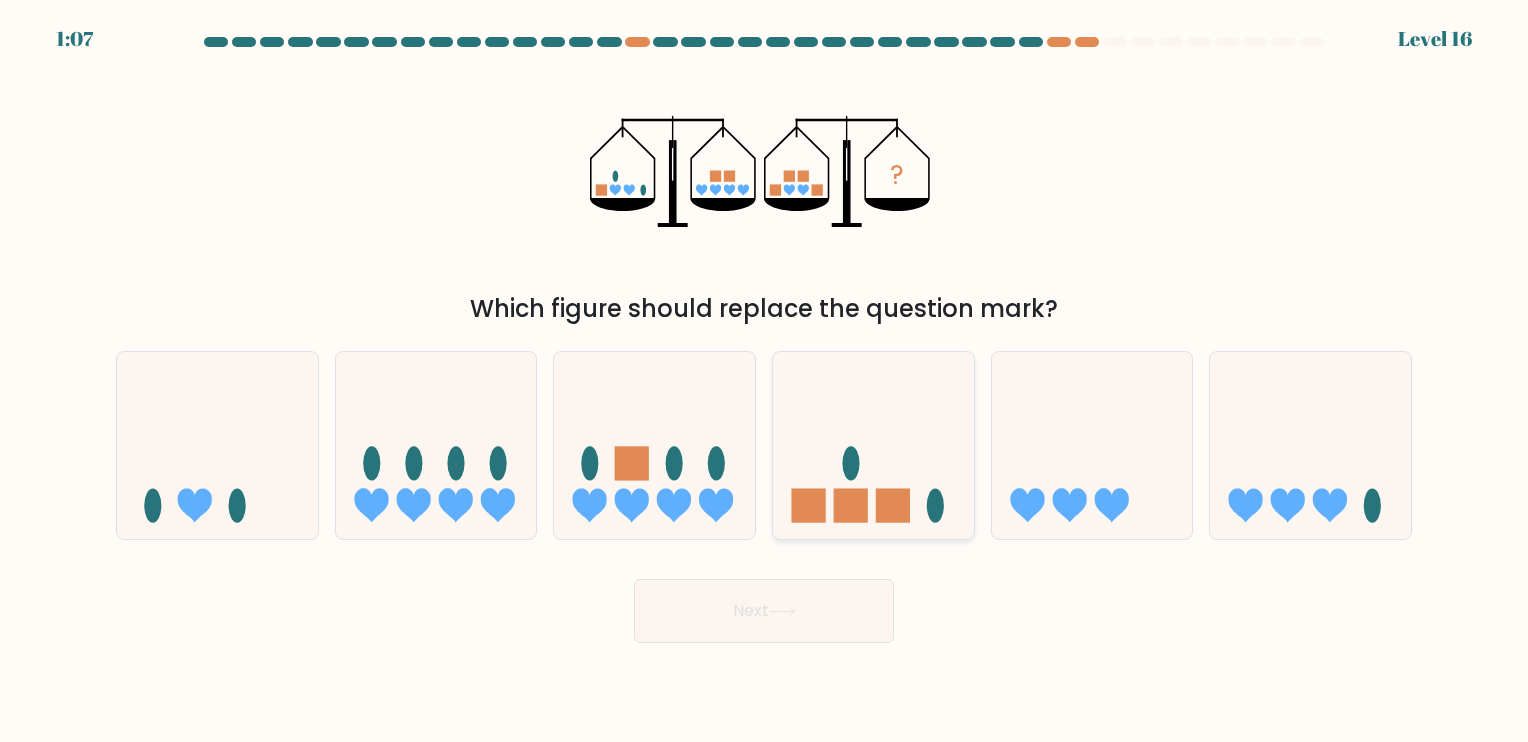 click 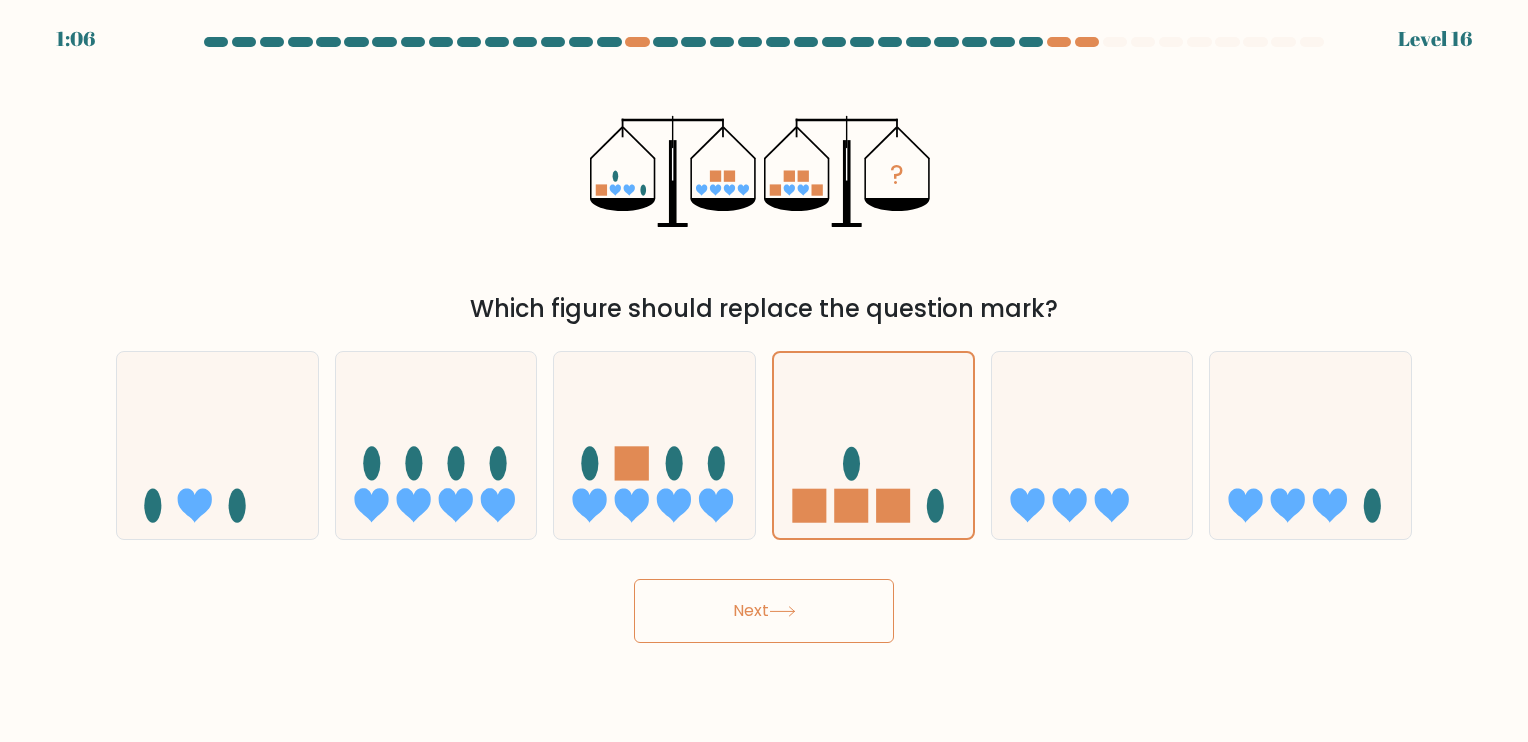 click on "Next" at bounding box center [764, 611] 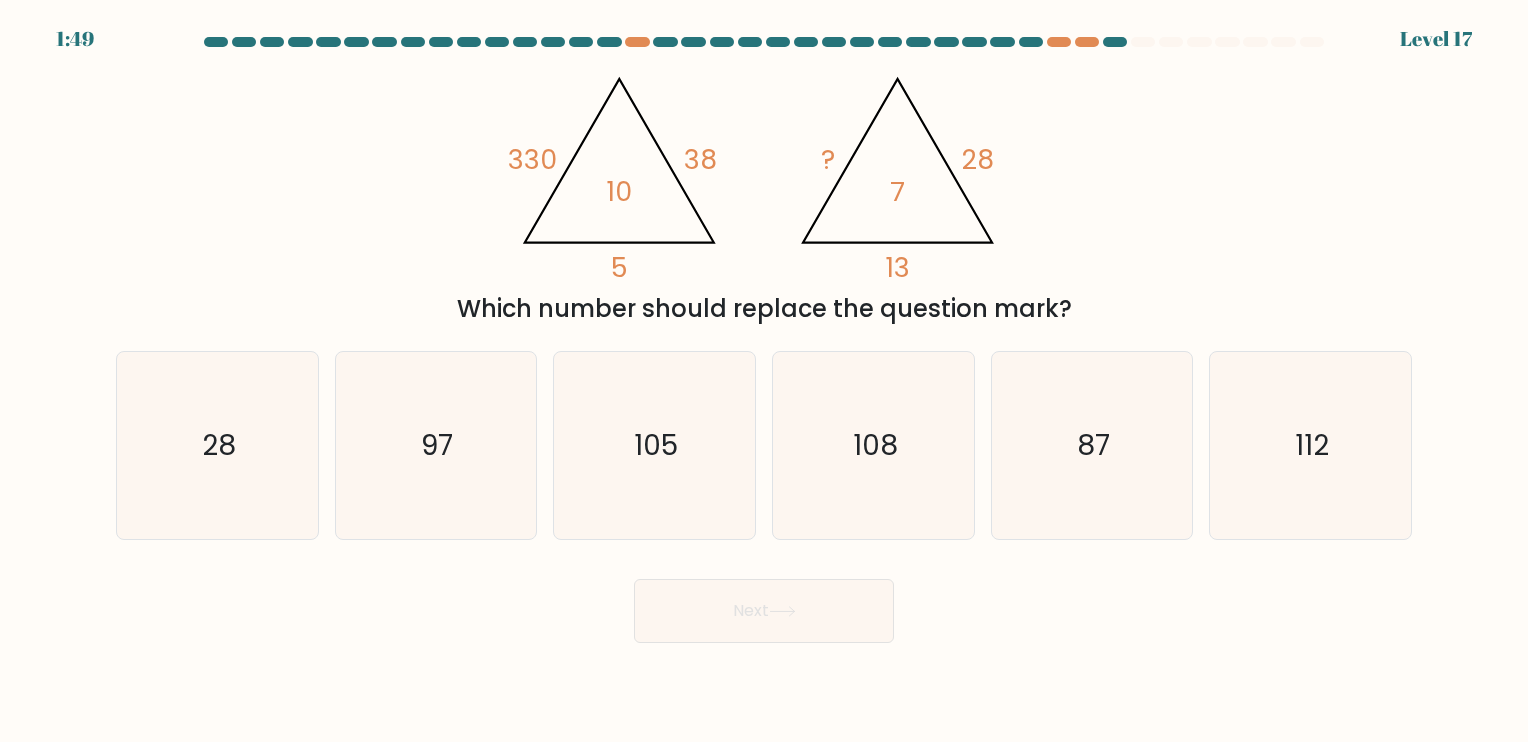 type 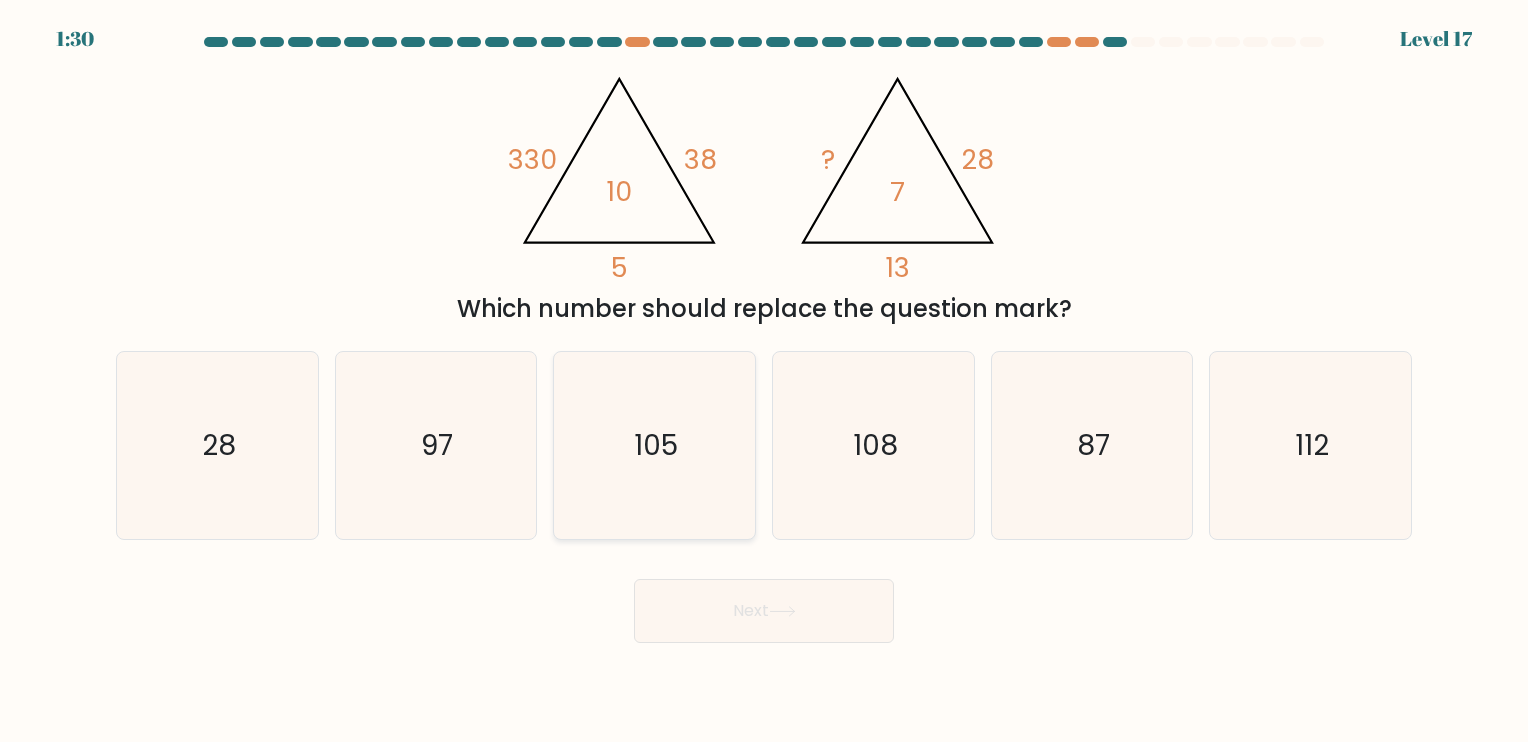click on "105" 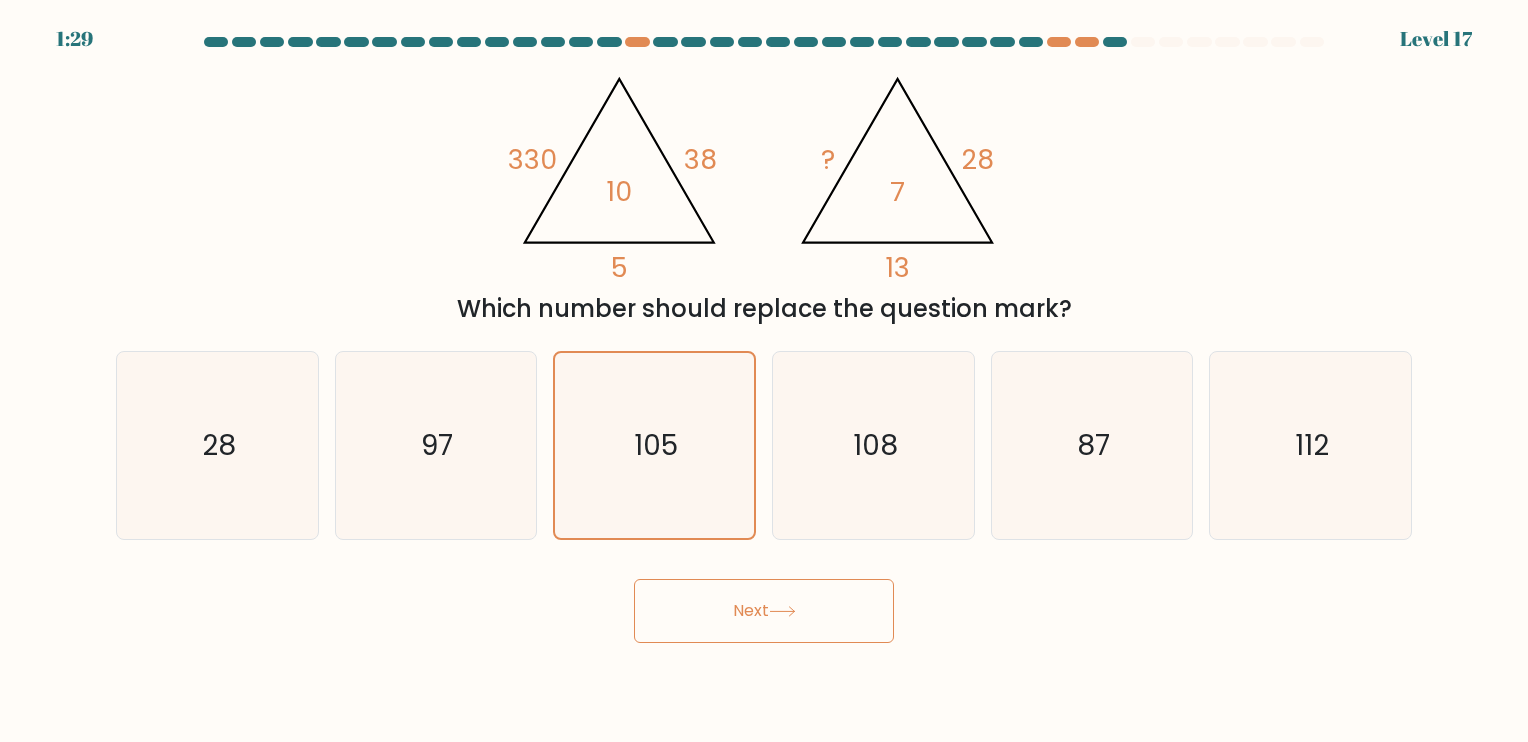 click 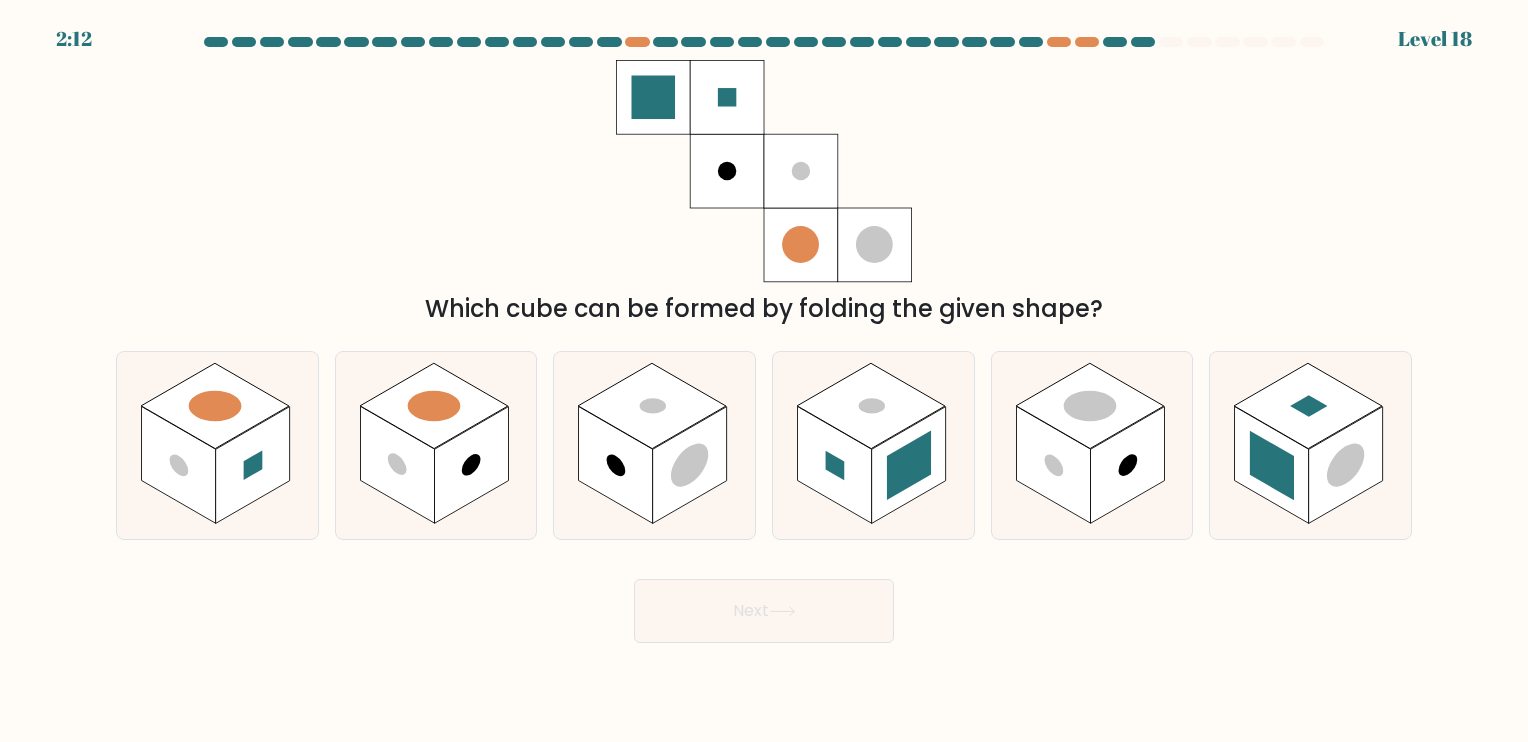 type 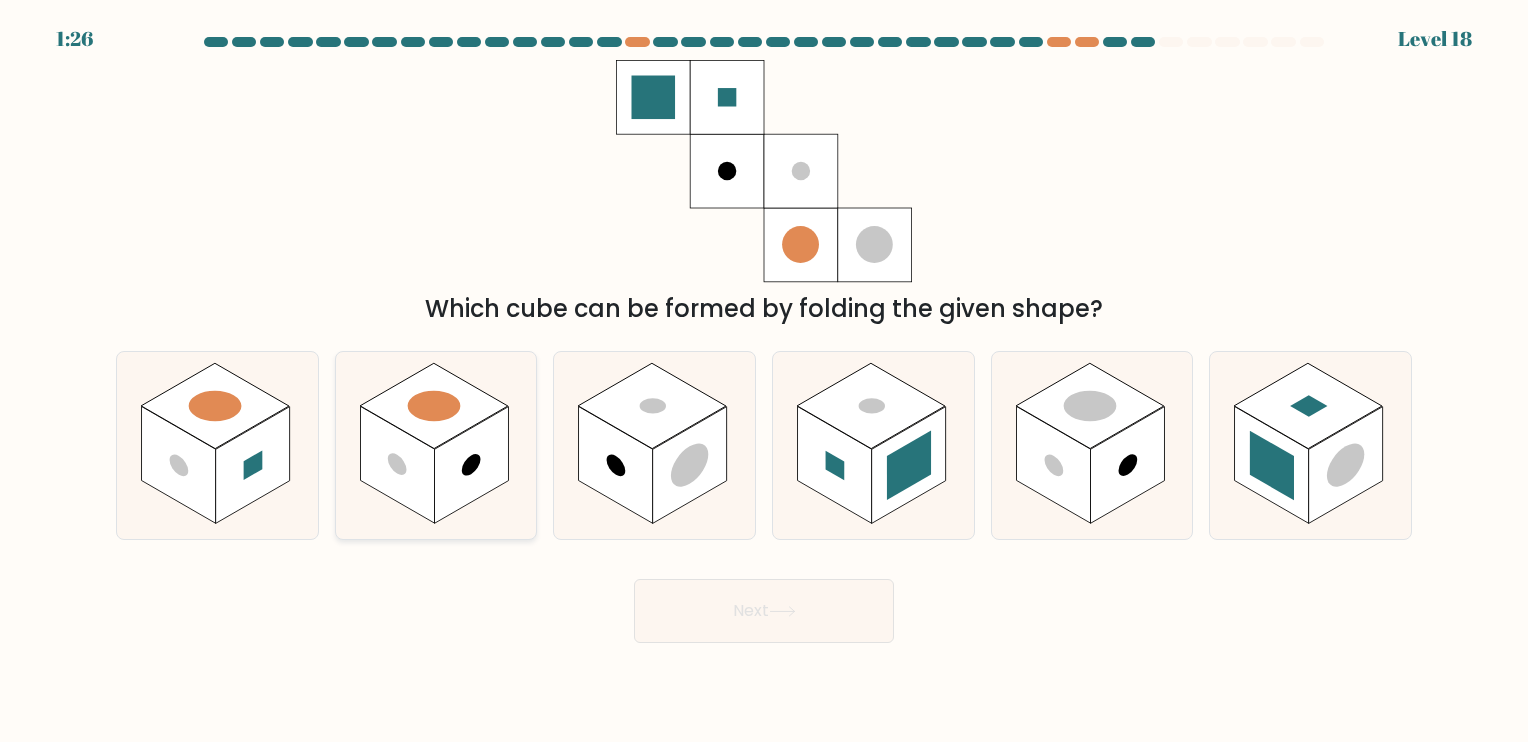 click 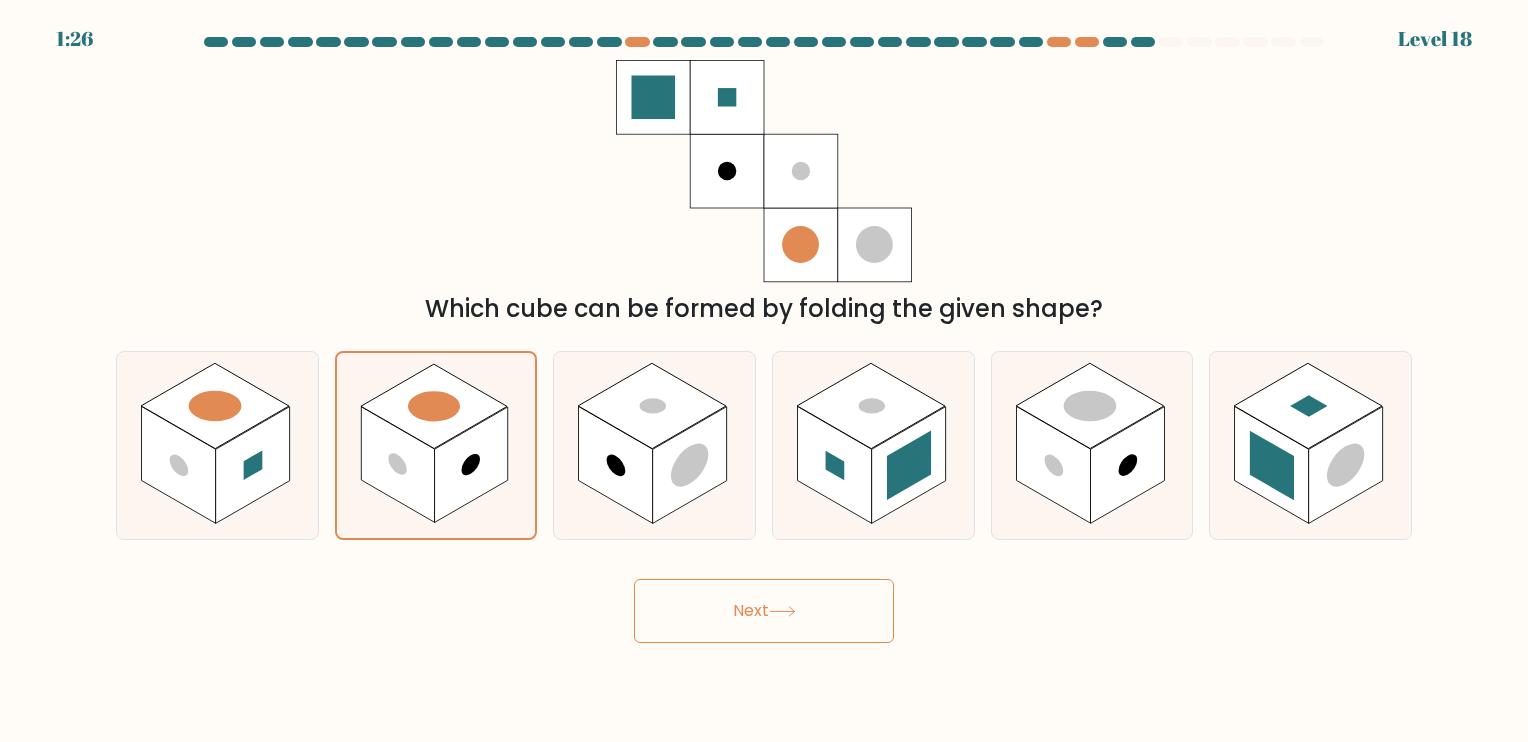 click on "Next" at bounding box center [764, 611] 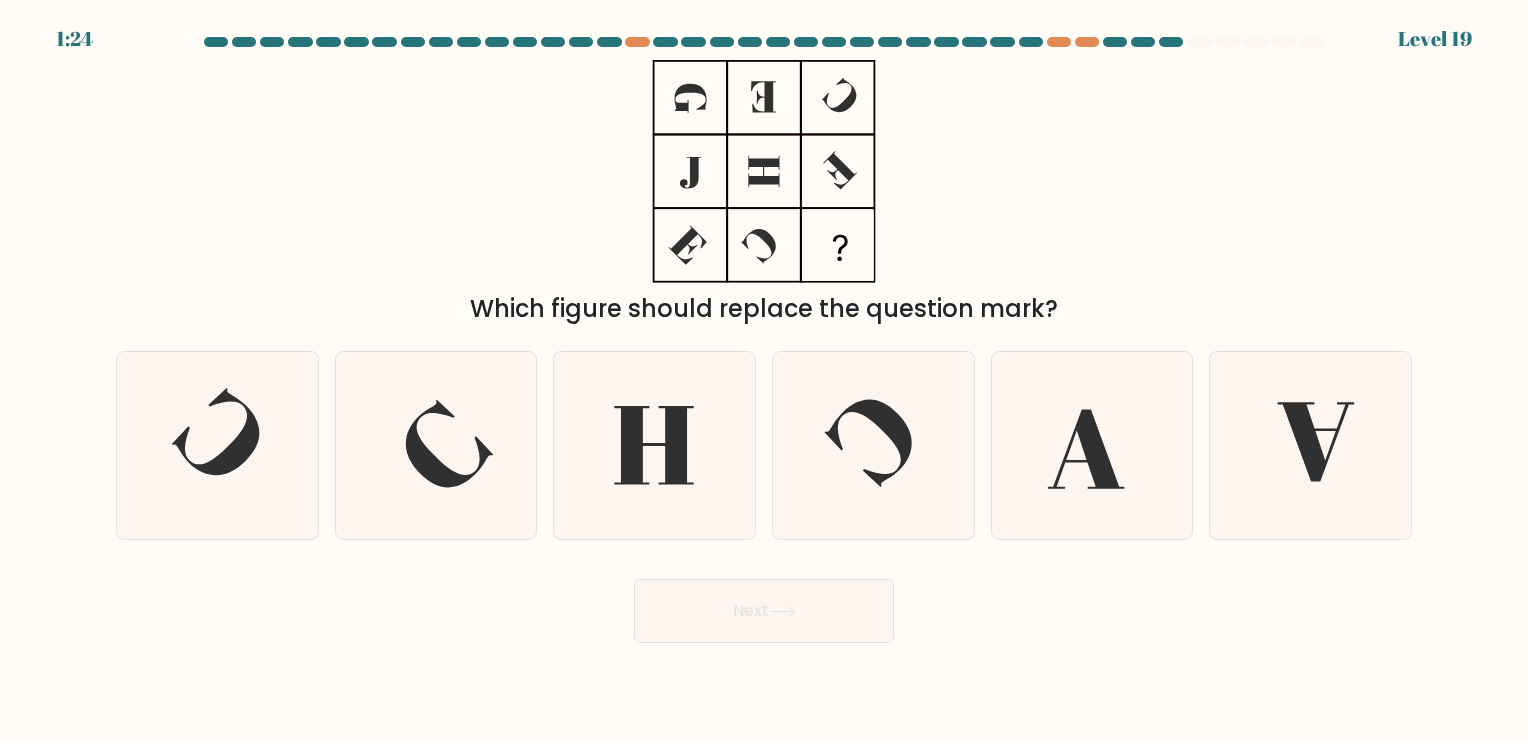 type 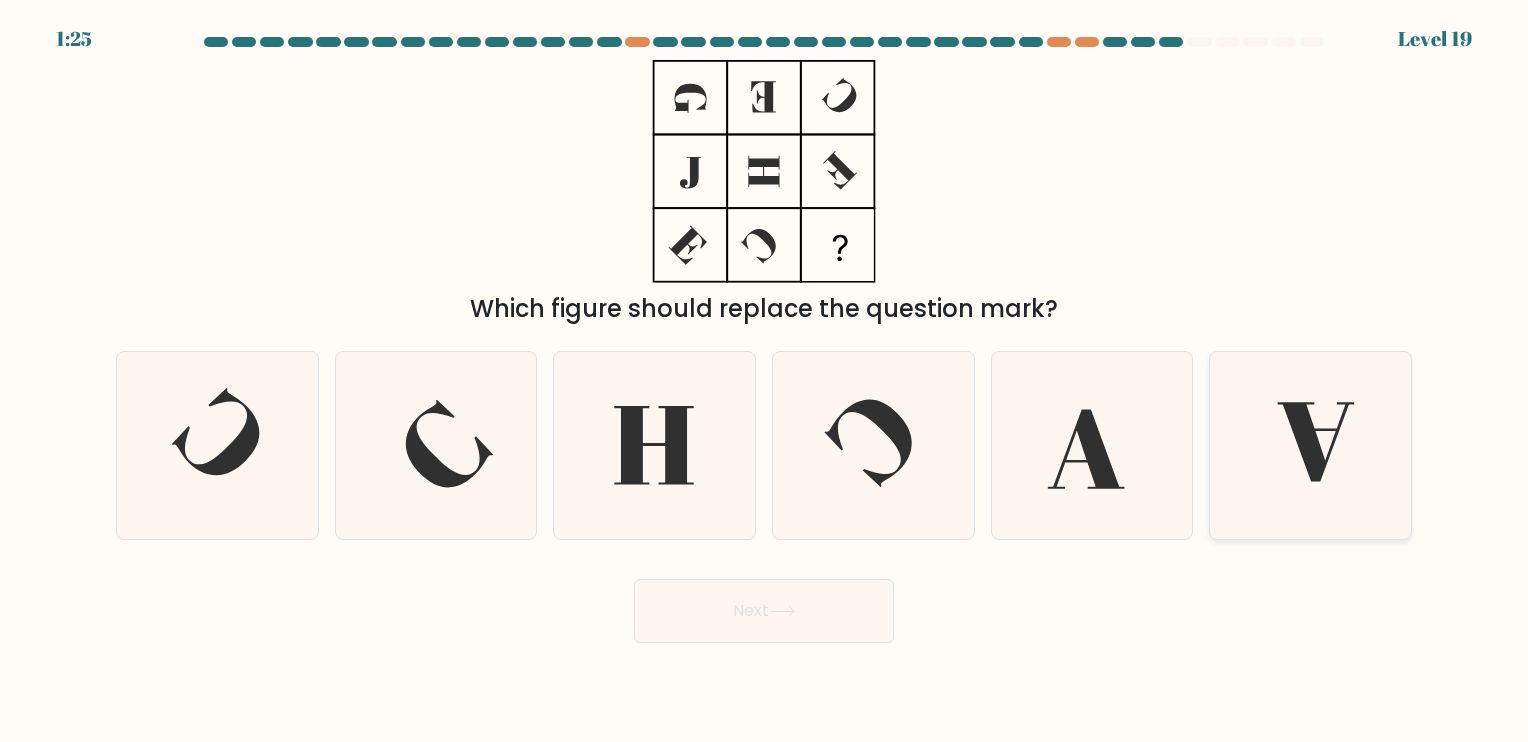 click 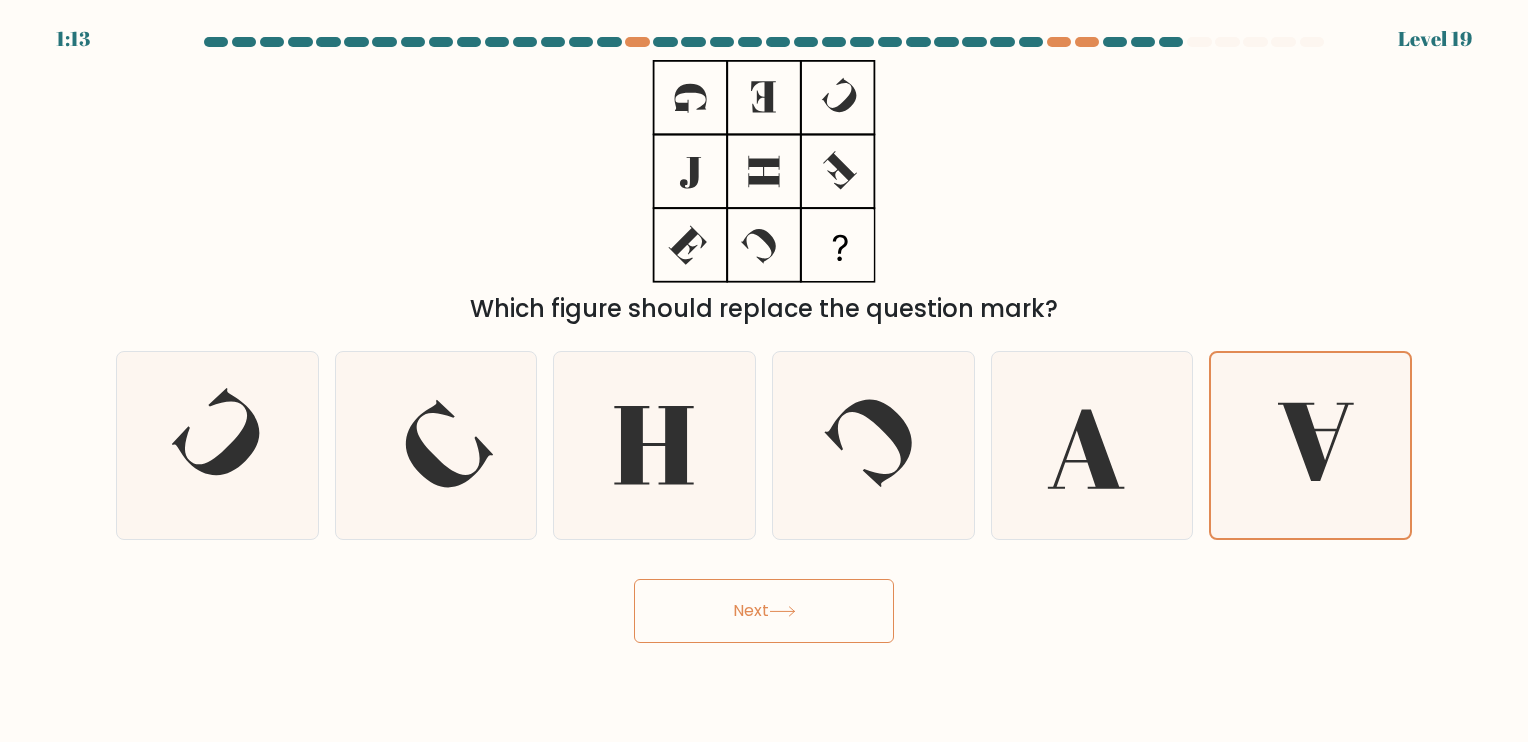 click on "Next" at bounding box center [764, 611] 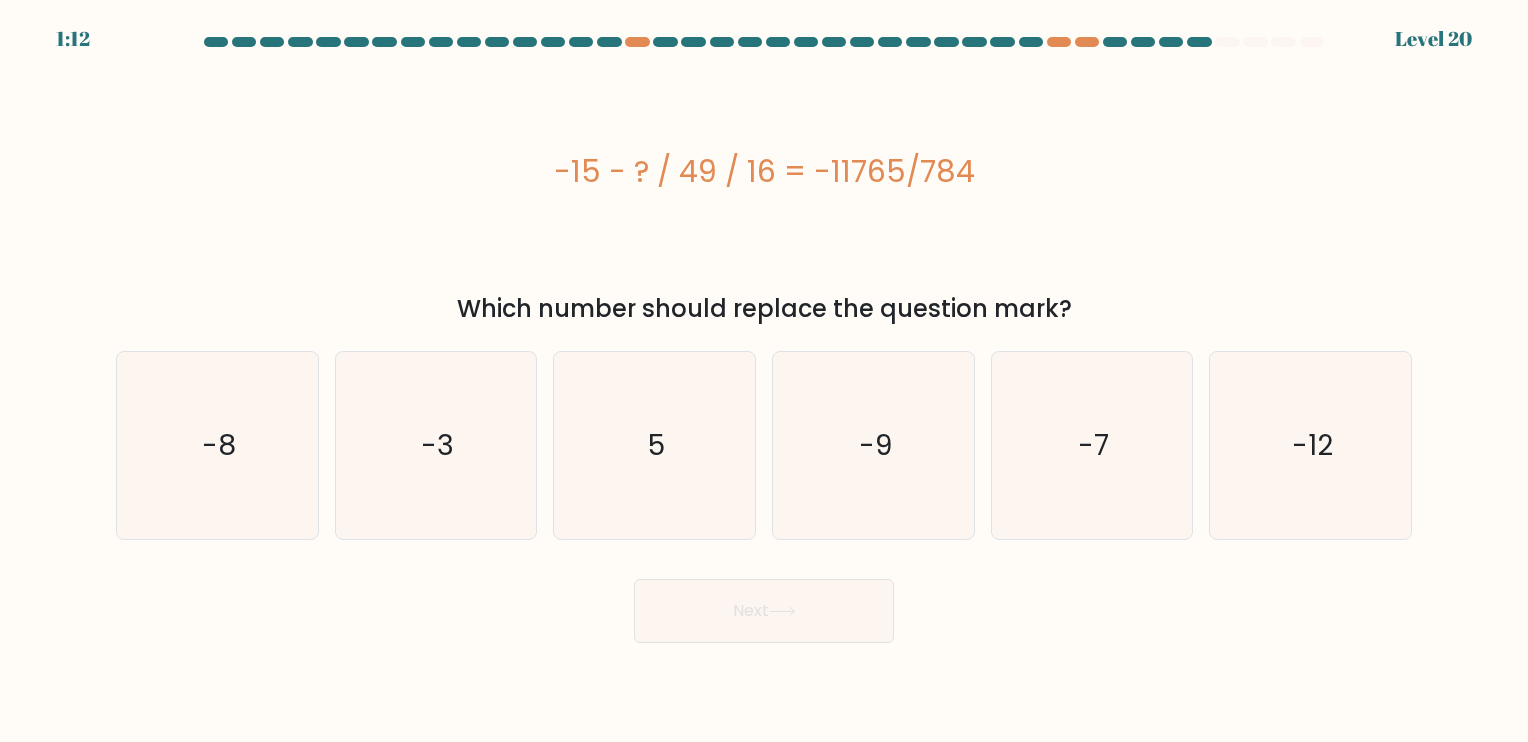 type 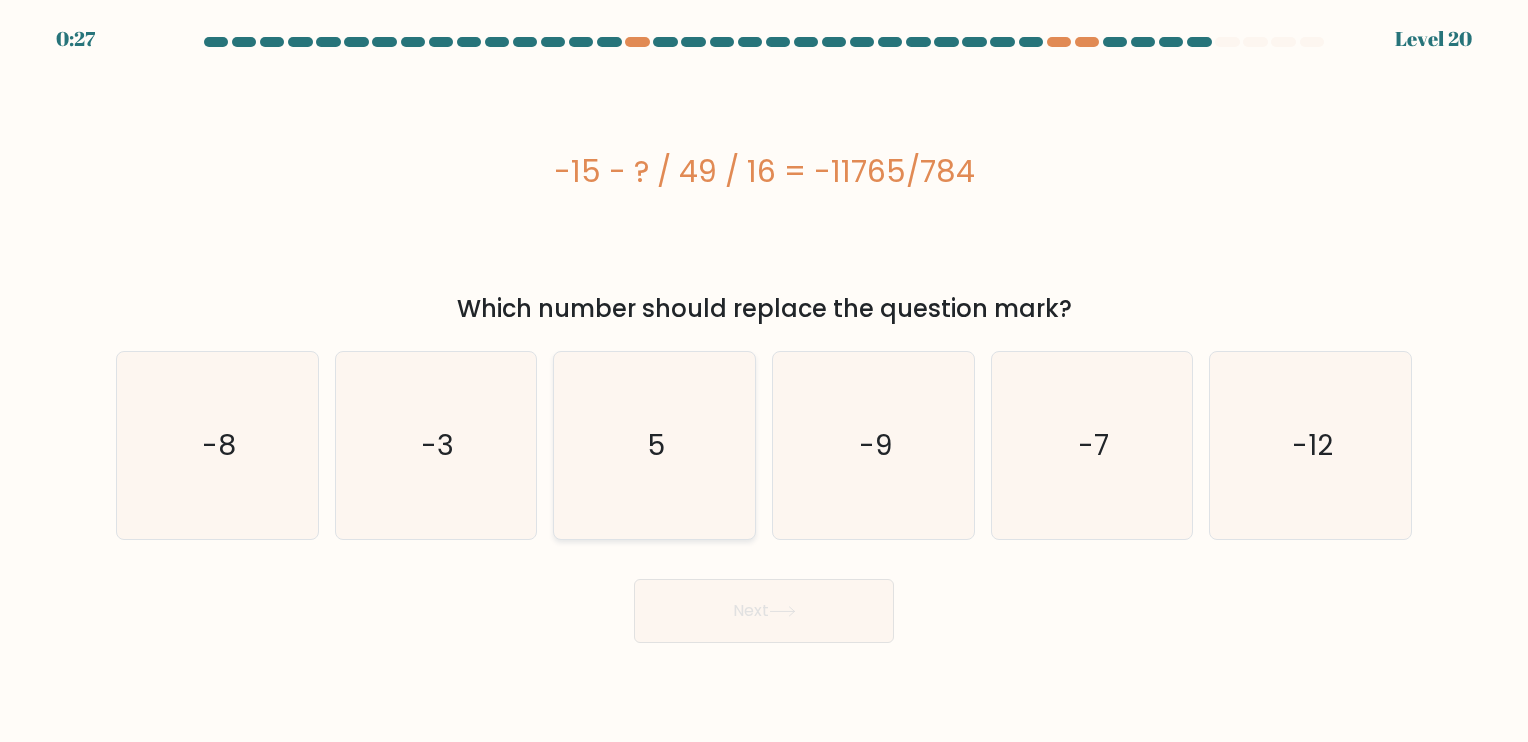 click on "5" 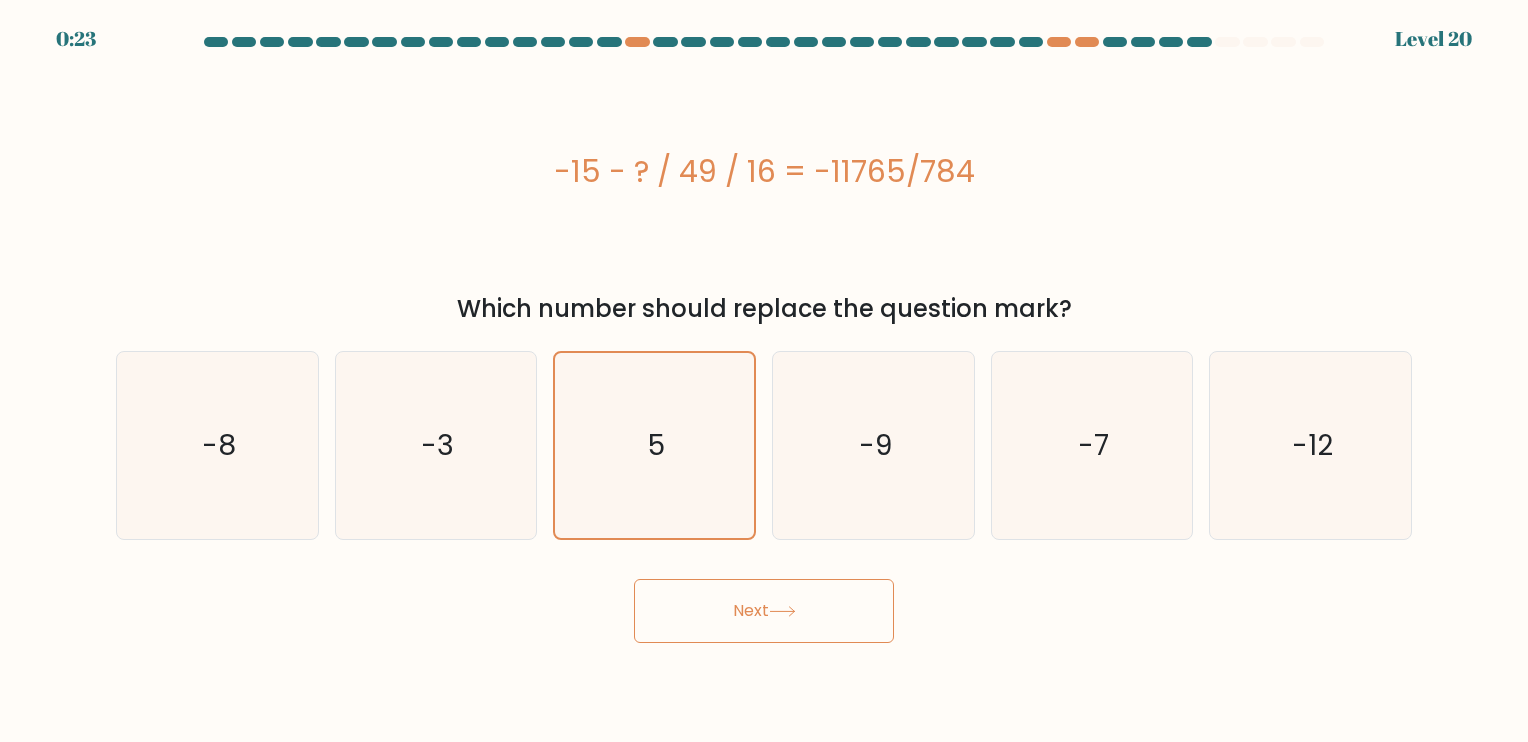 click on "Next" at bounding box center [764, 611] 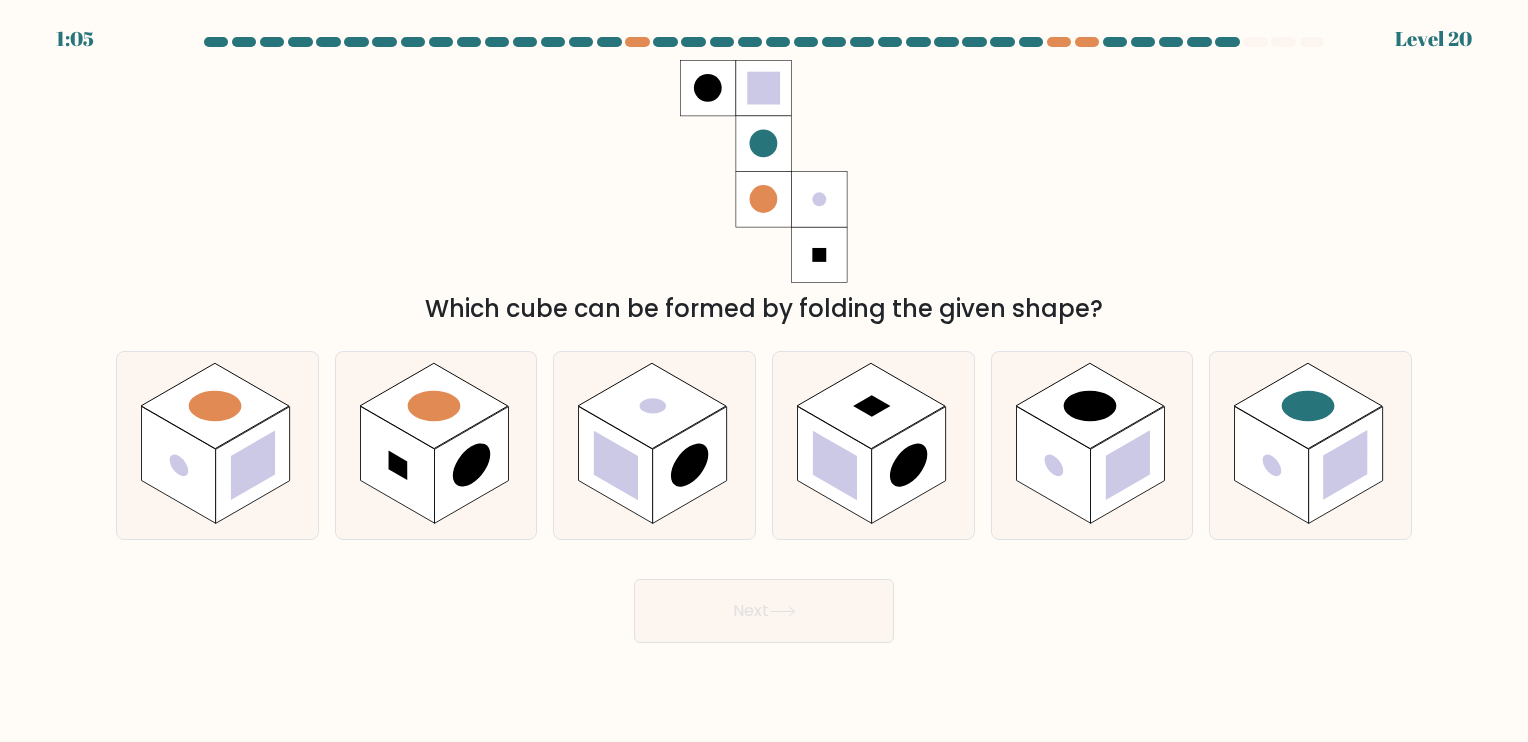 type 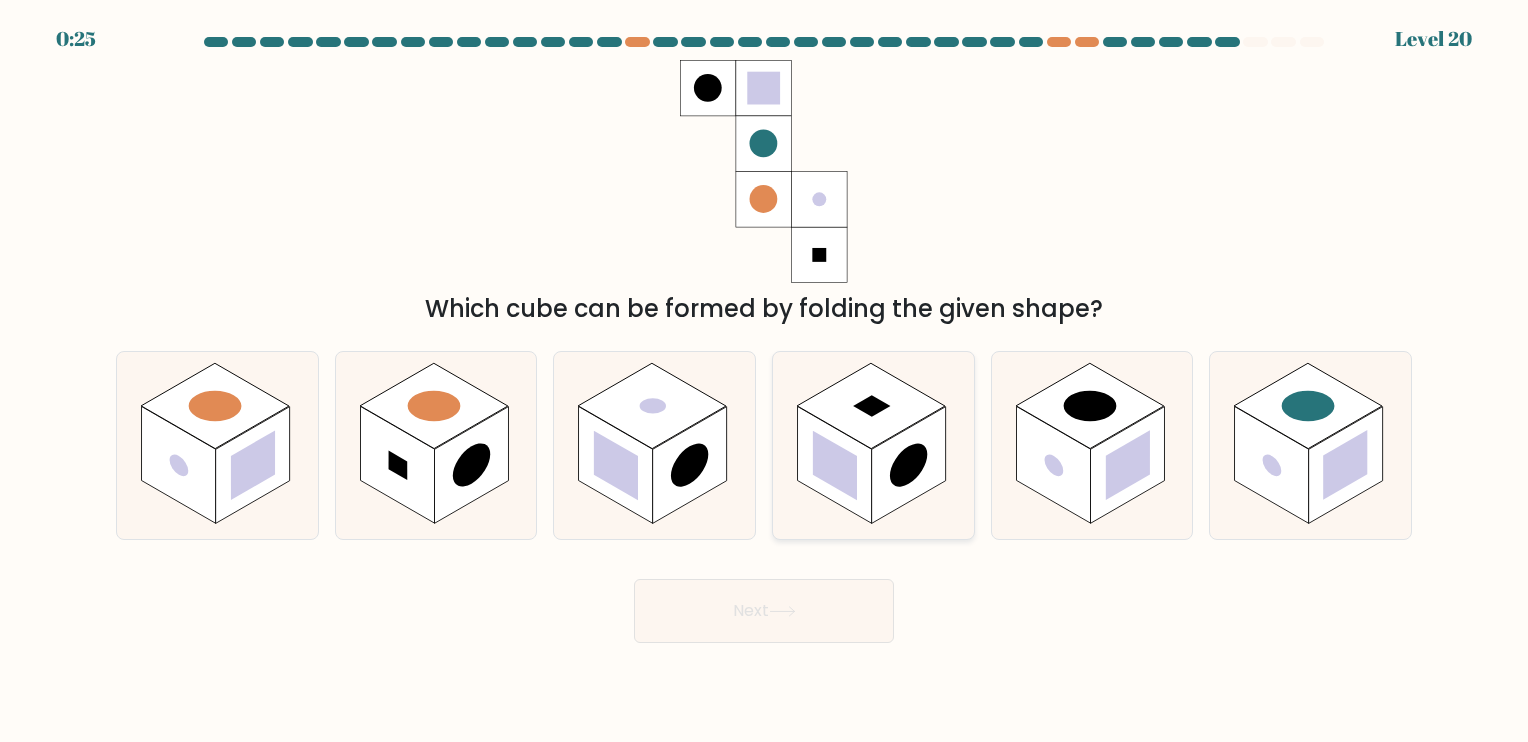 click 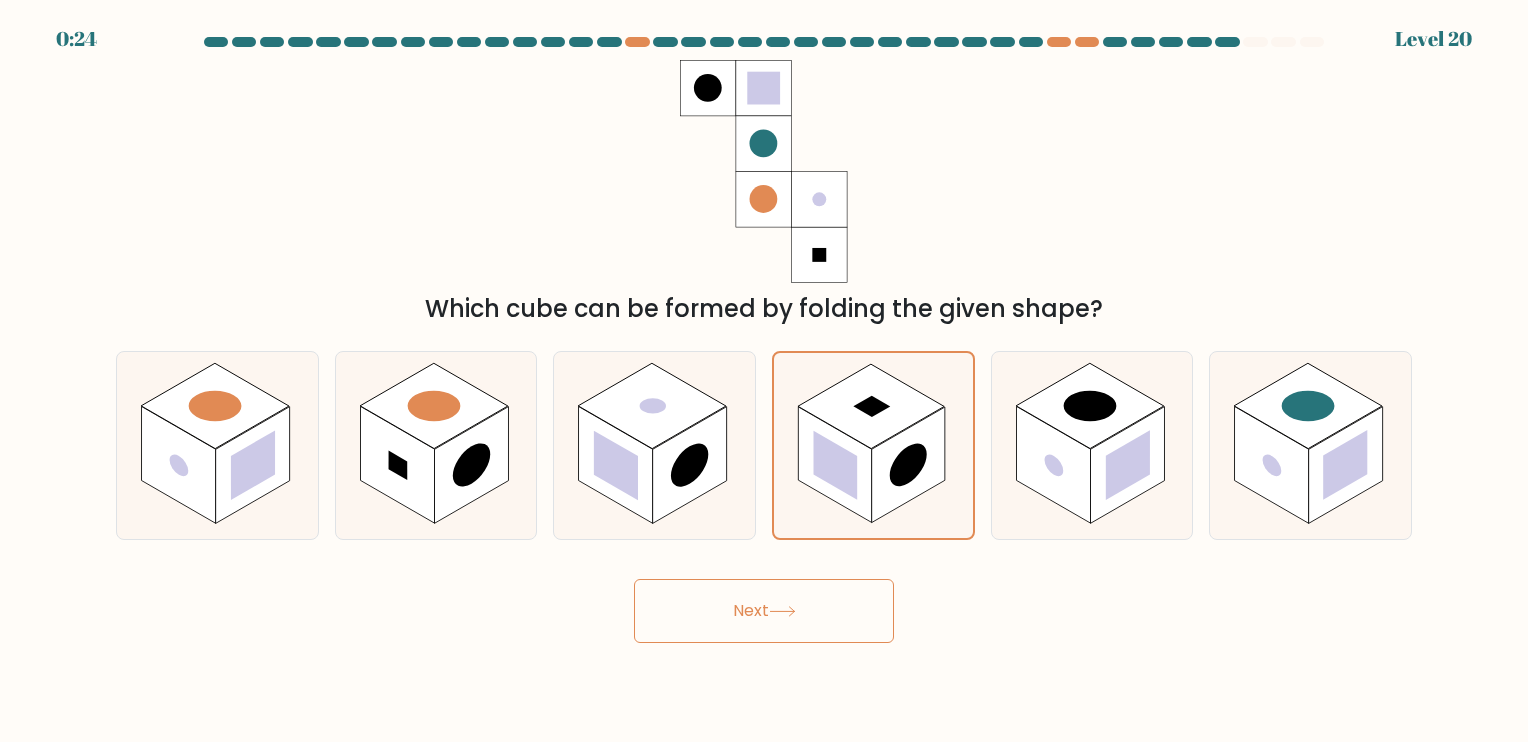 click on "Next" at bounding box center [764, 611] 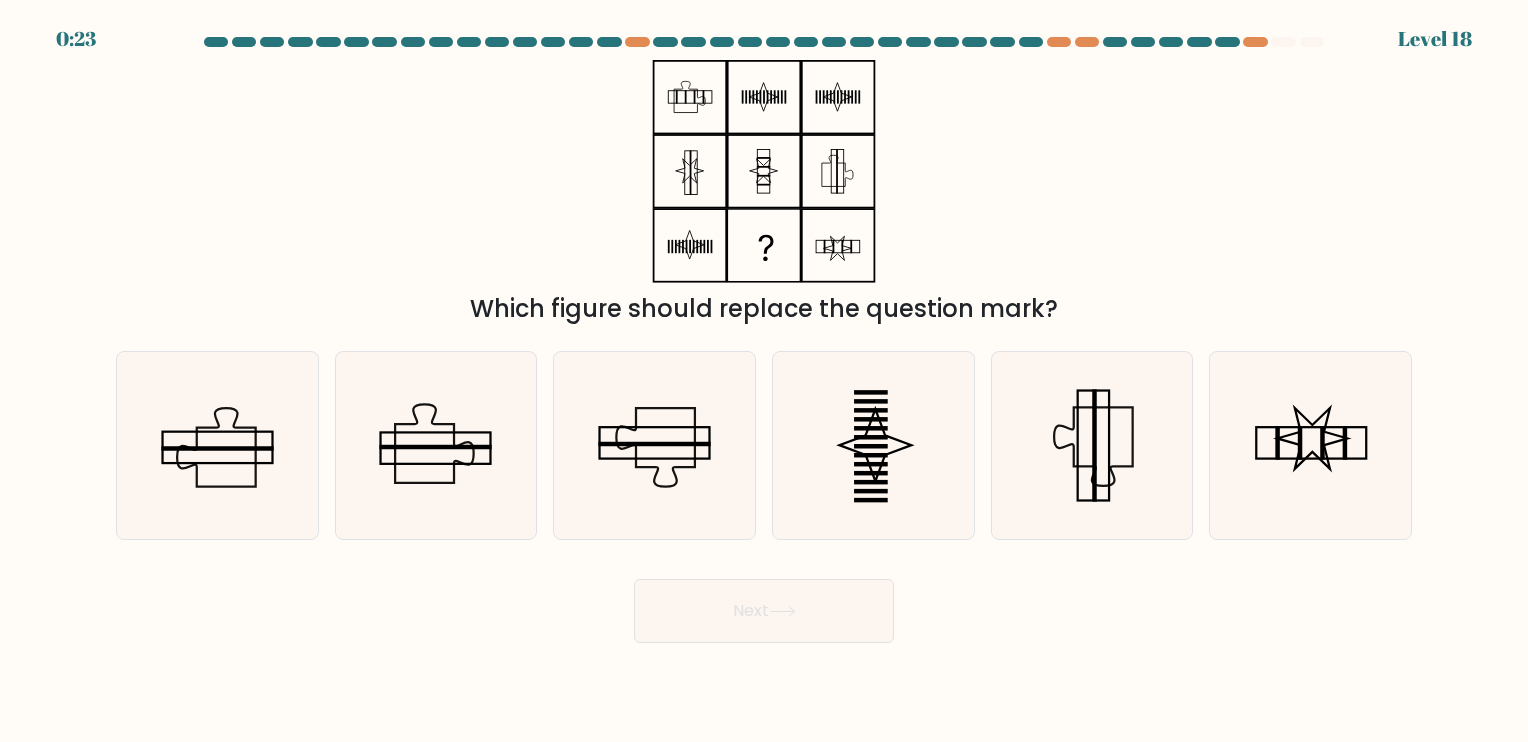 type 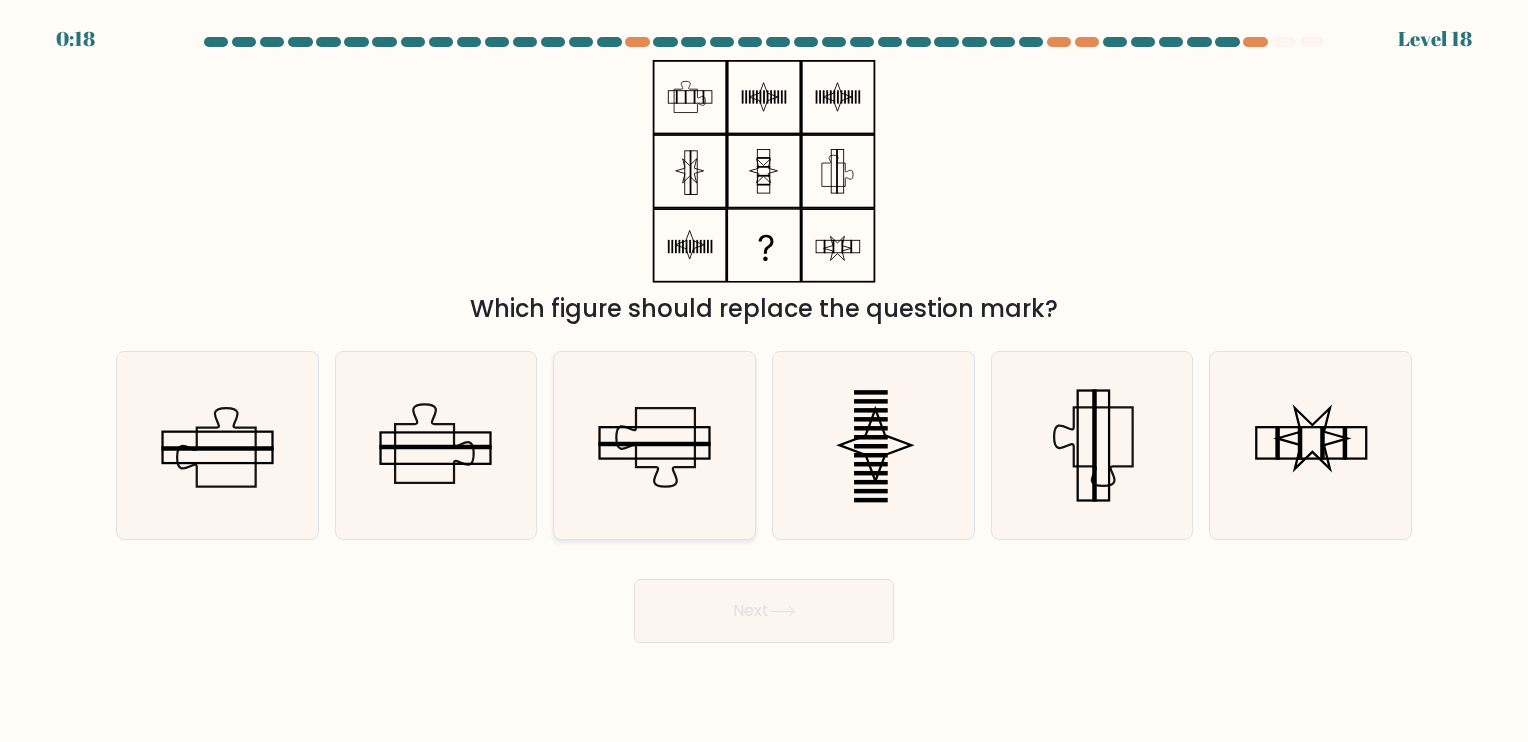 click 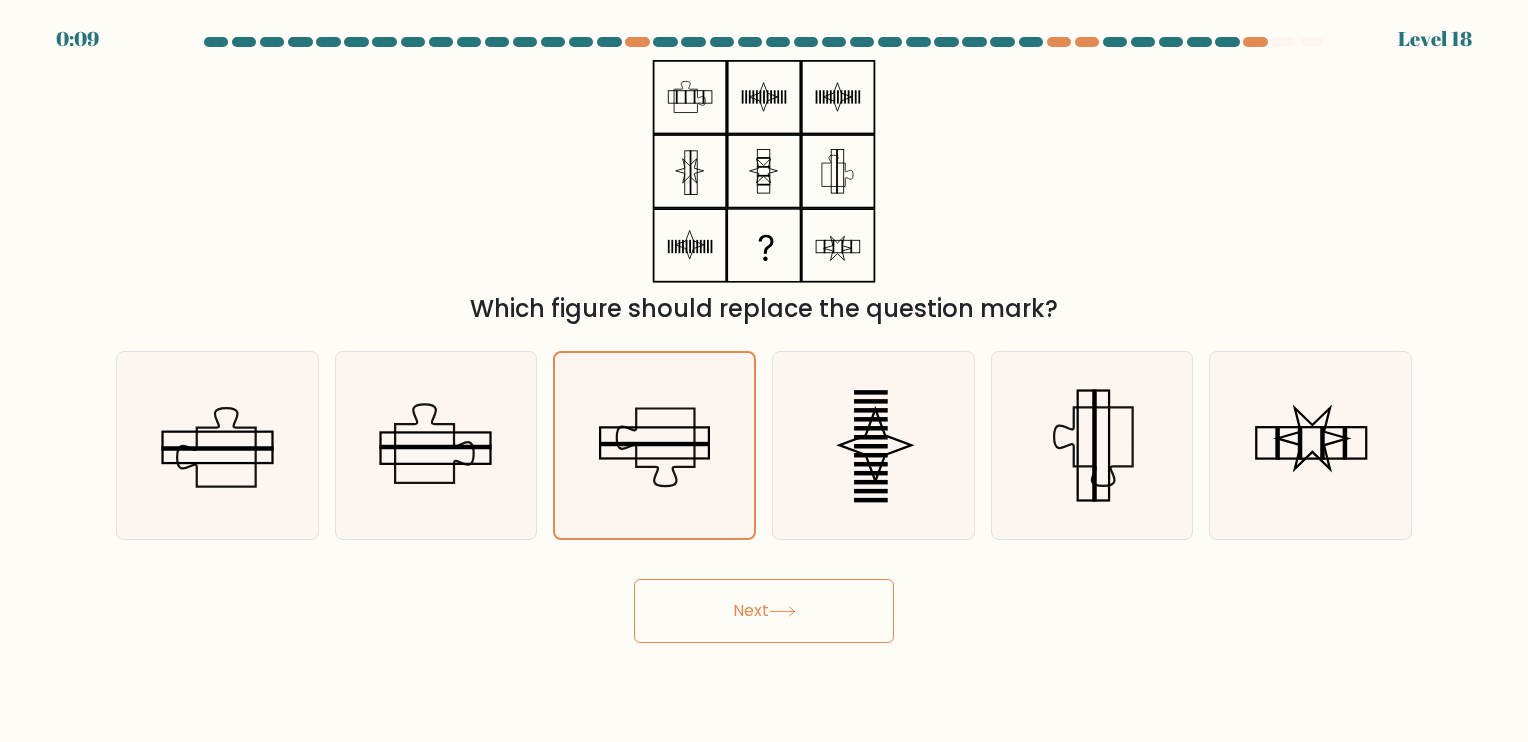 click on "0:09
Level 18" at bounding box center [764, 371] 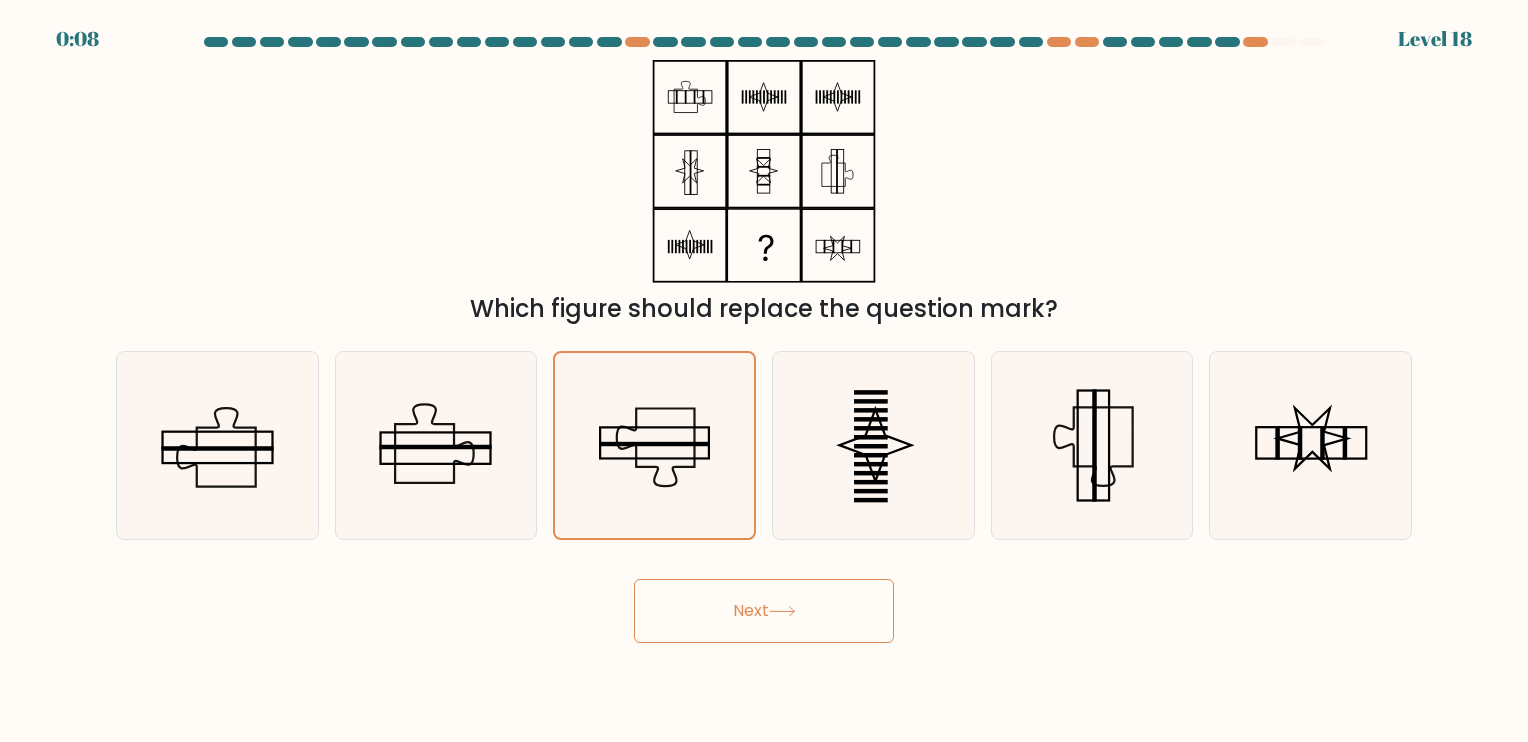 click on "0:08
Level 18" at bounding box center [764, 371] 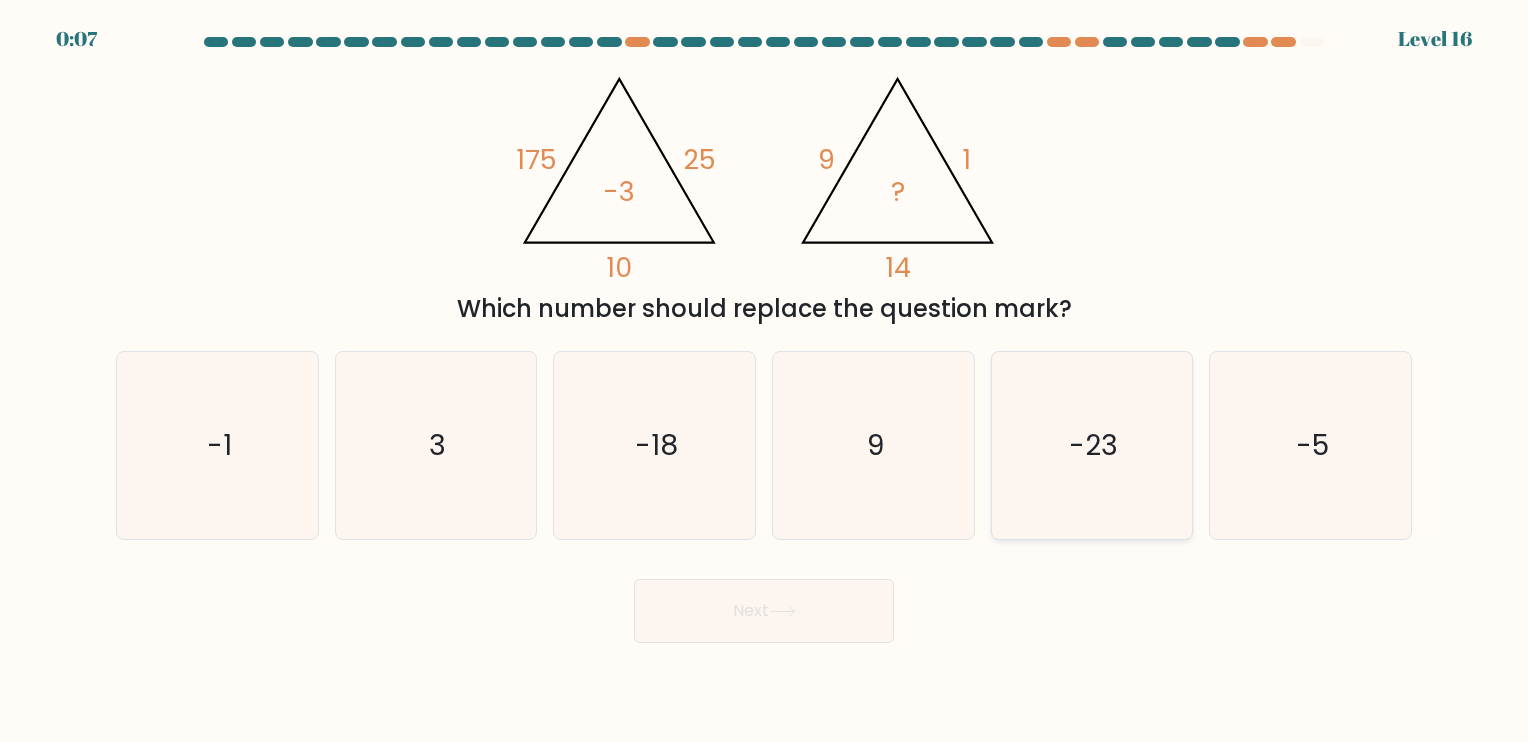 type 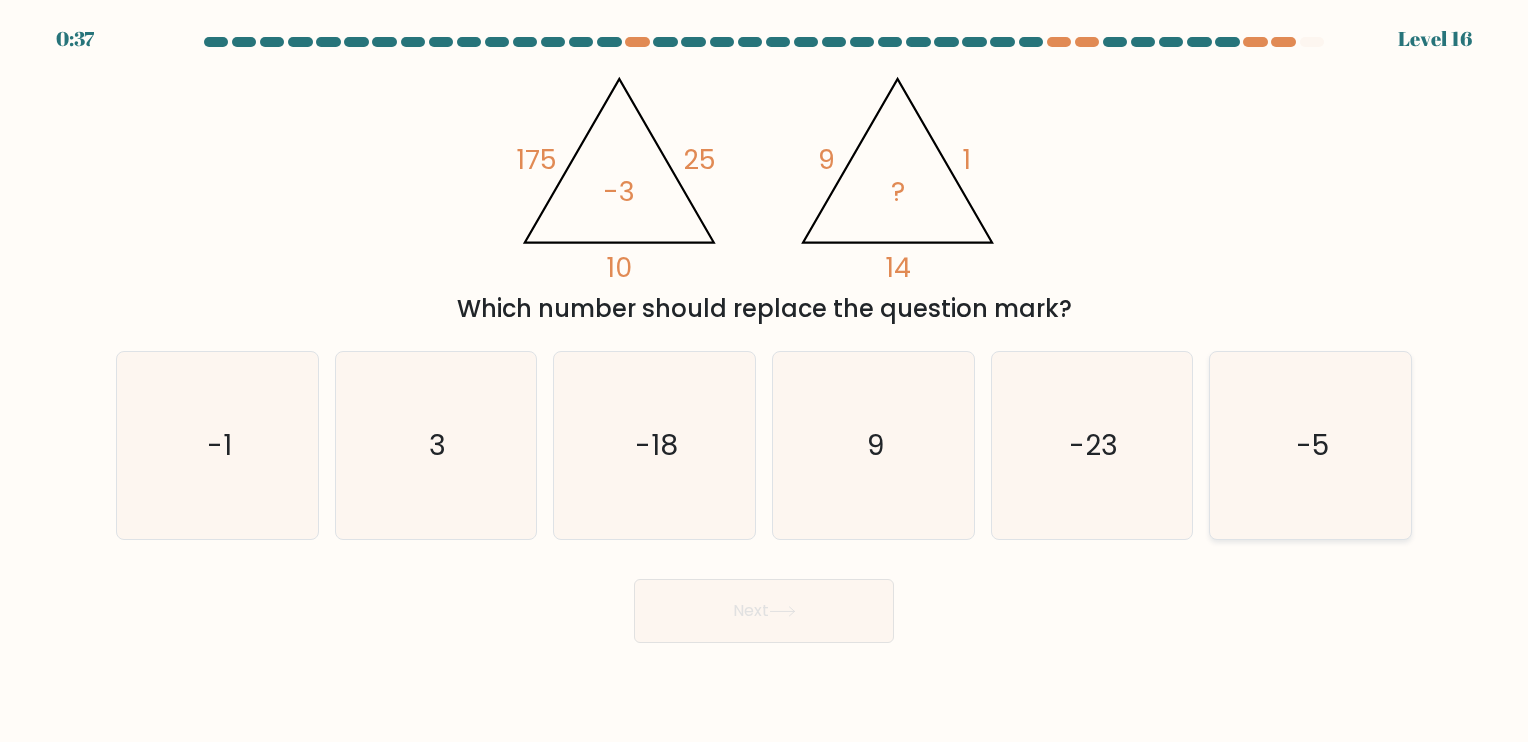 click on "-5" 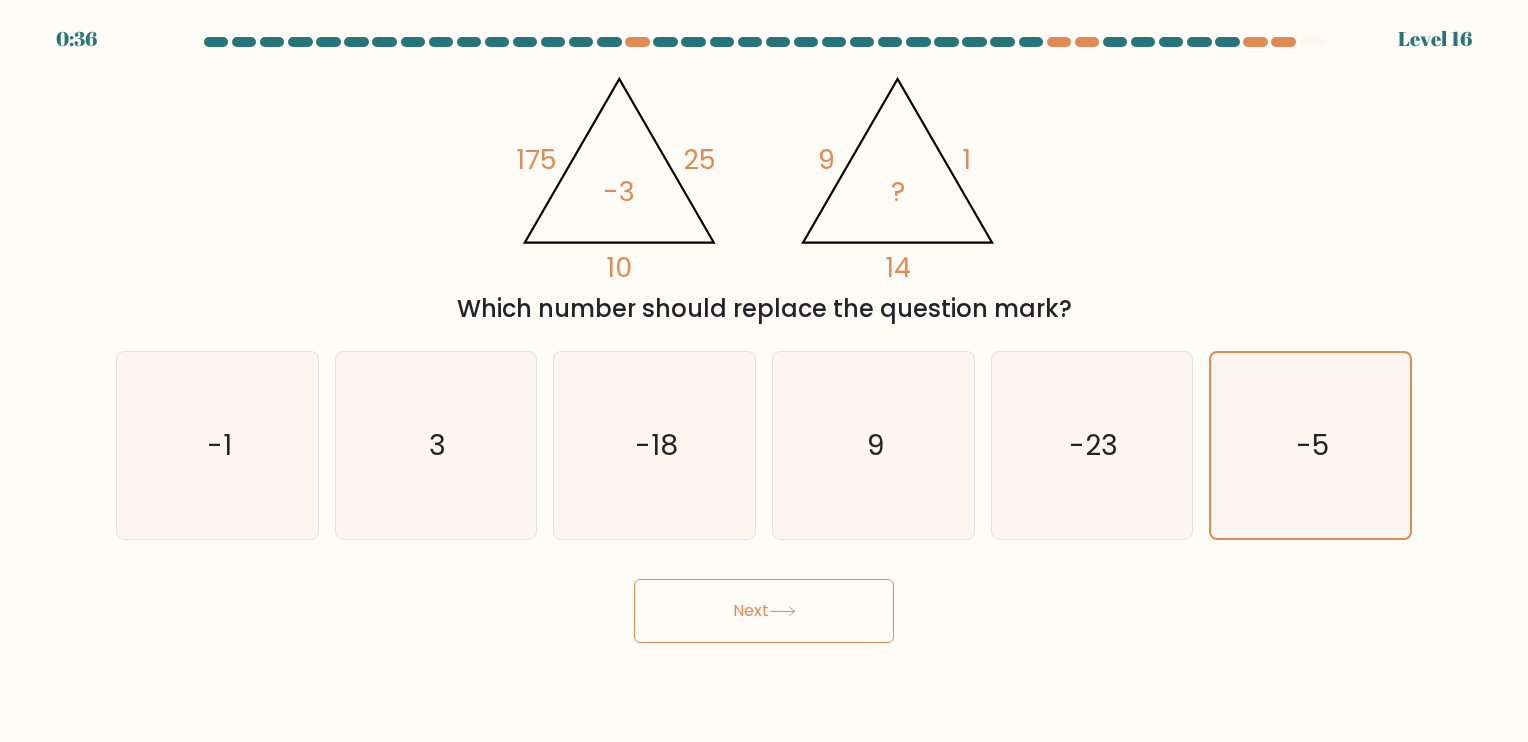click on "Next" at bounding box center (764, 611) 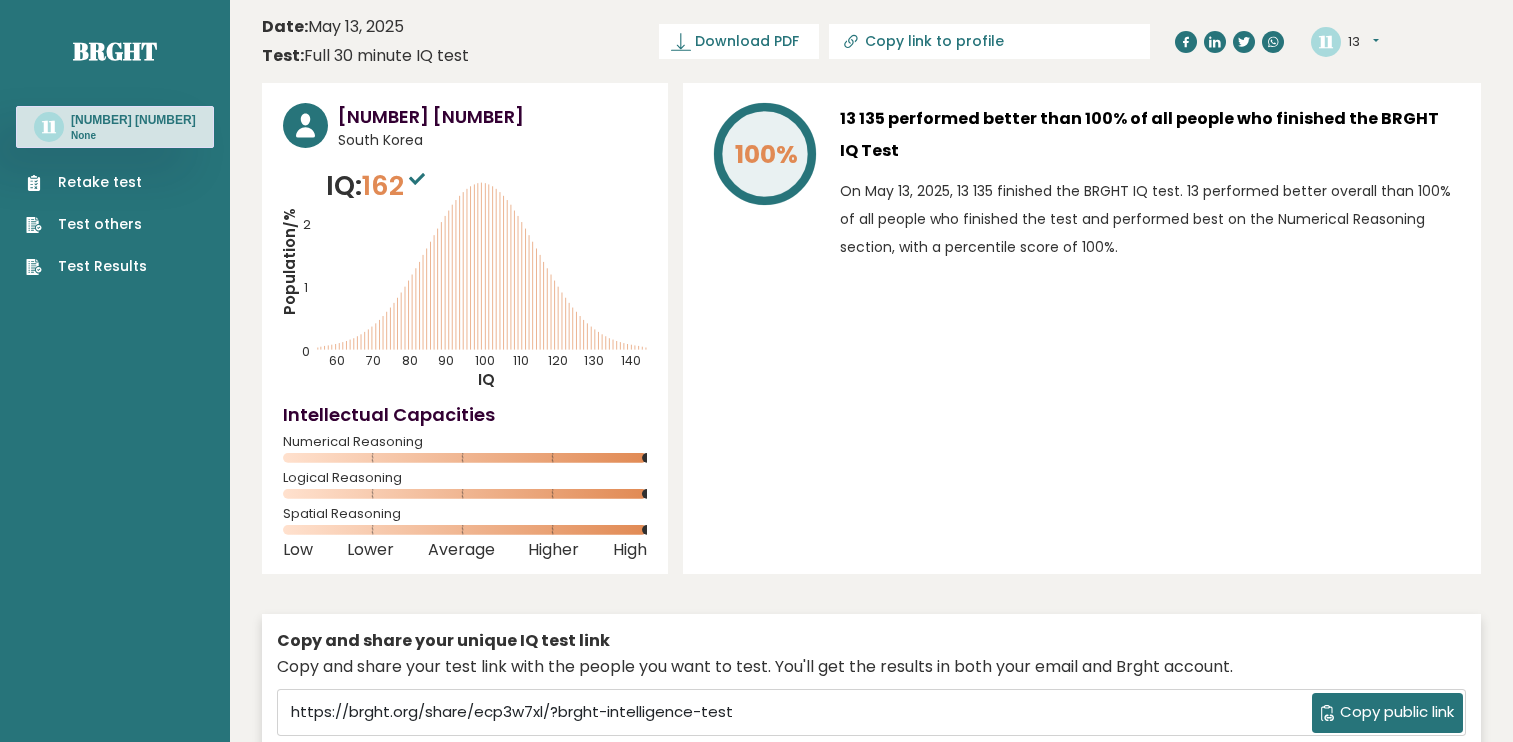 scroll, scrollTop: 0, scrollLeft: 0, axis: both 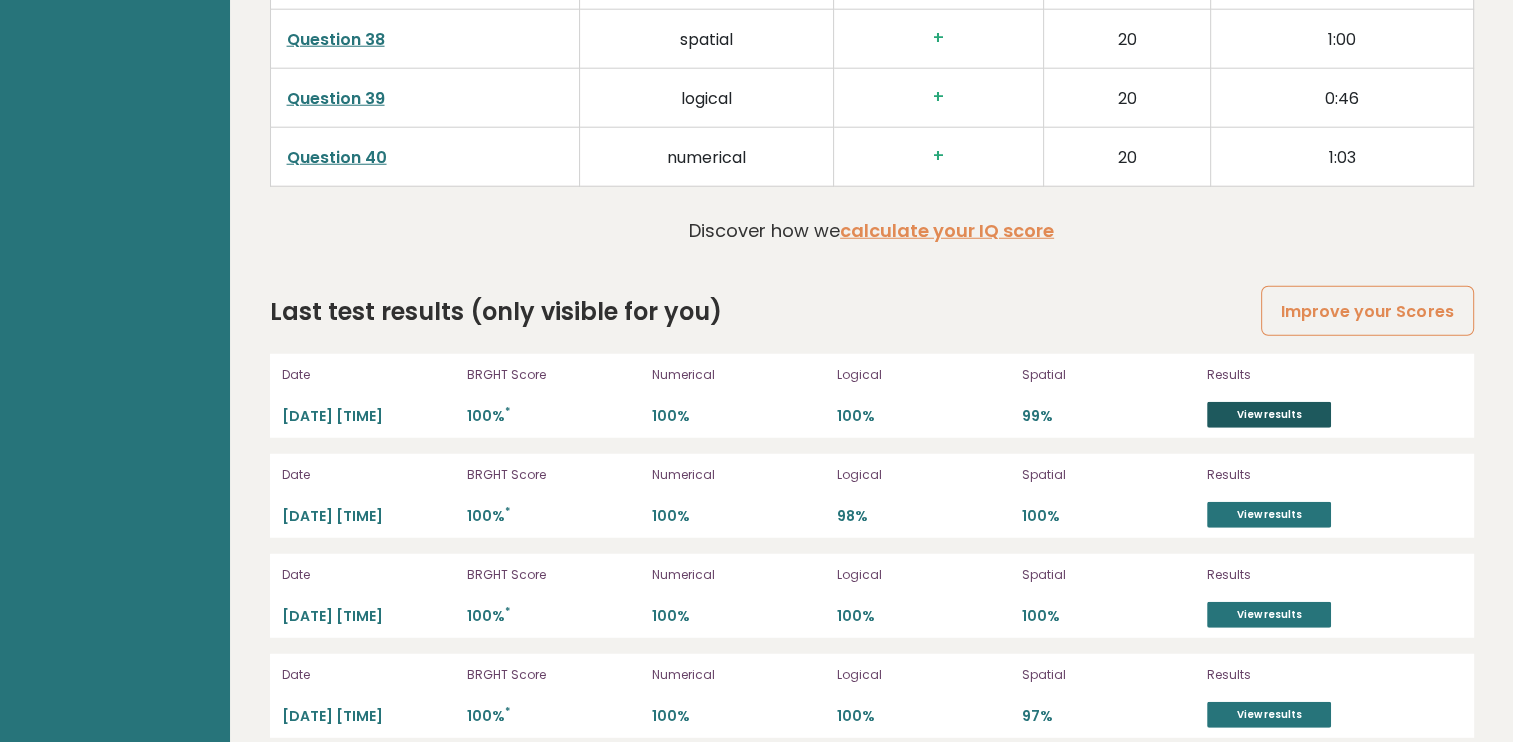 click on "View results" at bounding box center [1269, 415] 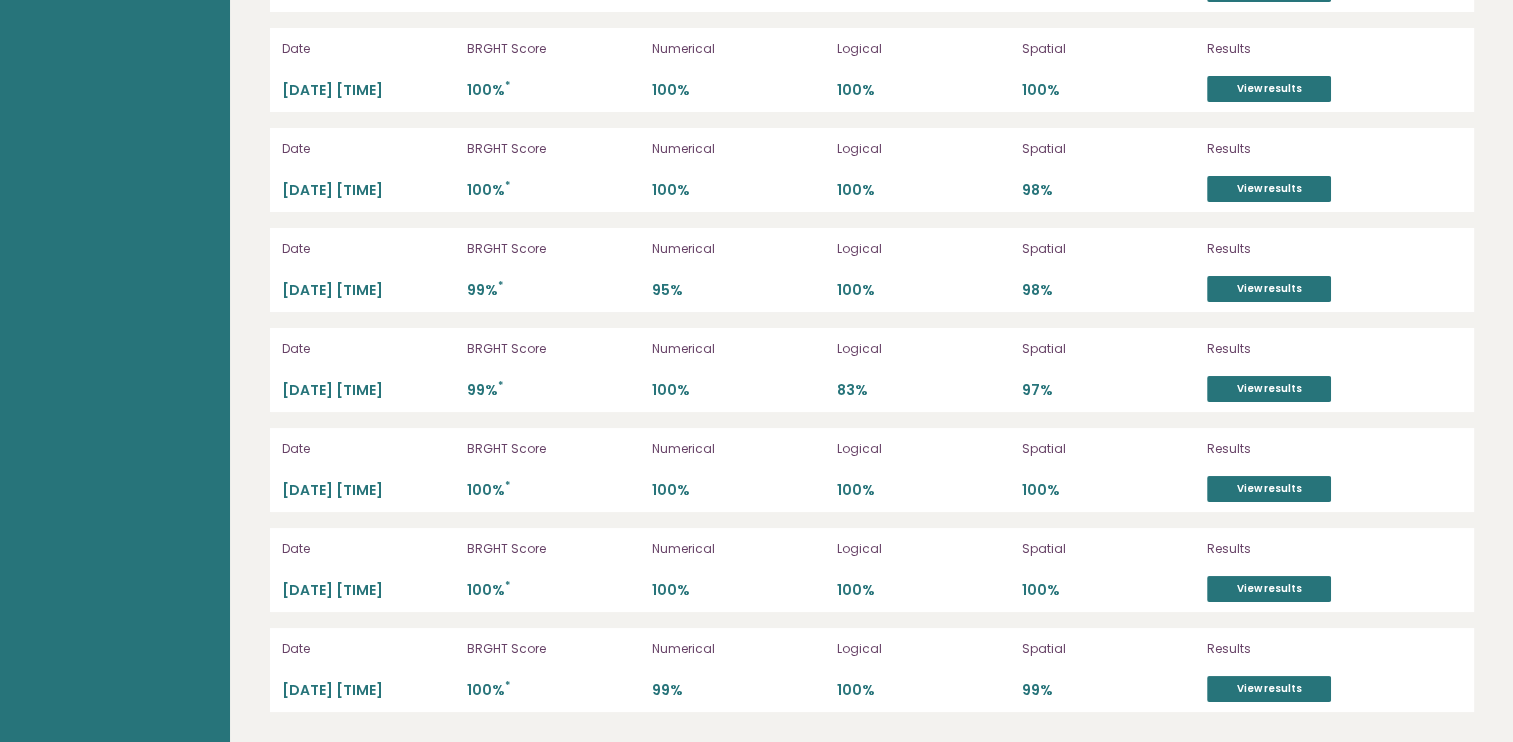 scroll, scrollTop: 0, scrollLeft: 0, axis: both 